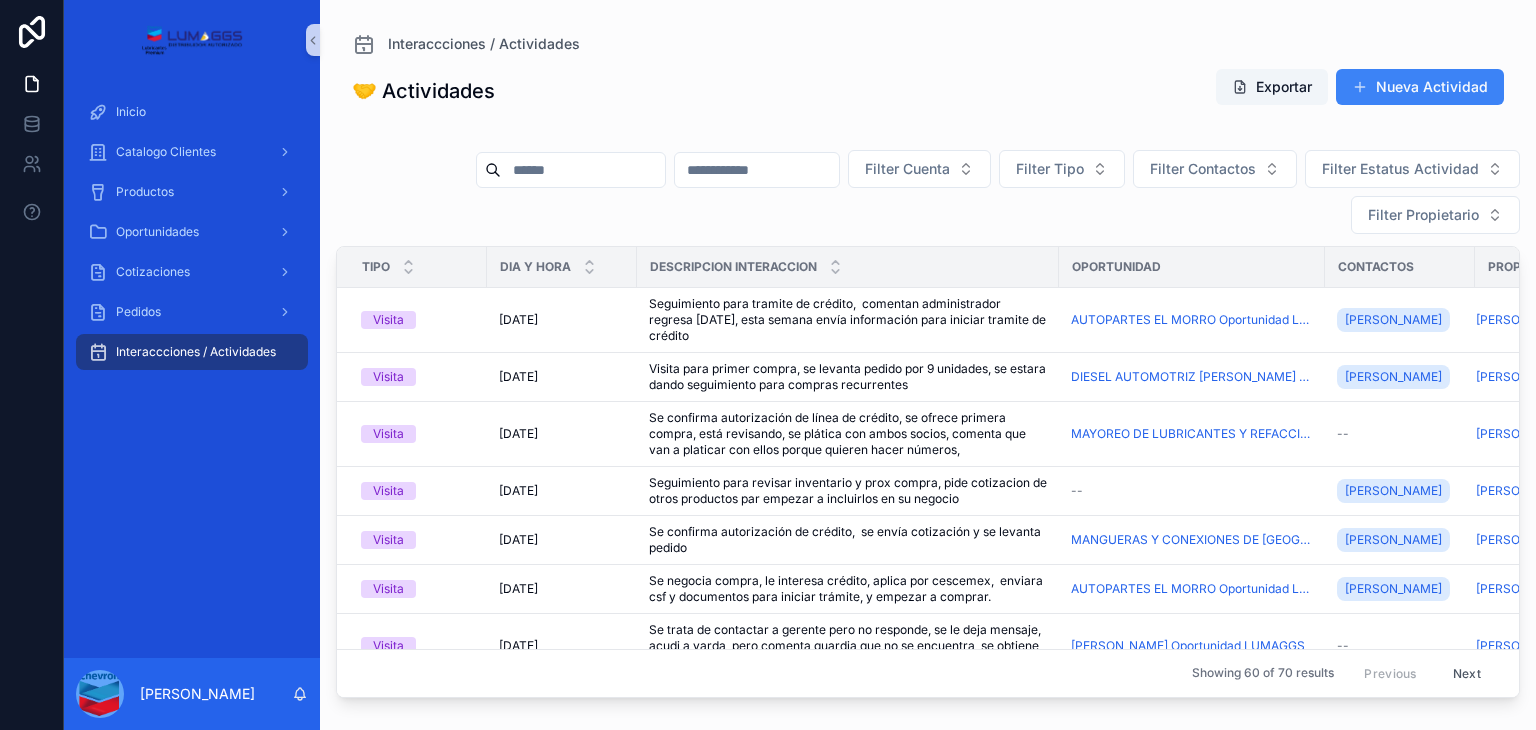 scroll, scrollTop: 0, scrollLeft: 0, axis: both 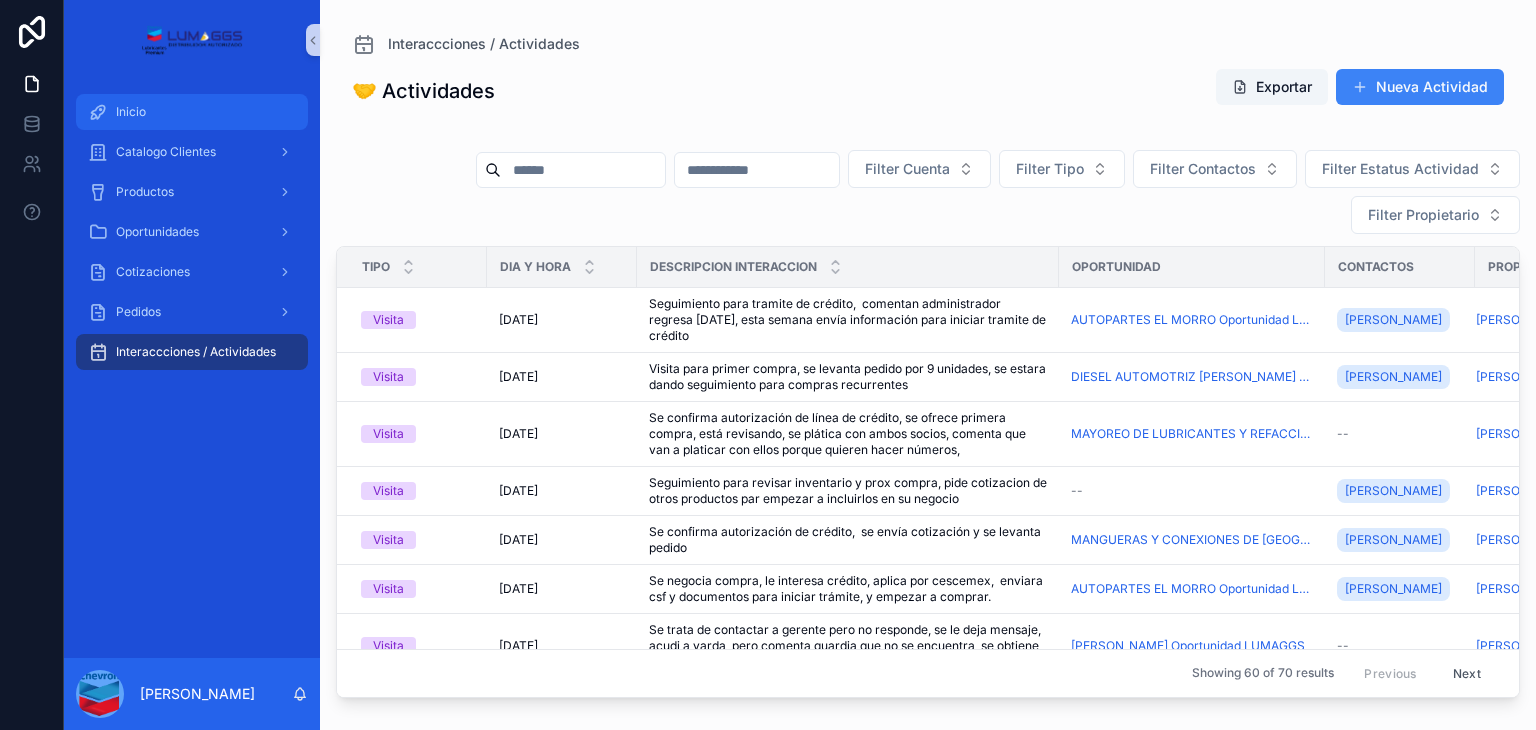 click on "Inicio" at bounding box center [192, 112] 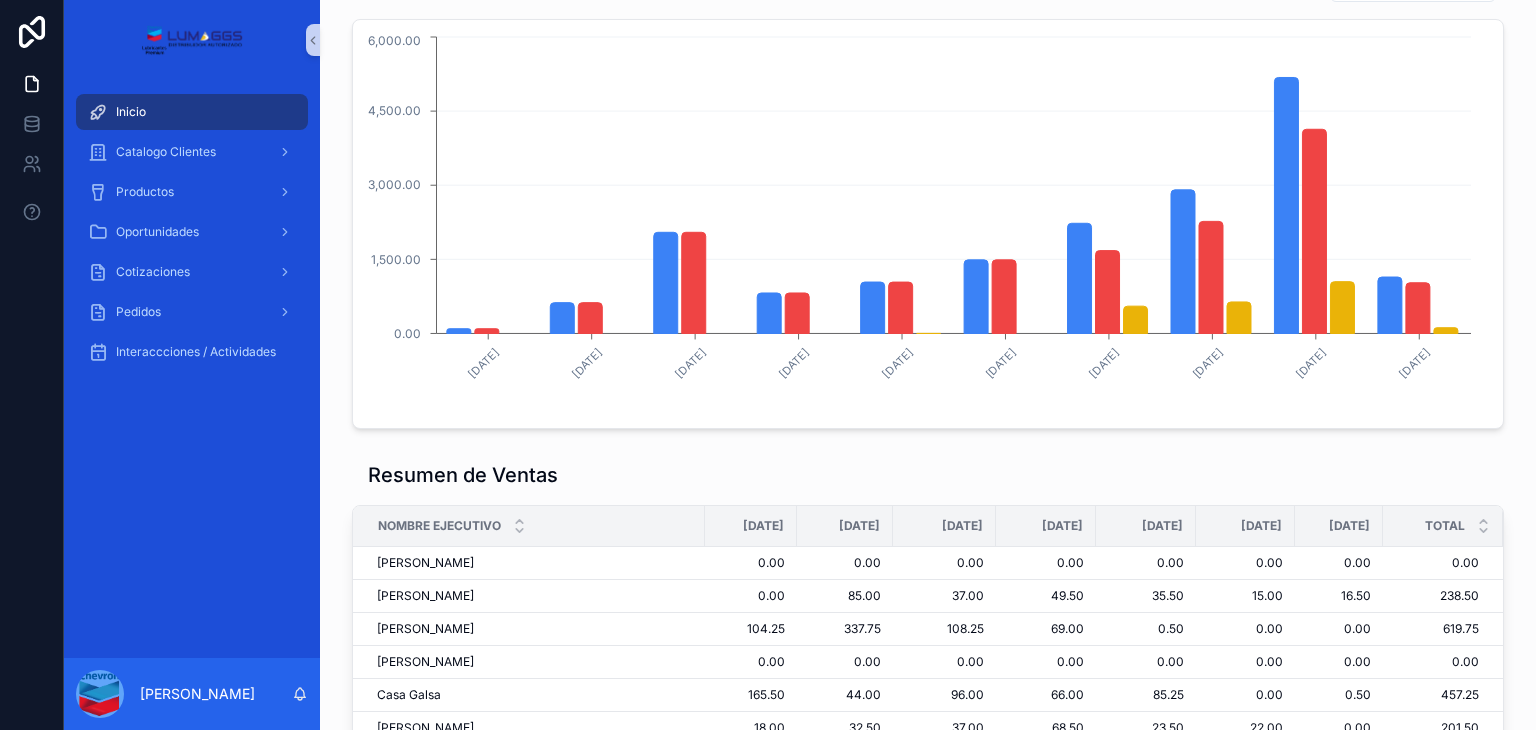 scroll, scrollTop: 643, scrollLeft: 0, axis: vertical 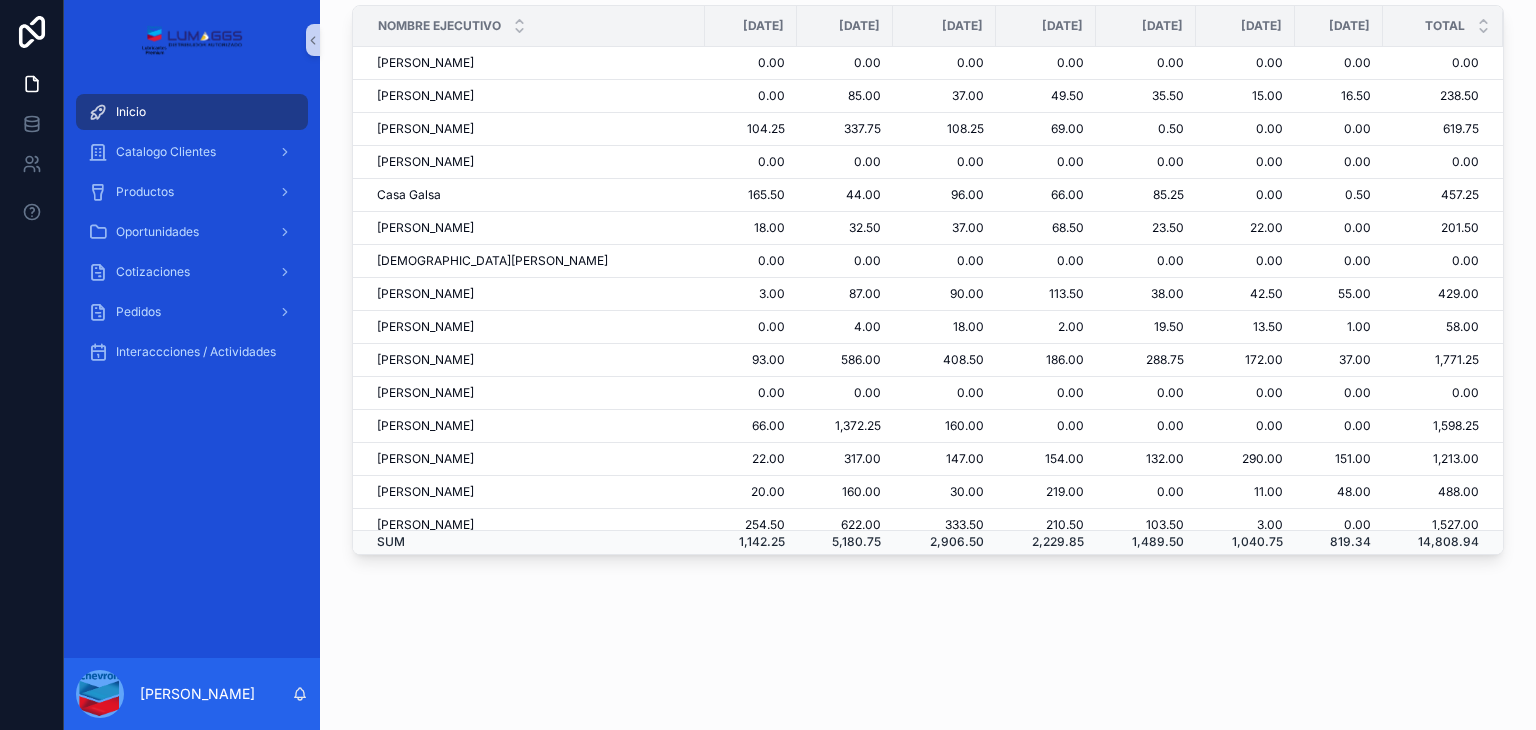 click on "0.00" at bounding box center [845, 162] 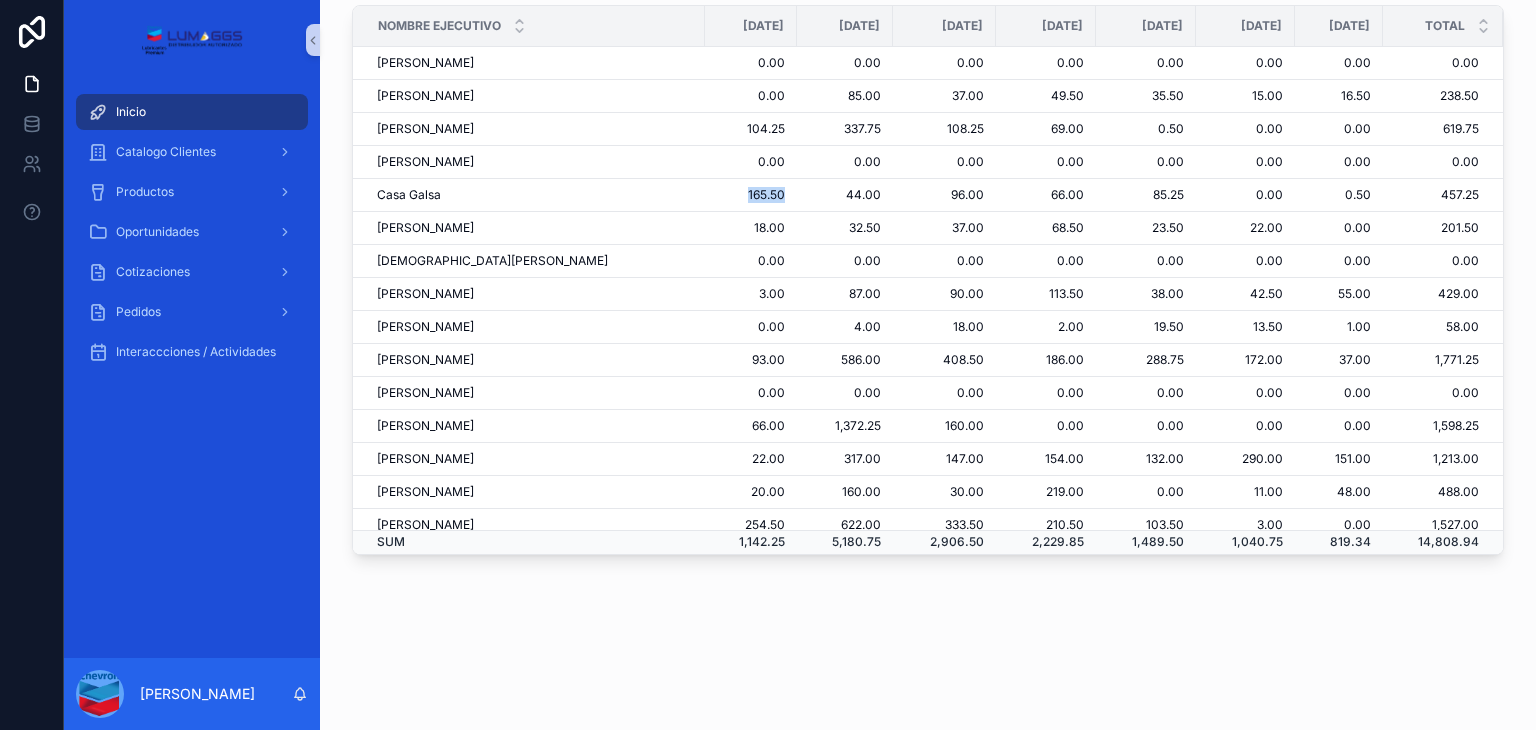 drag, startPoint x: 617, startPoint y: 192, endPoint x: 711, endPoint y: 191, distance: 94.00532 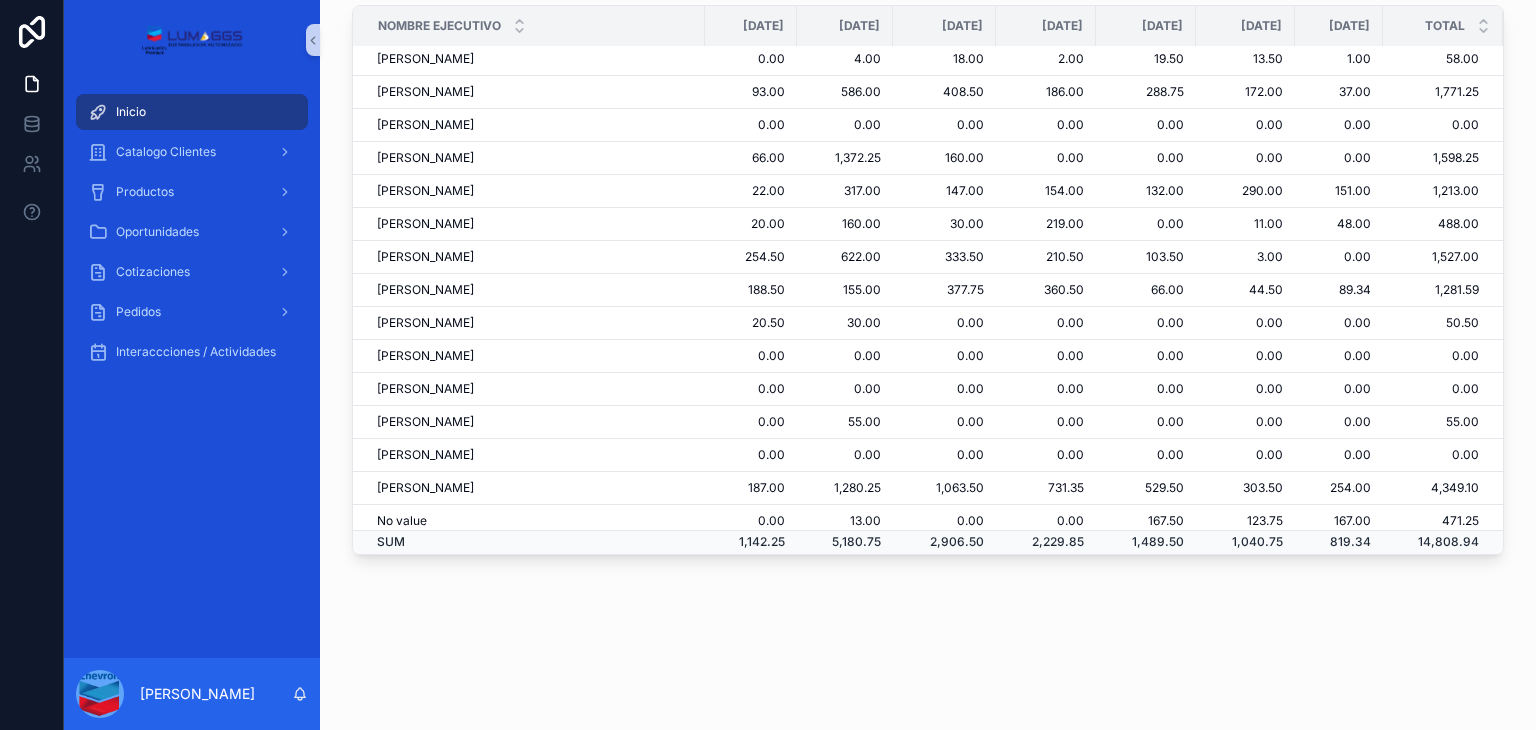 scroll, scrollTop: 271, scrollLeft: 0, axis: vertical 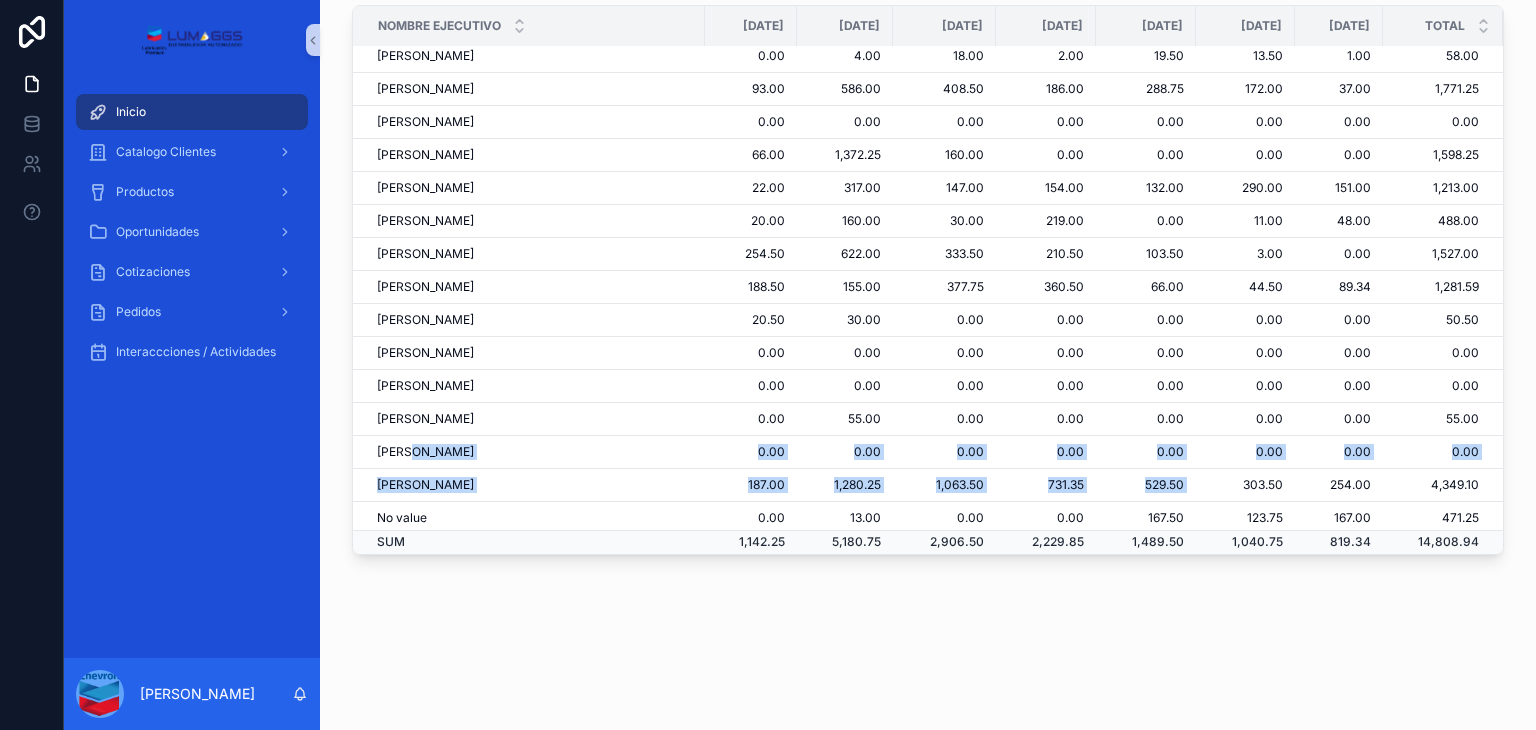 drag, startPoint x: 588, startPoint y: 449, endPoint x: 1337, endPoint y: 469, distance: 749.26697 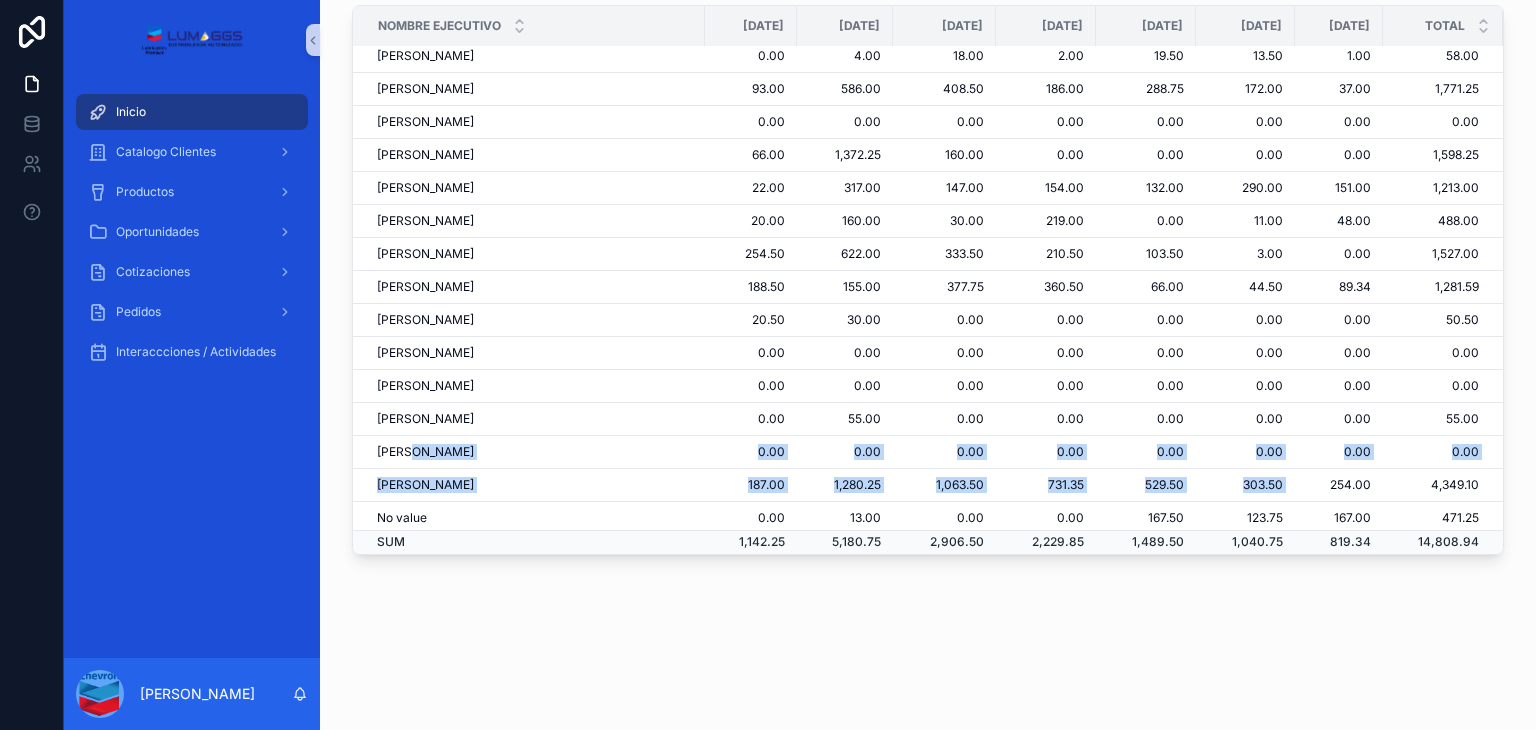 click on "0.00" at bounding box center [1443, 452] 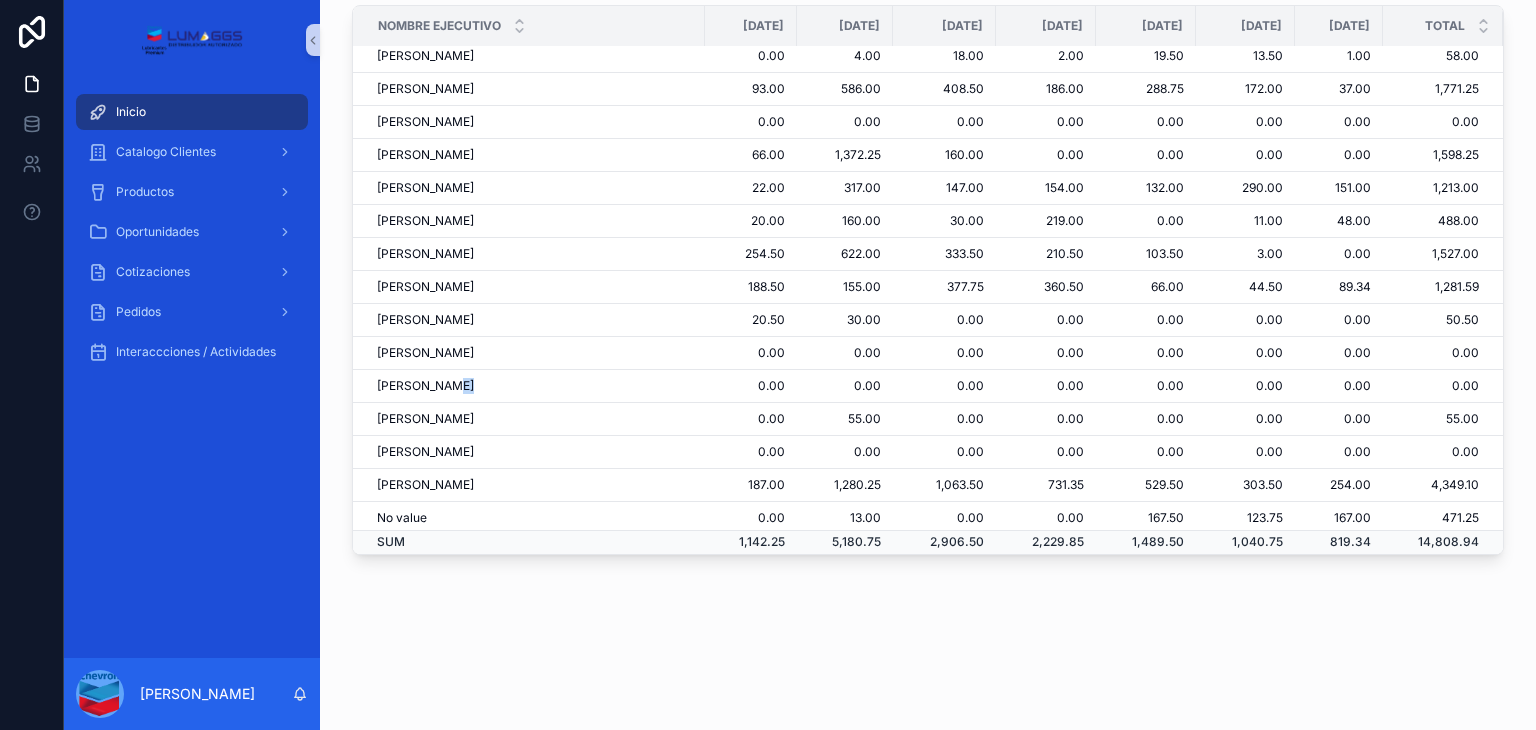 drag, startPoint x: 488, startPoint y: 390, endPoint x: 547, endPoint y: 392, distance: 59.03389 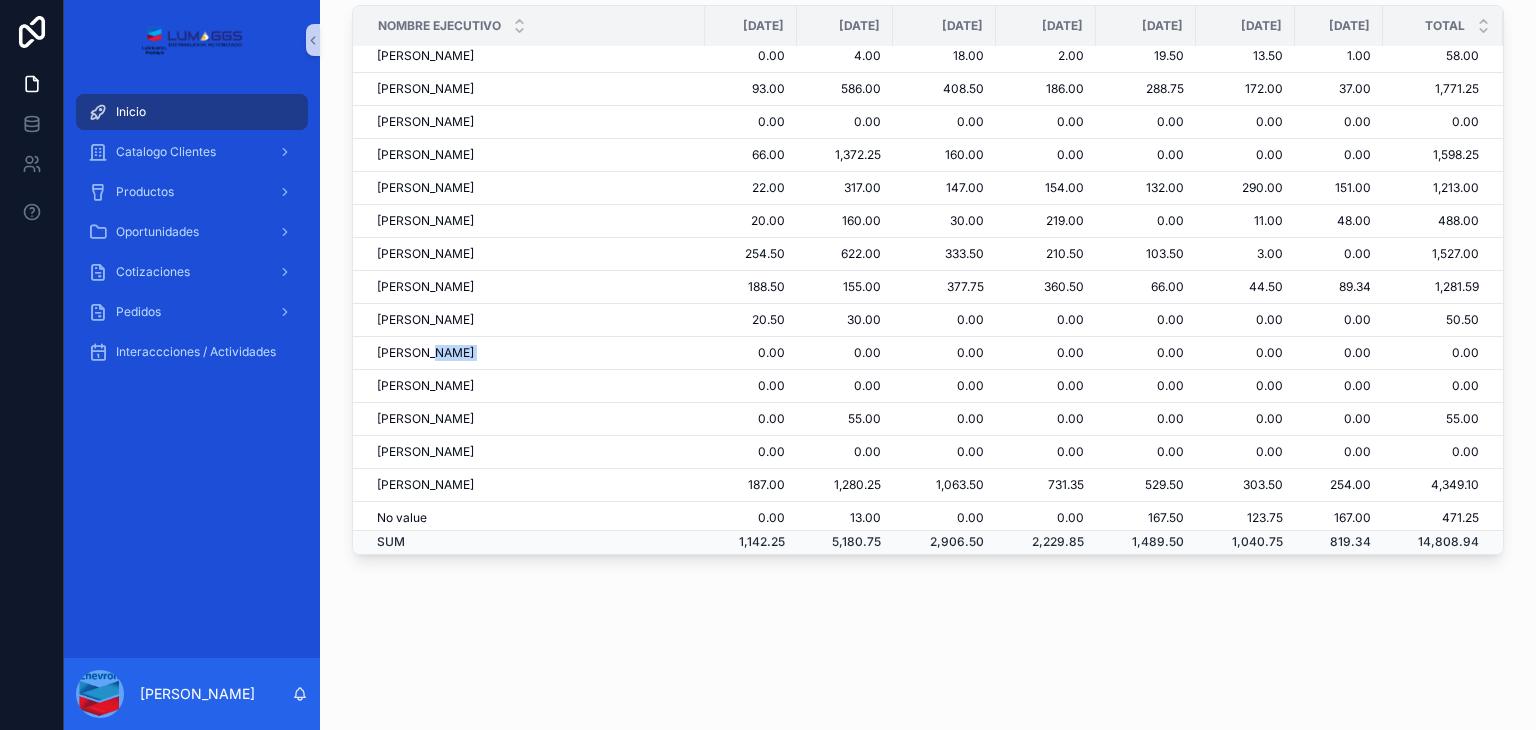drag, startPoint x: 450, startPoint y: 336, endPoint x: 643, endPoint y: 349, distance: 193.43733 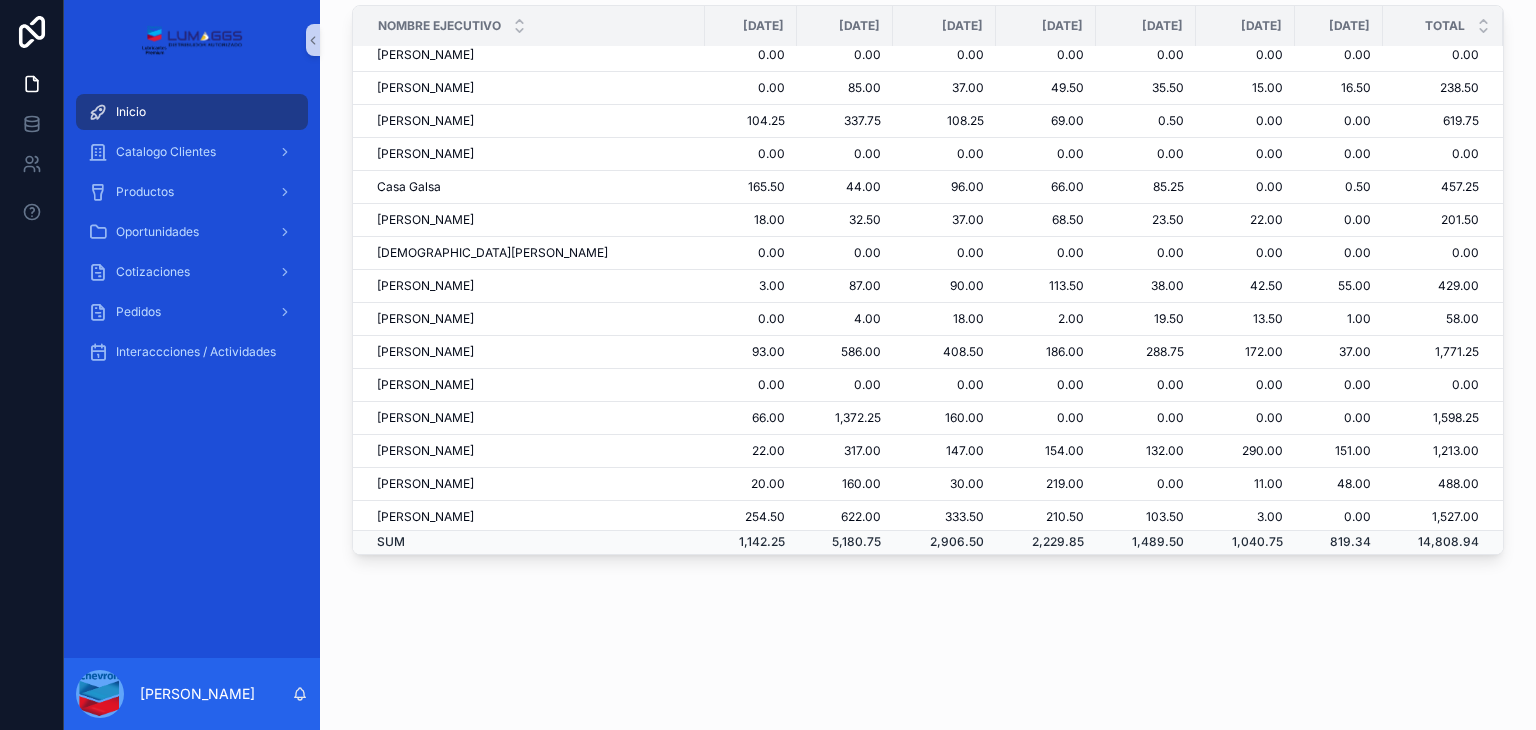 scroll, scrollTop: 0, scrollLeft: 0, axis: both 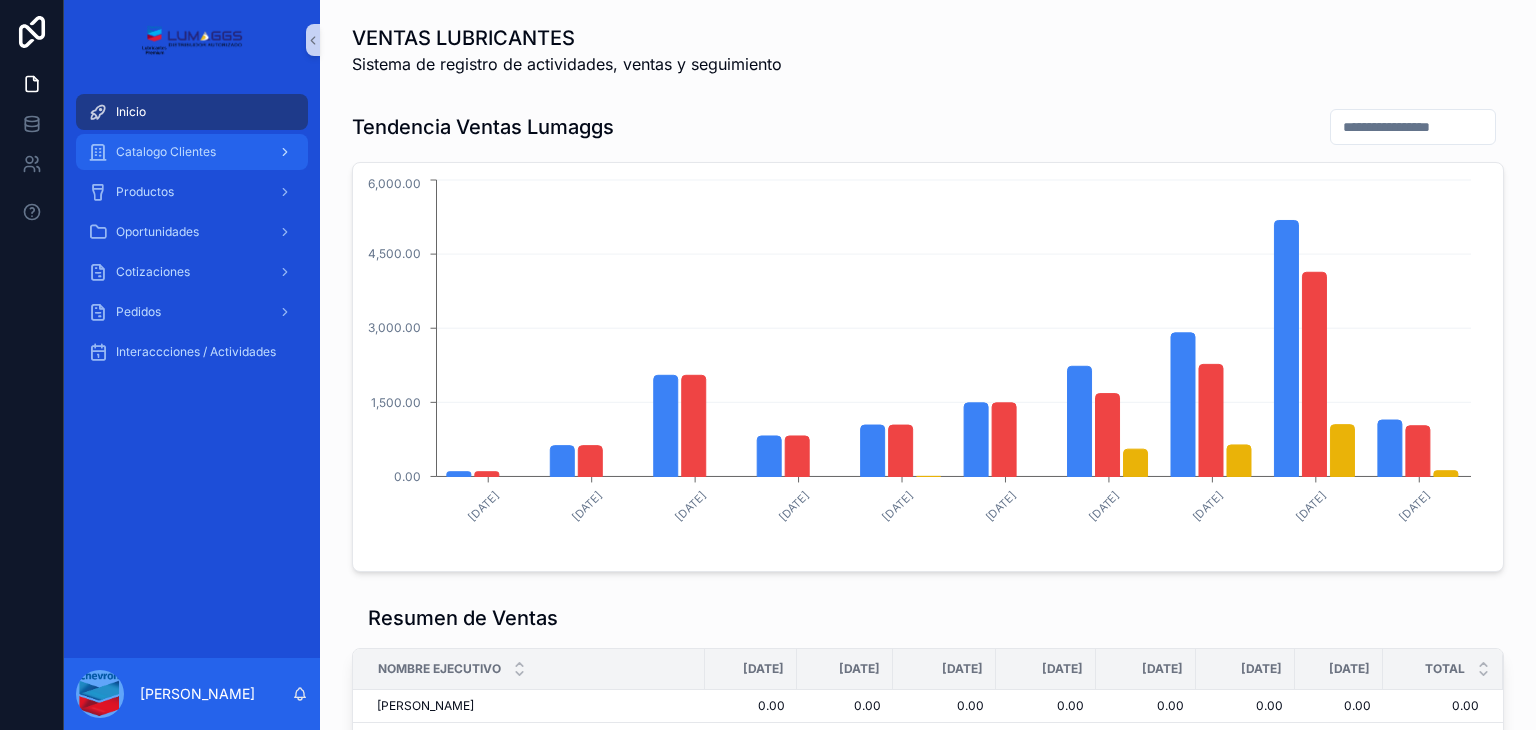 click on "Catalogo Clientes" at bounding box center [192, 152] 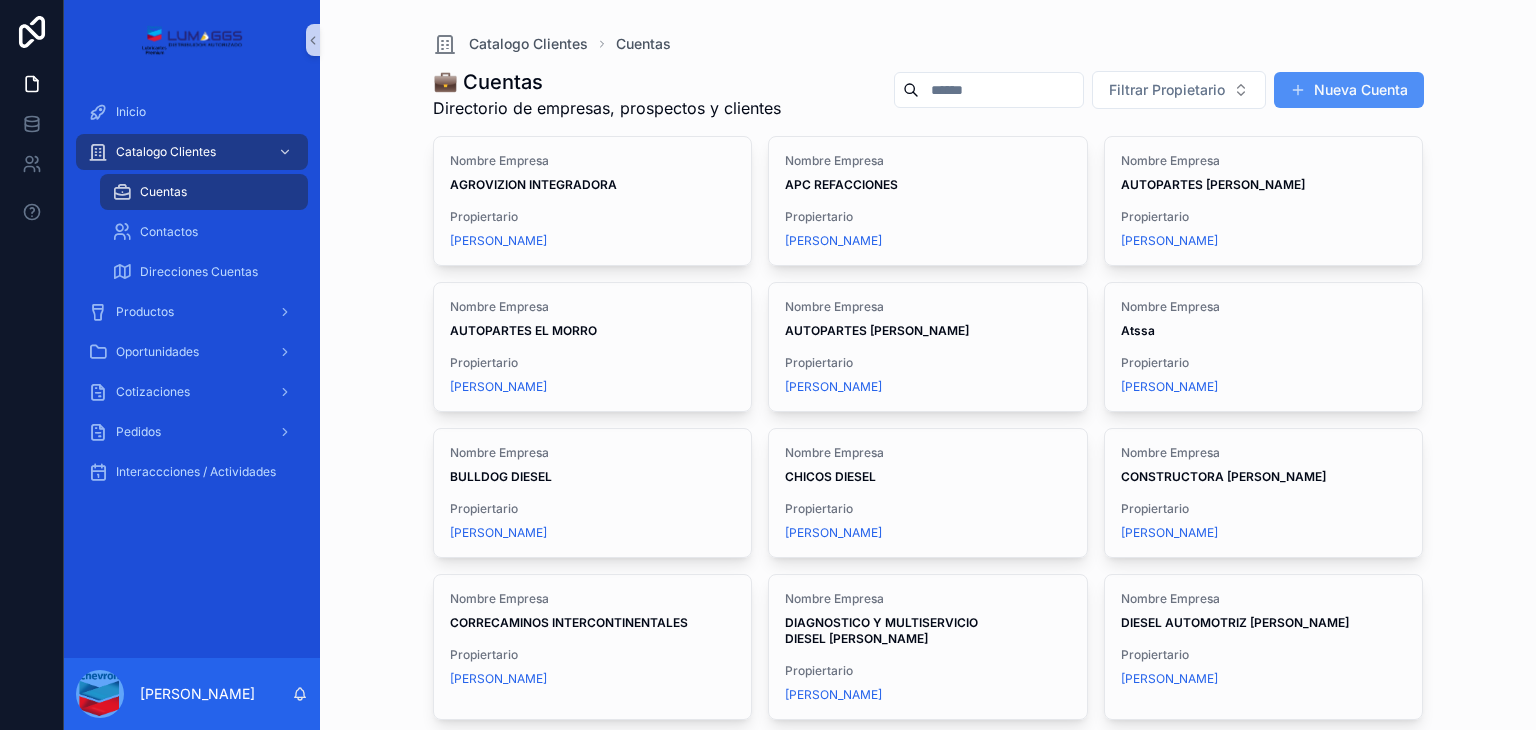 click on "Nueva Cuenta" at bounding box center [1349, 90] 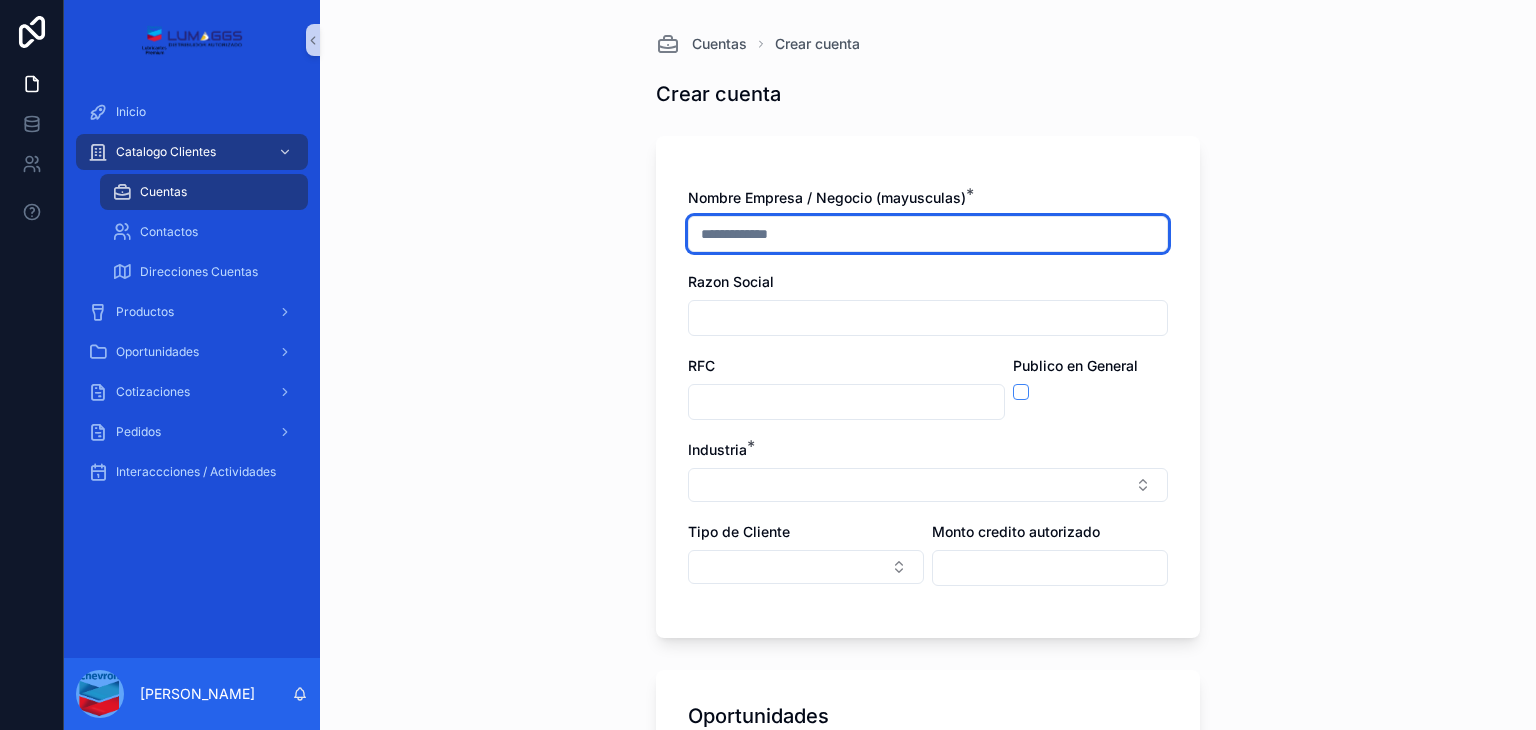 click at bounding box center [928, 234] 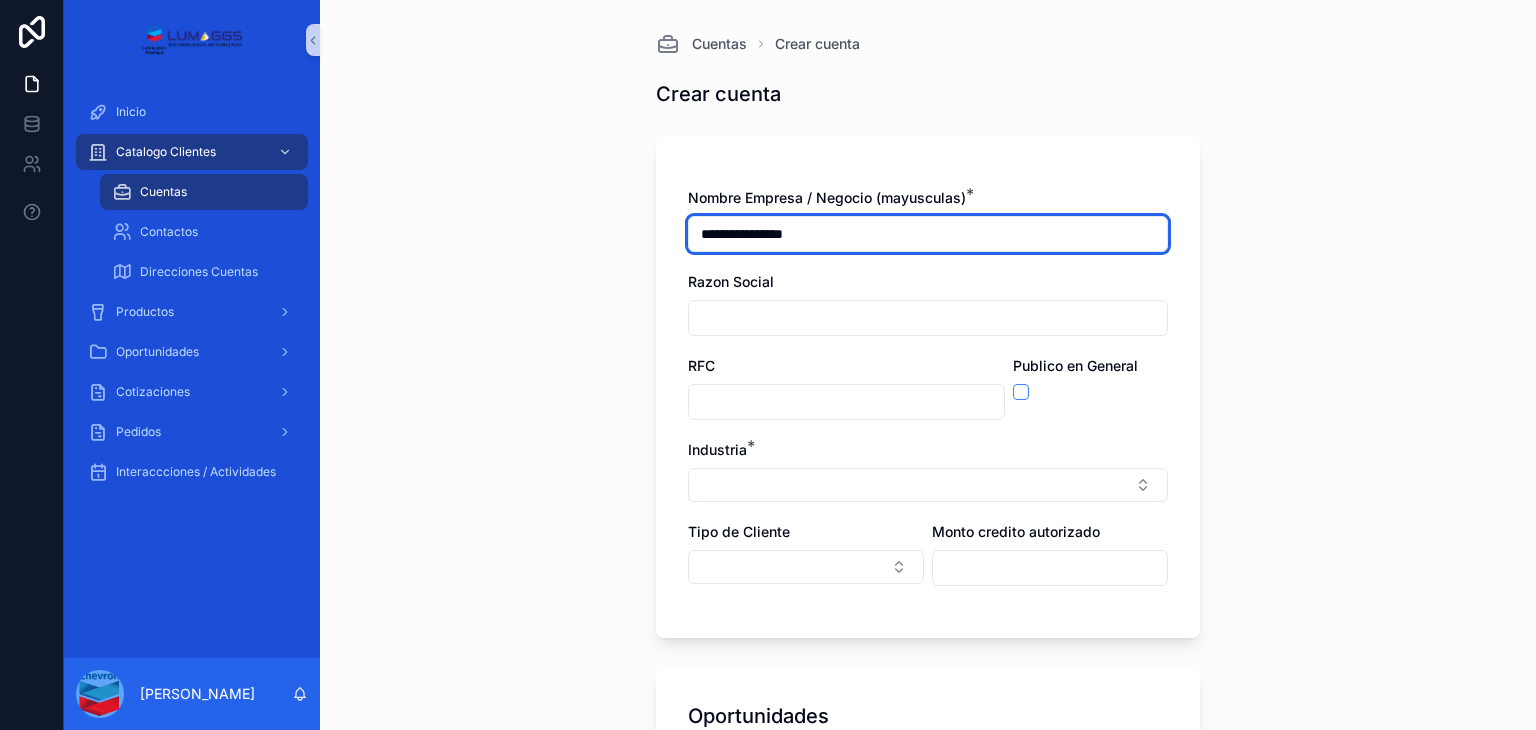 type on "**********" 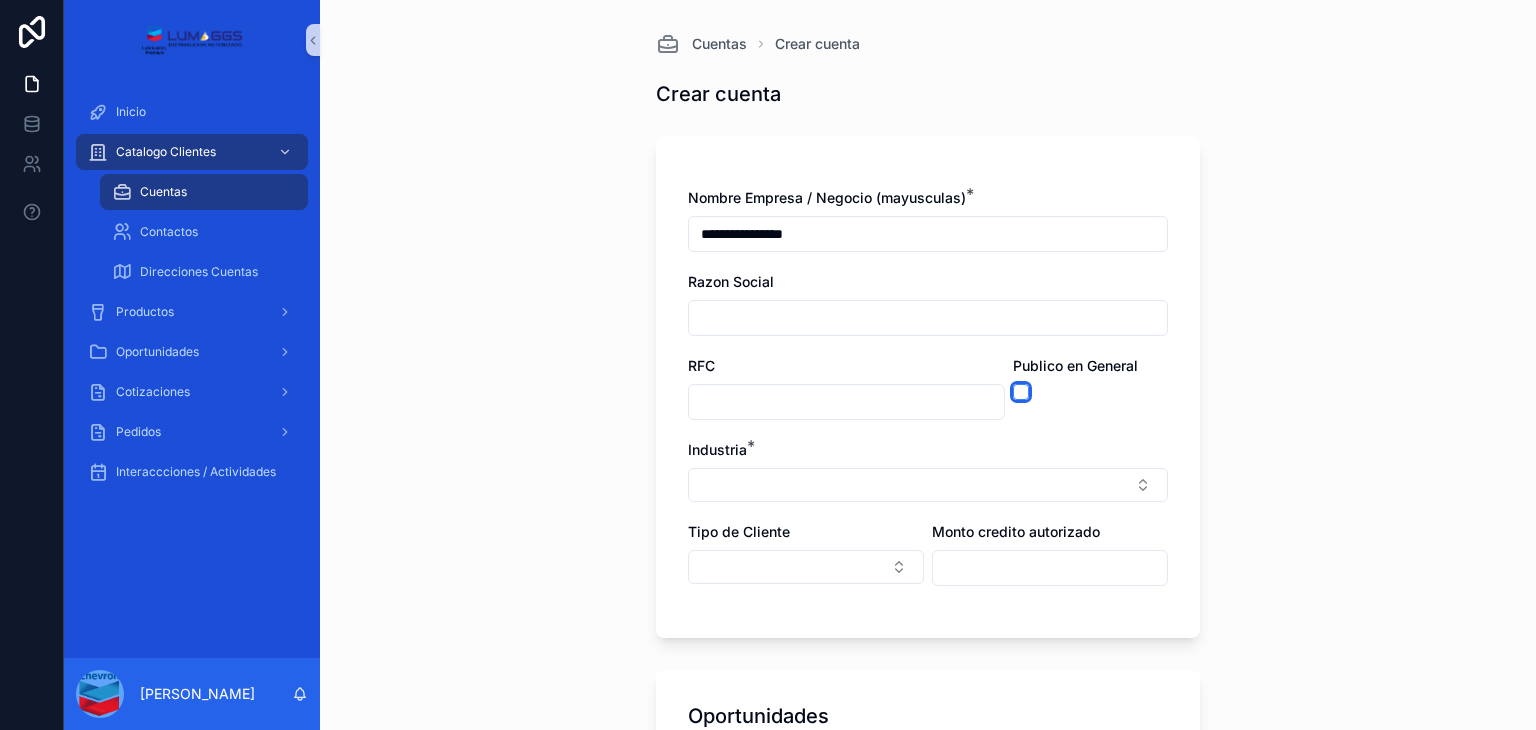 type on "on" 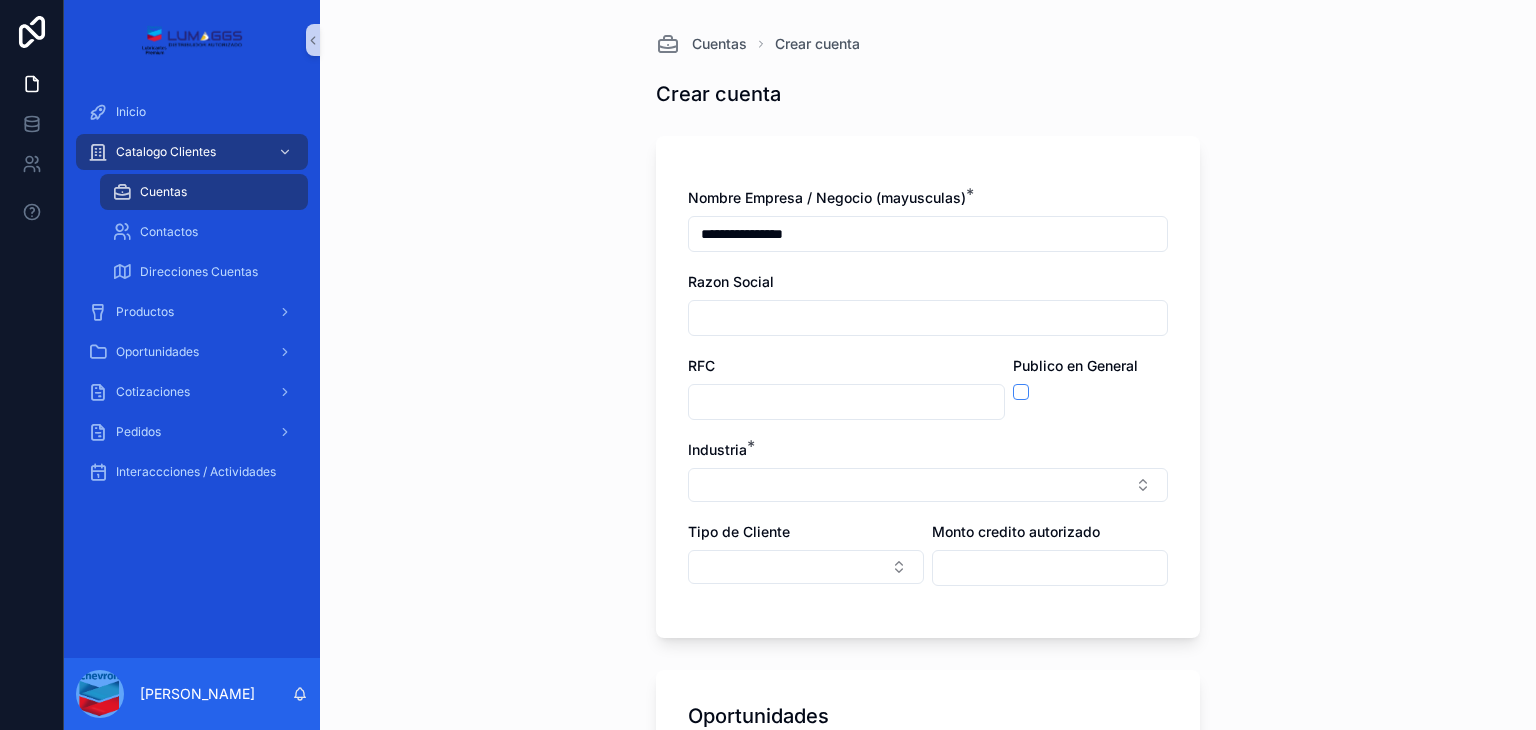type 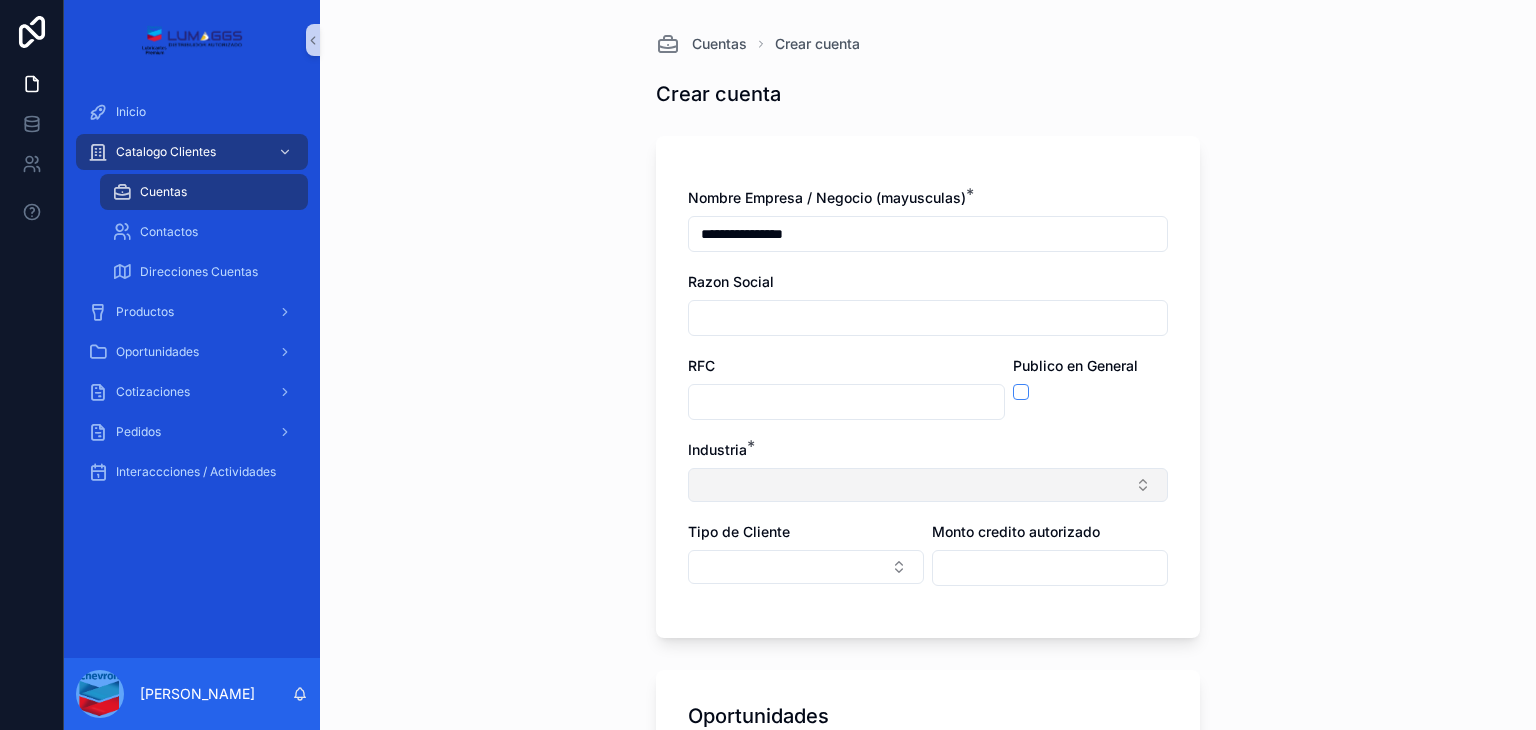 click at bounding box center (928, 485) 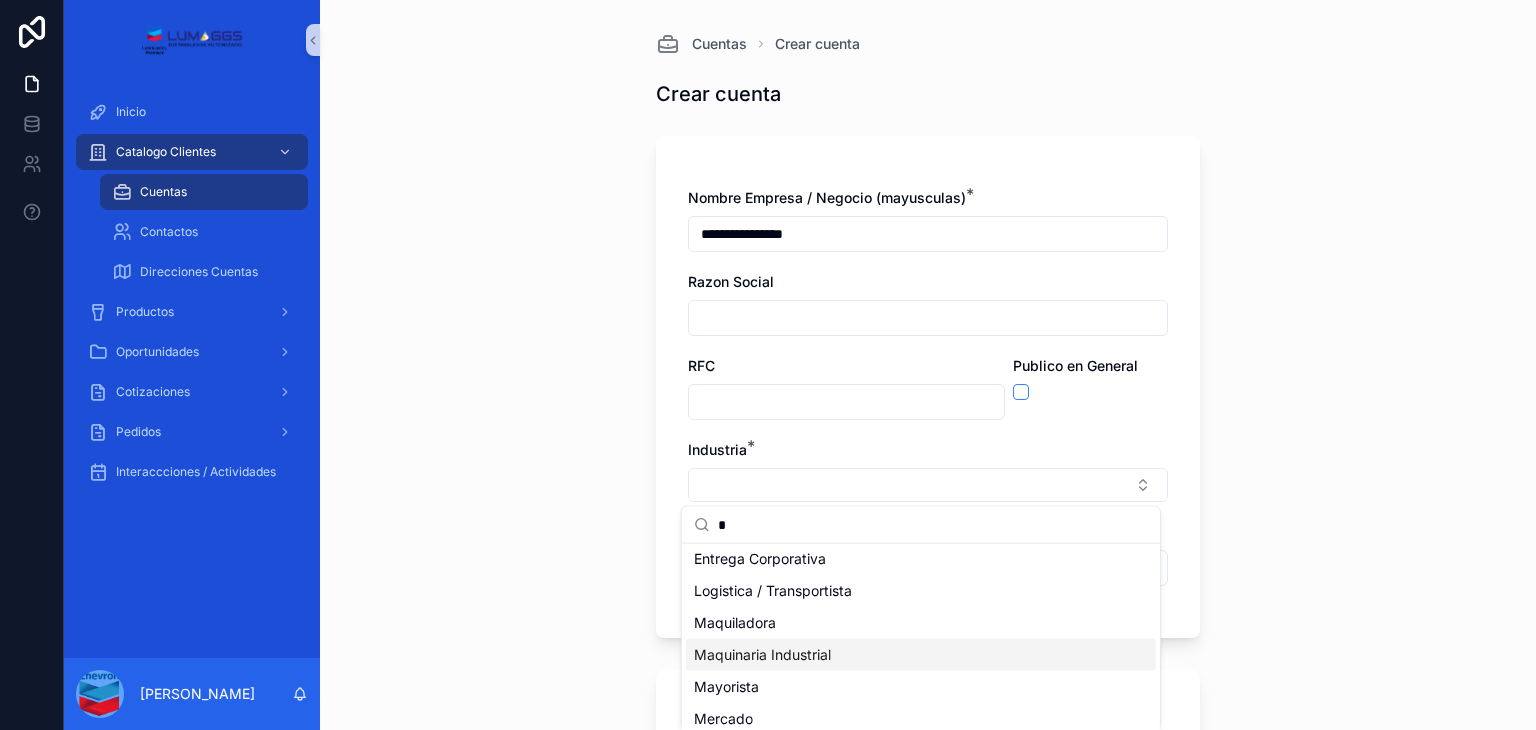 scroll, scrollTop: 156, scrollLeft: 0, axis: vertical 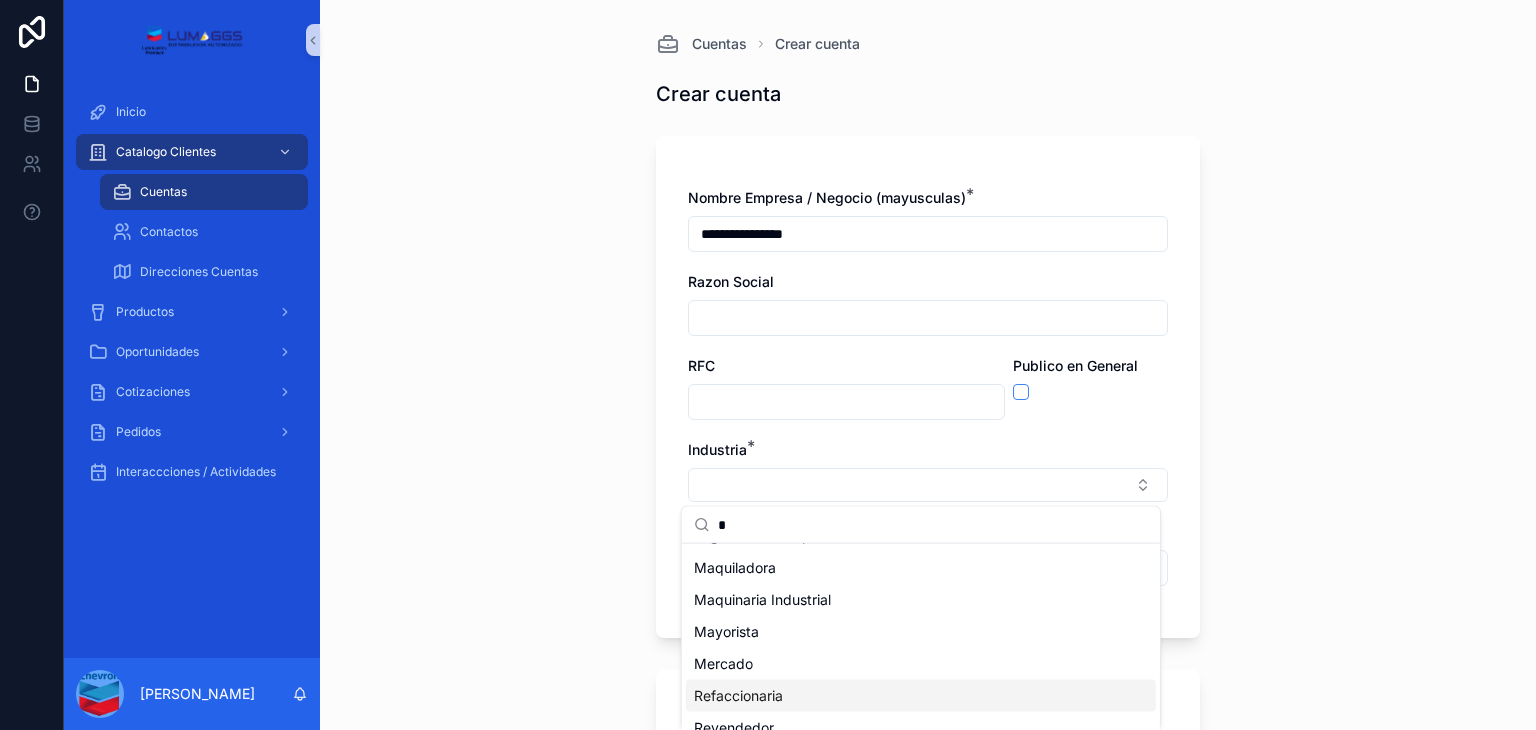 type on "*" 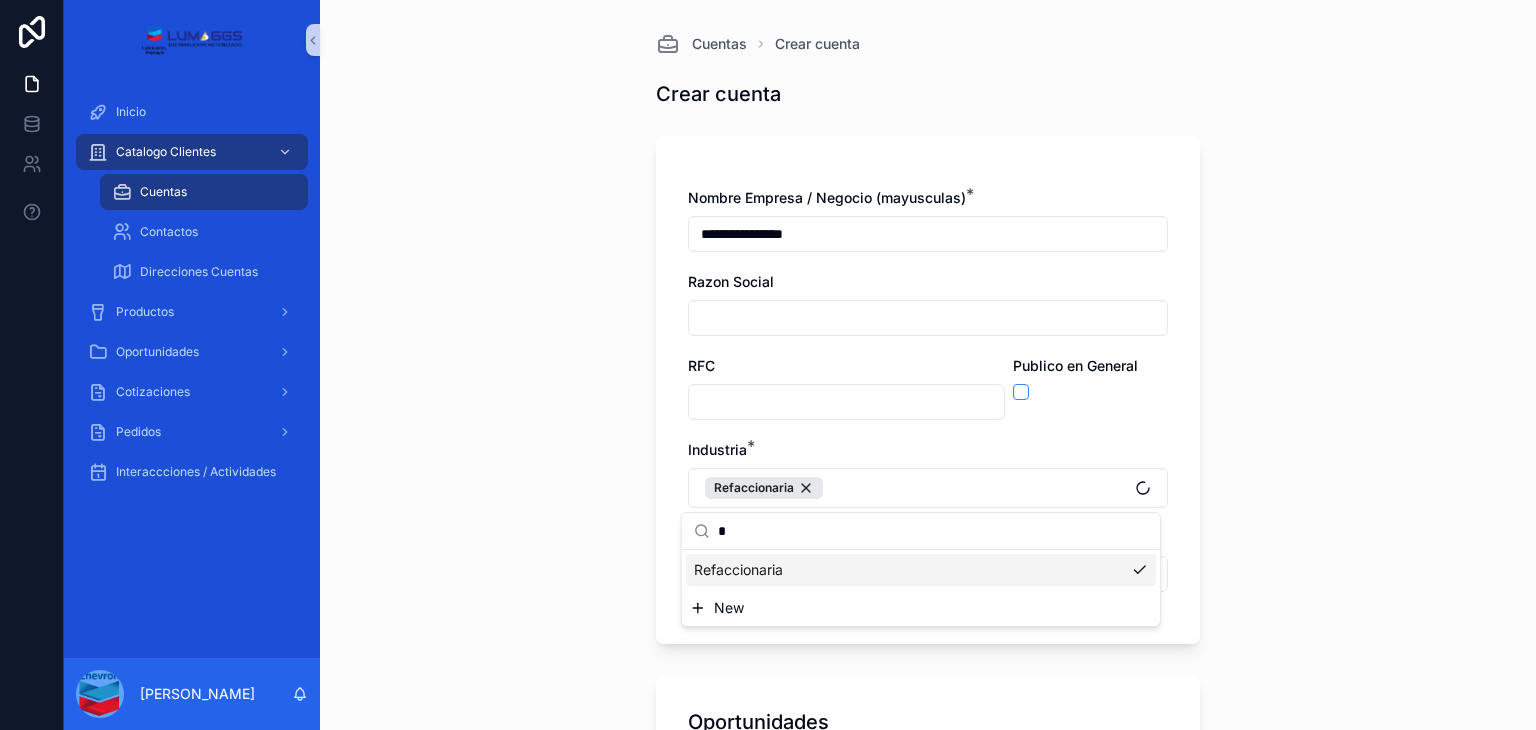 click on "**********" at bounding box center [928, 365] 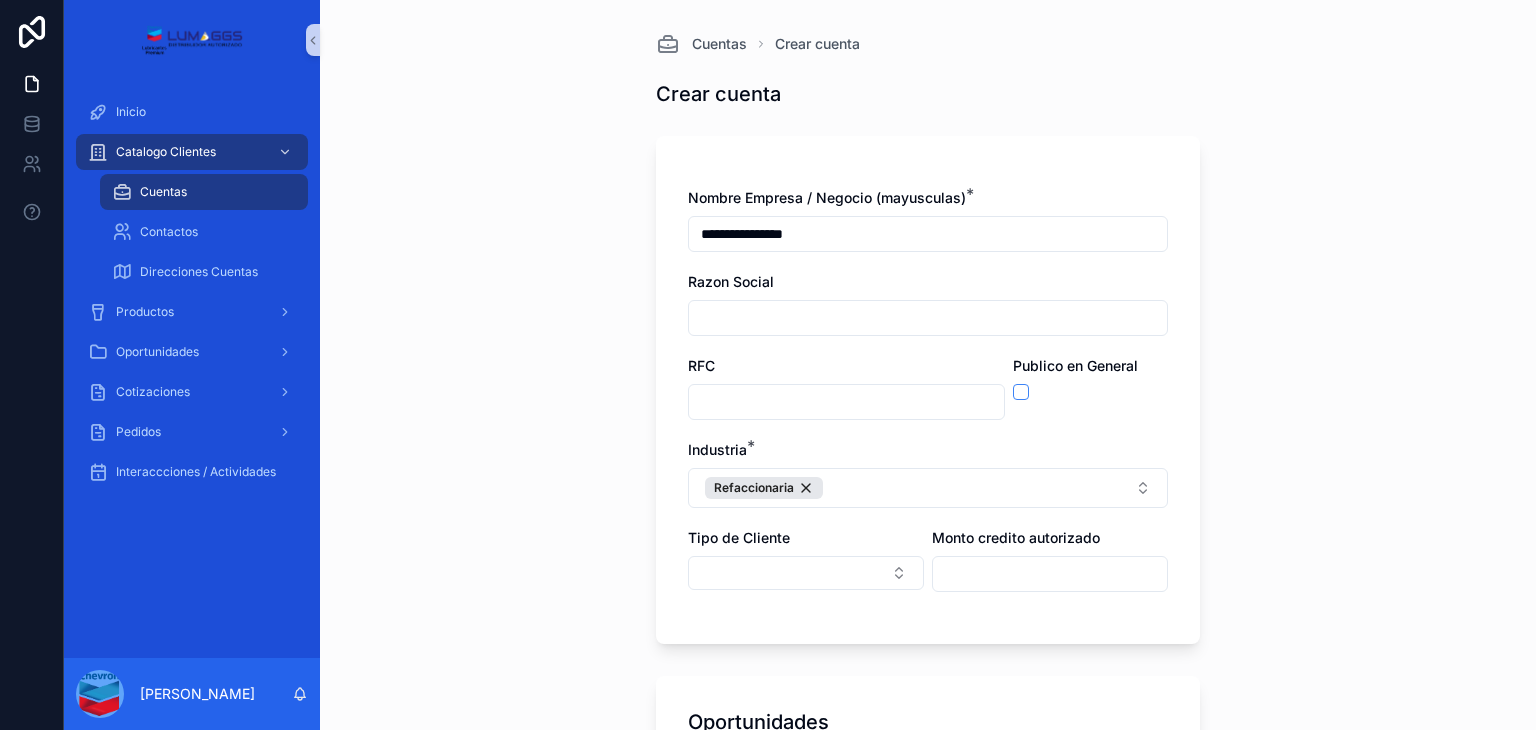 click on "**********" at bounding box center [928, 400] 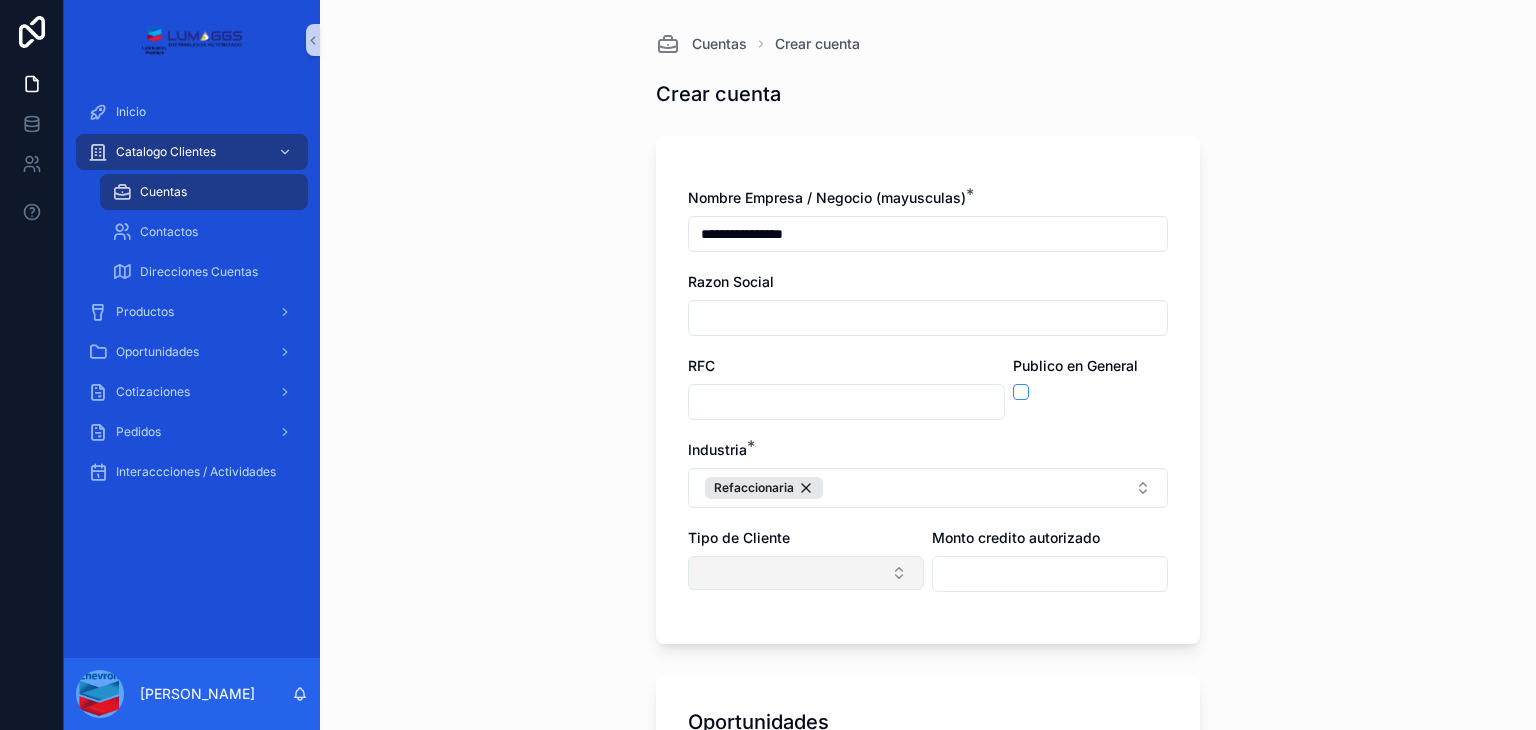 click at bounding box center [806, 573] 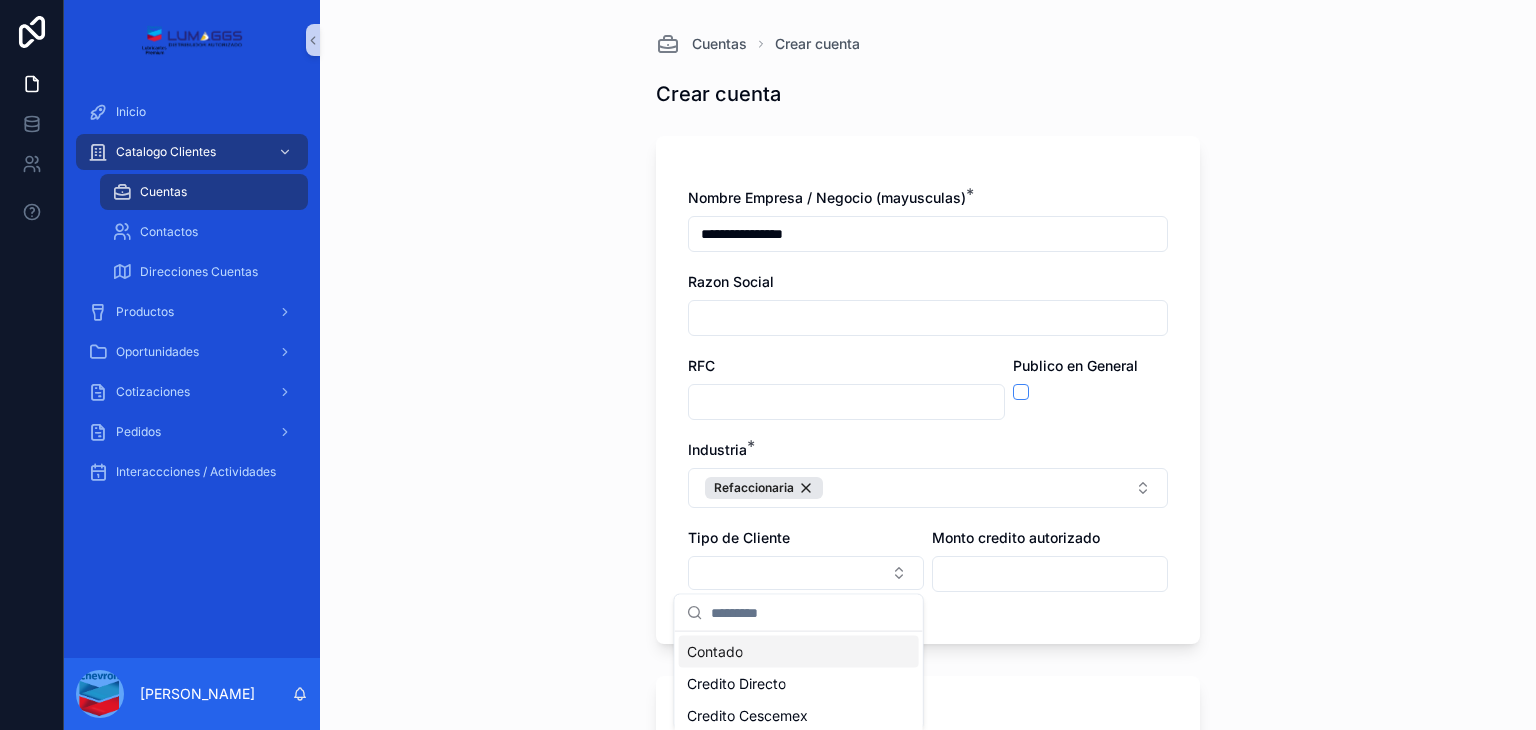 click on "Contado" at bounding box center (799, 652) 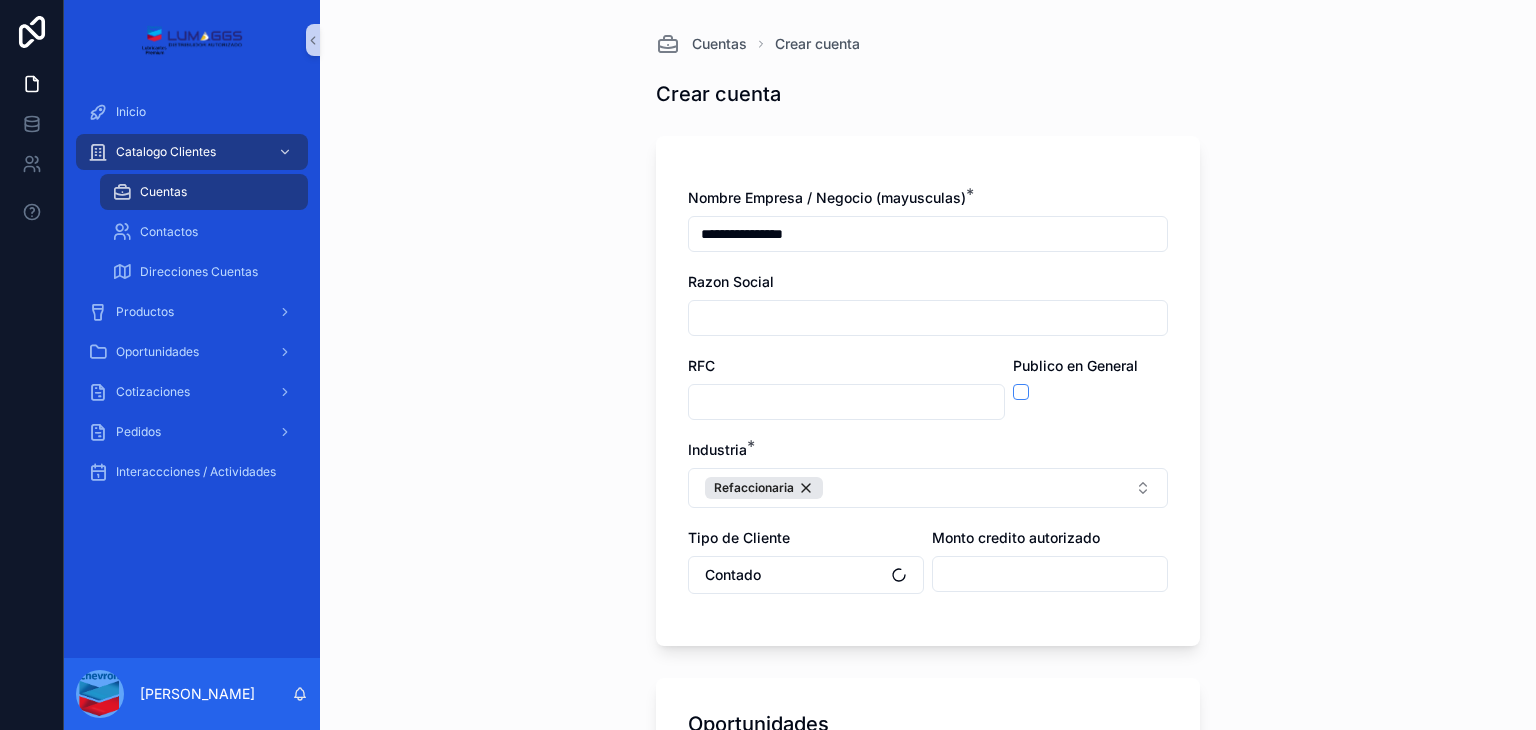 click on "**********" at bounding box center (928, 365) 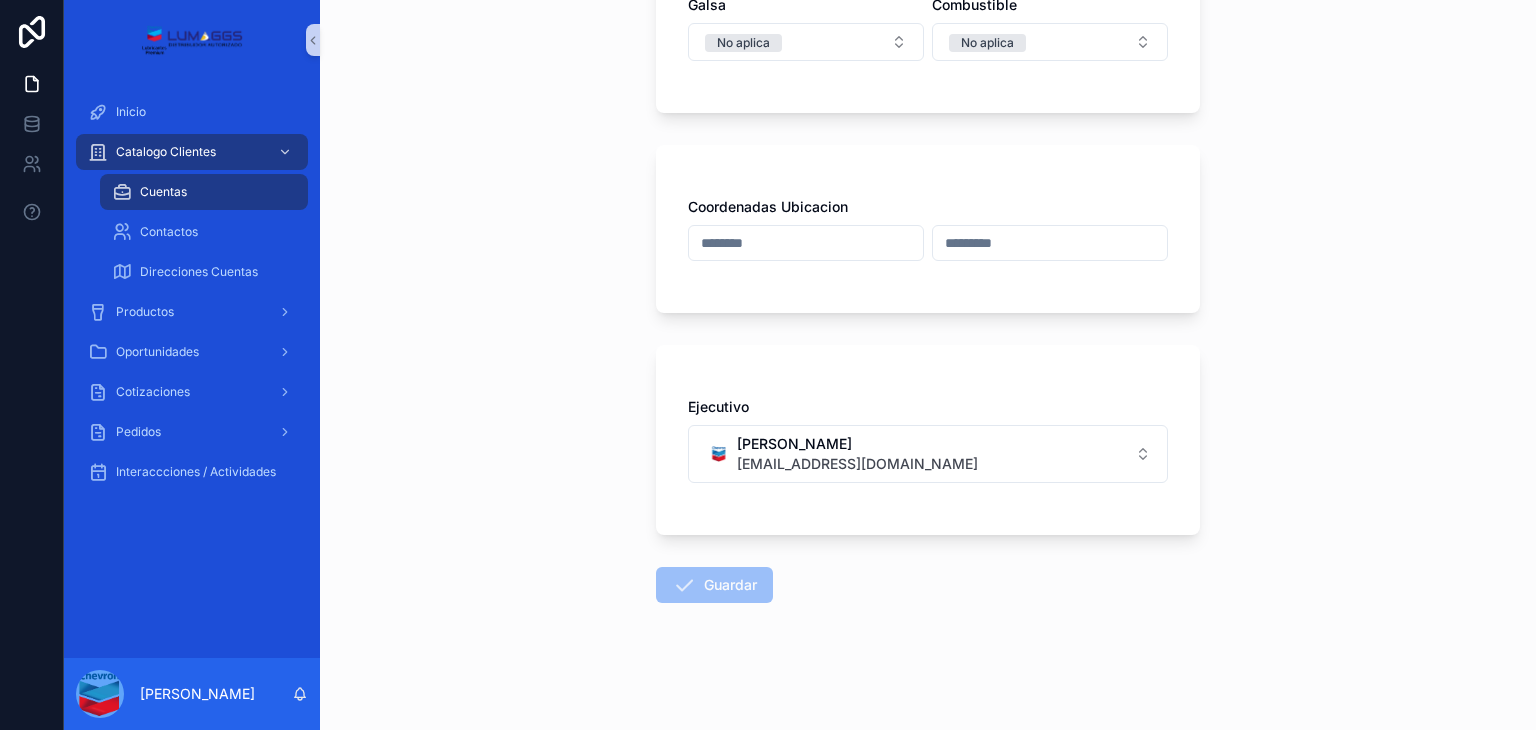 scroll, scrollTop: 349, scrollLeft: 0, axis: vertical 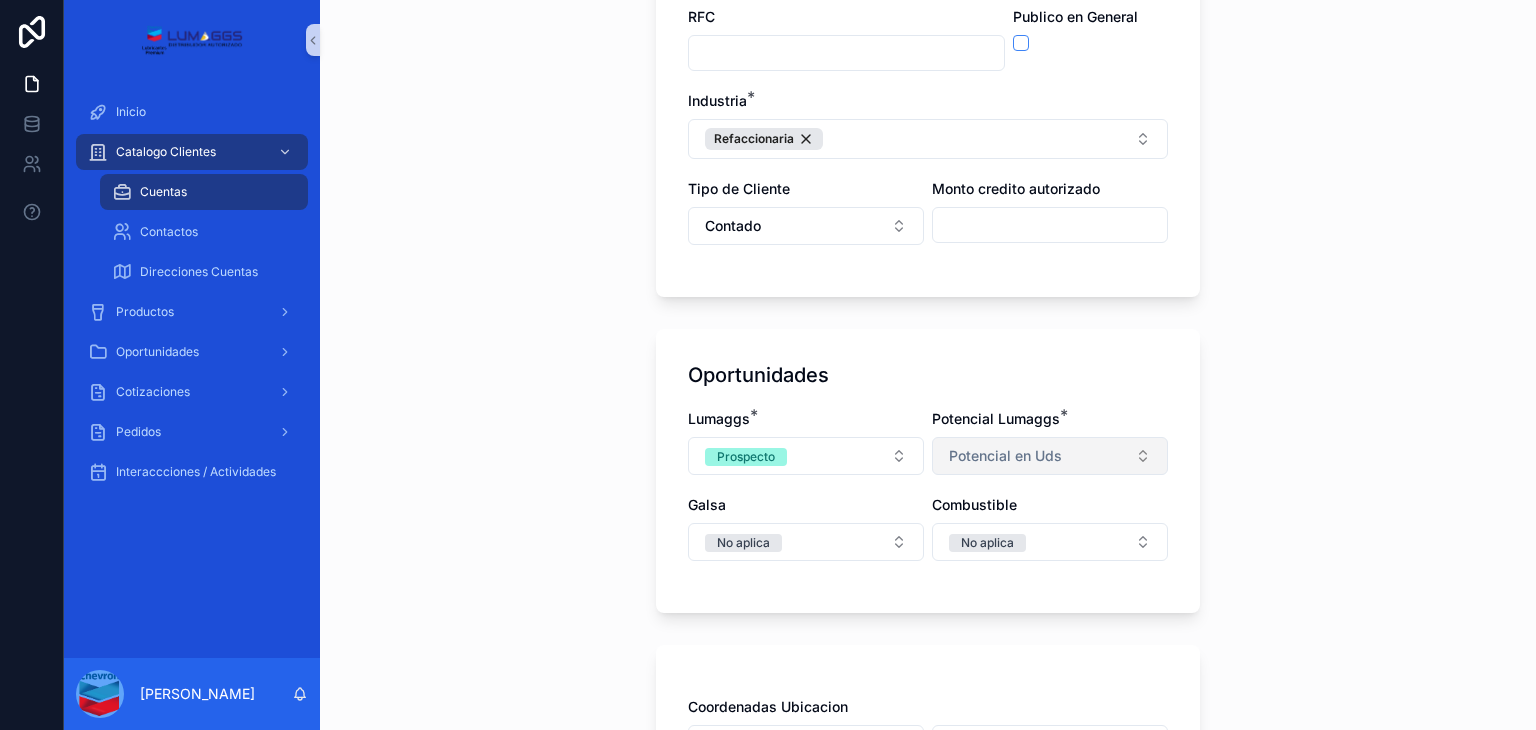 click on "Potencial en Uds" at bounding box center [1050, 456] 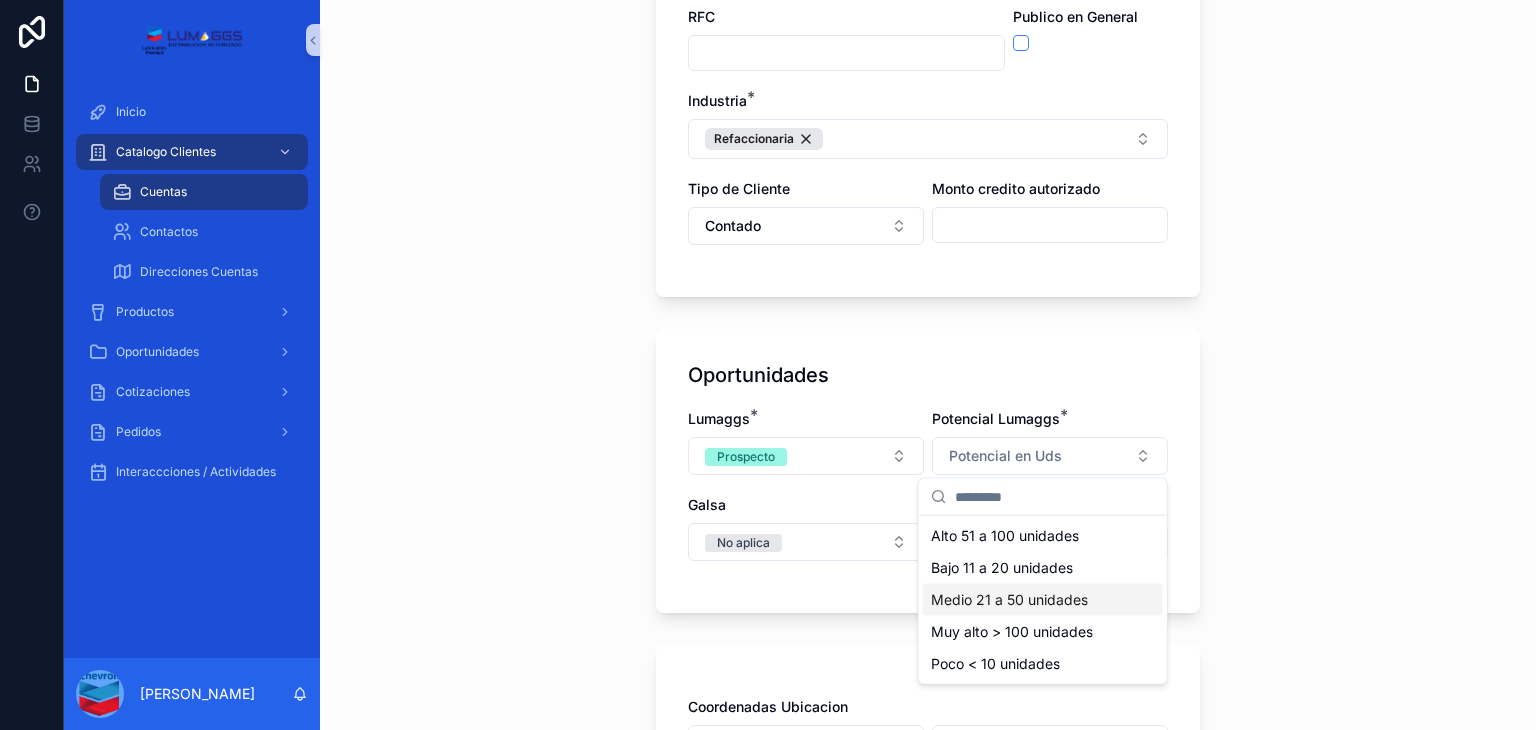 click on "Medio 21 a 50 unidades" at bounding box center [1043, 600] 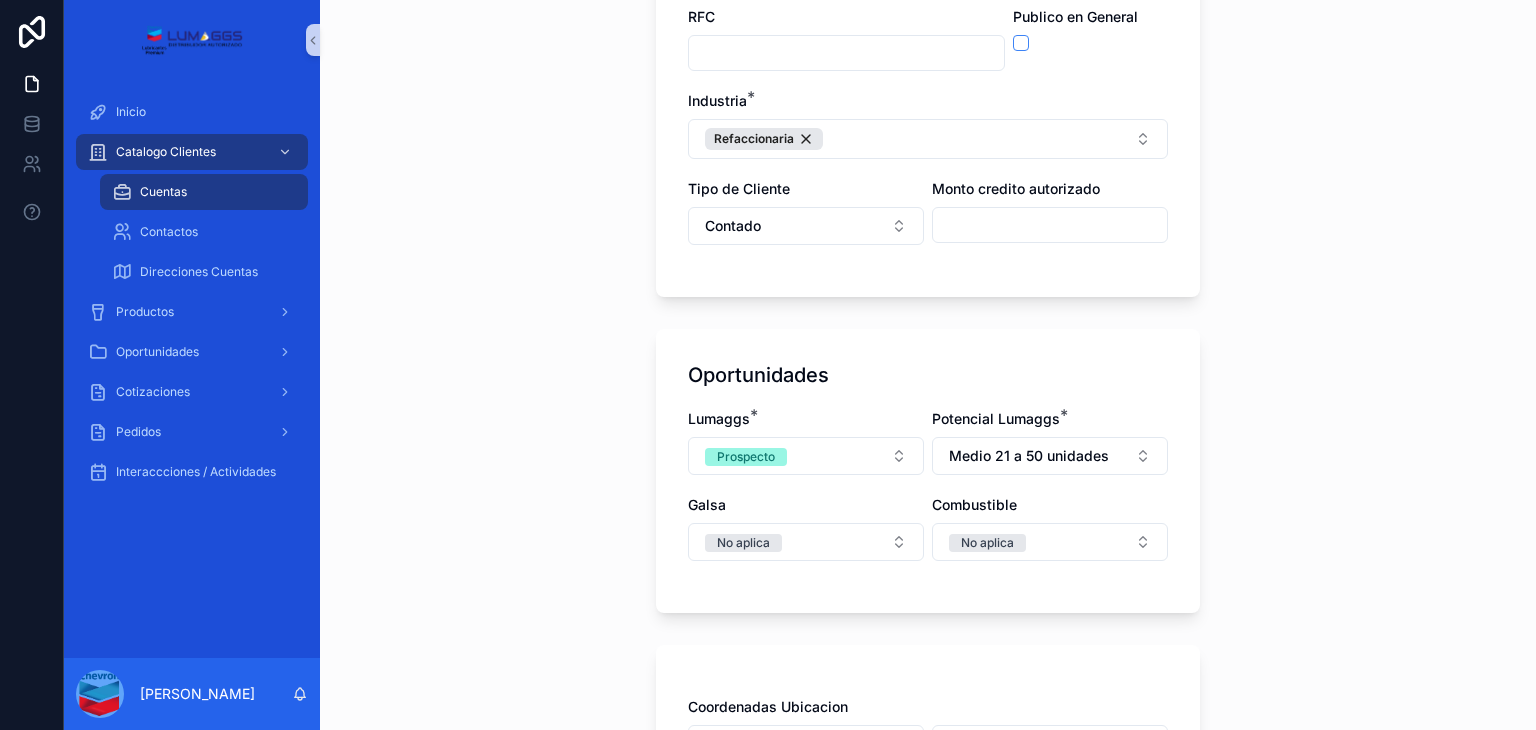 click on "**********" at bounding box center [928, 365] 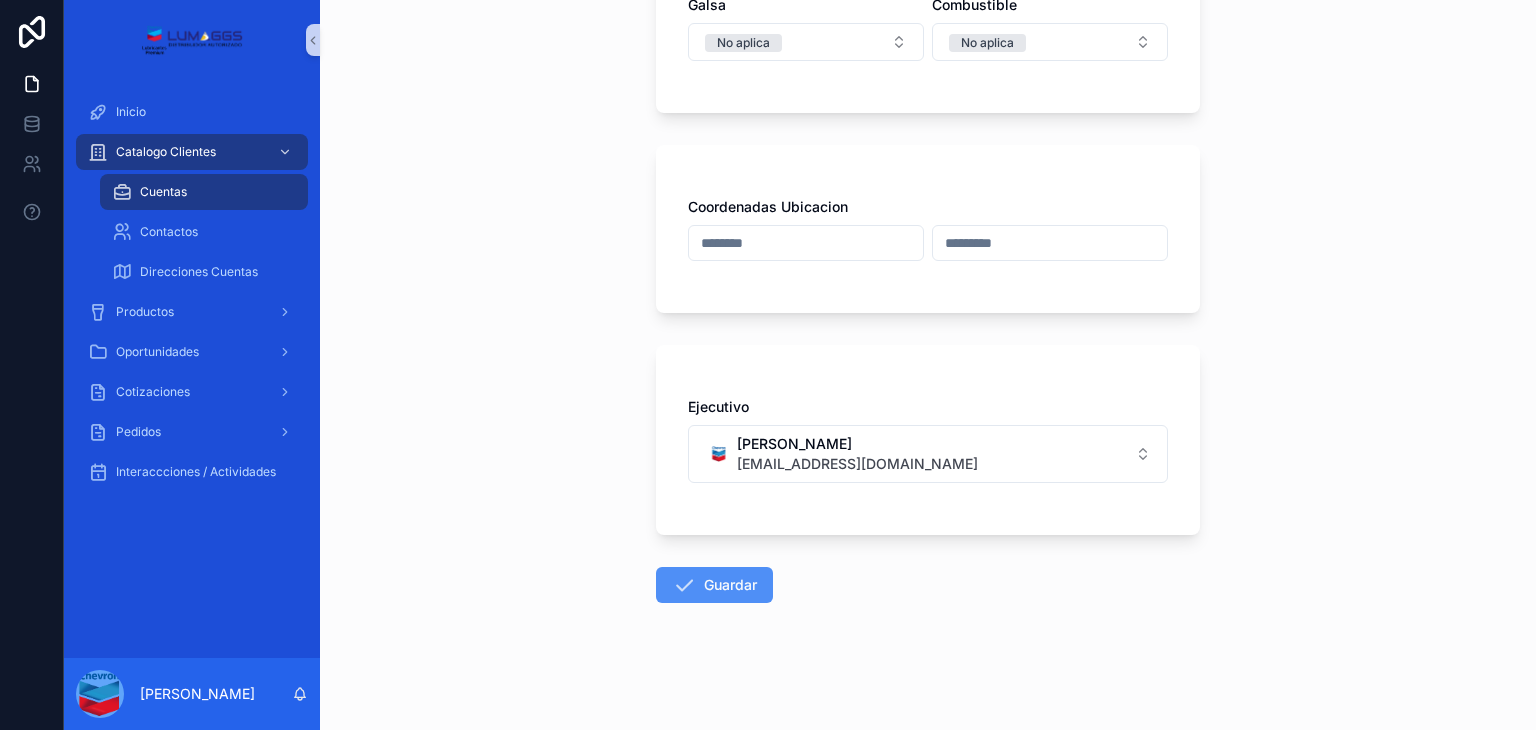 click on "Guardar" at bounding box center (714, 585) 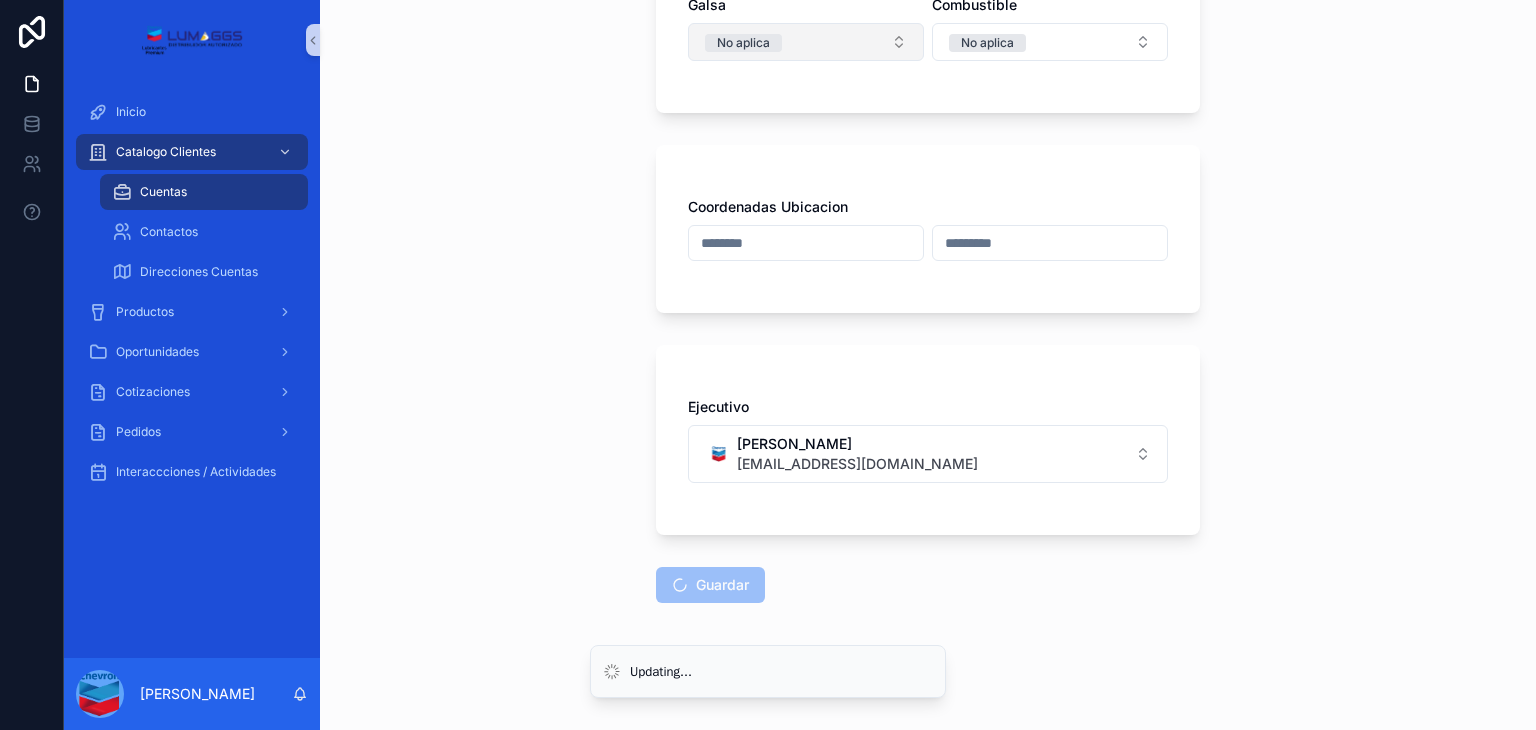 scroll, scrollTop: 349, scrollLeft: 0, axis: vertical 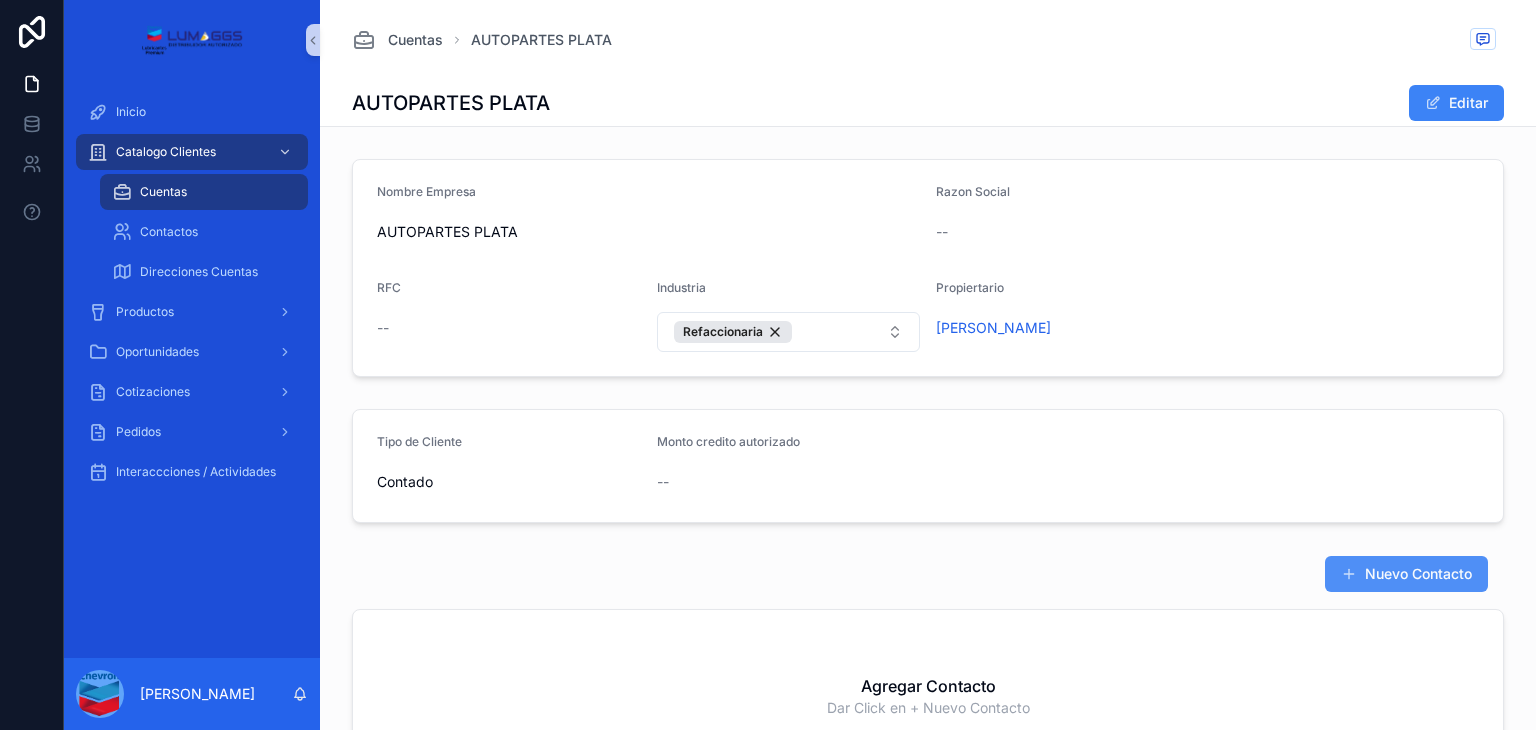 click on "Nuevo Contacto" at bounding box center (1406, 574) 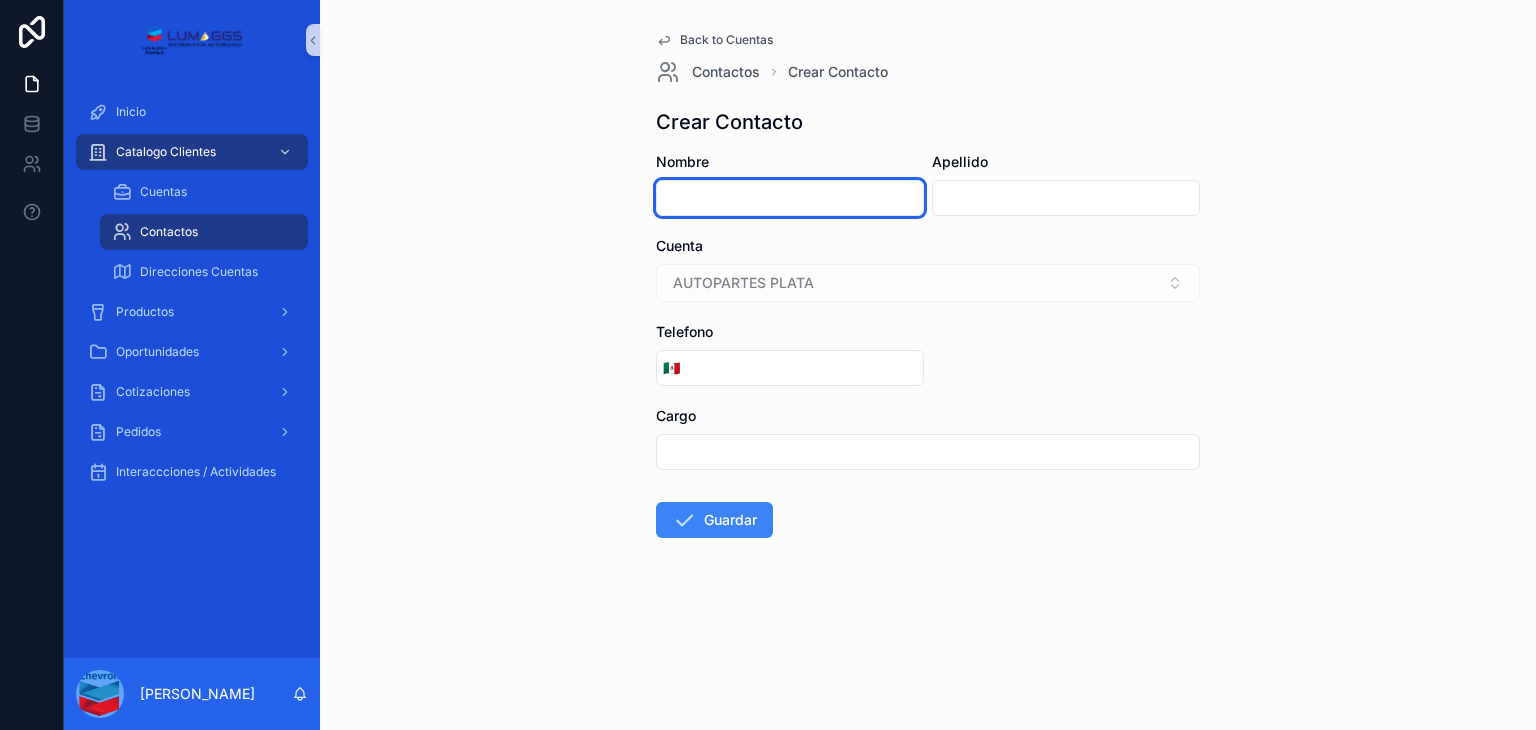 click at bounding box center [790, 198] 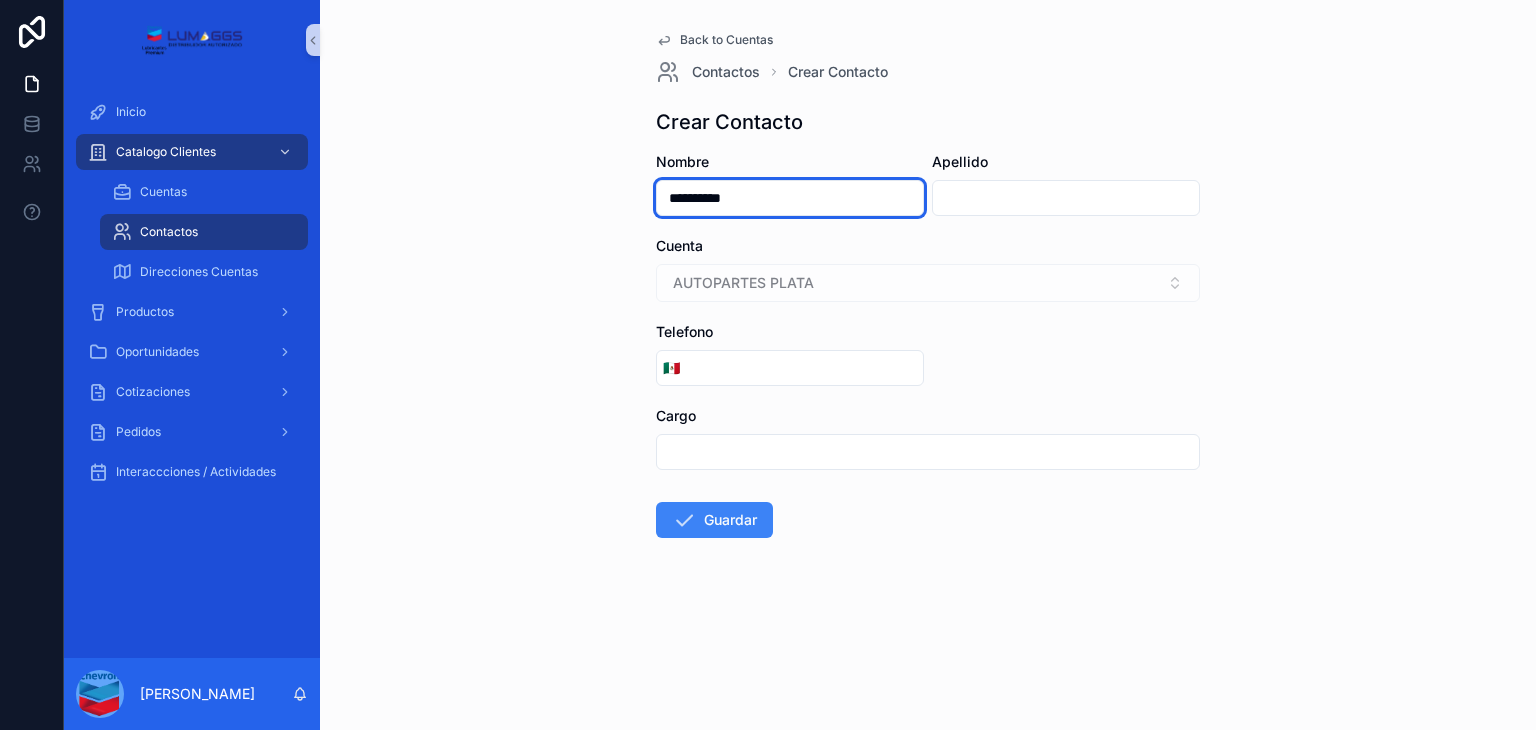 type on "**********" 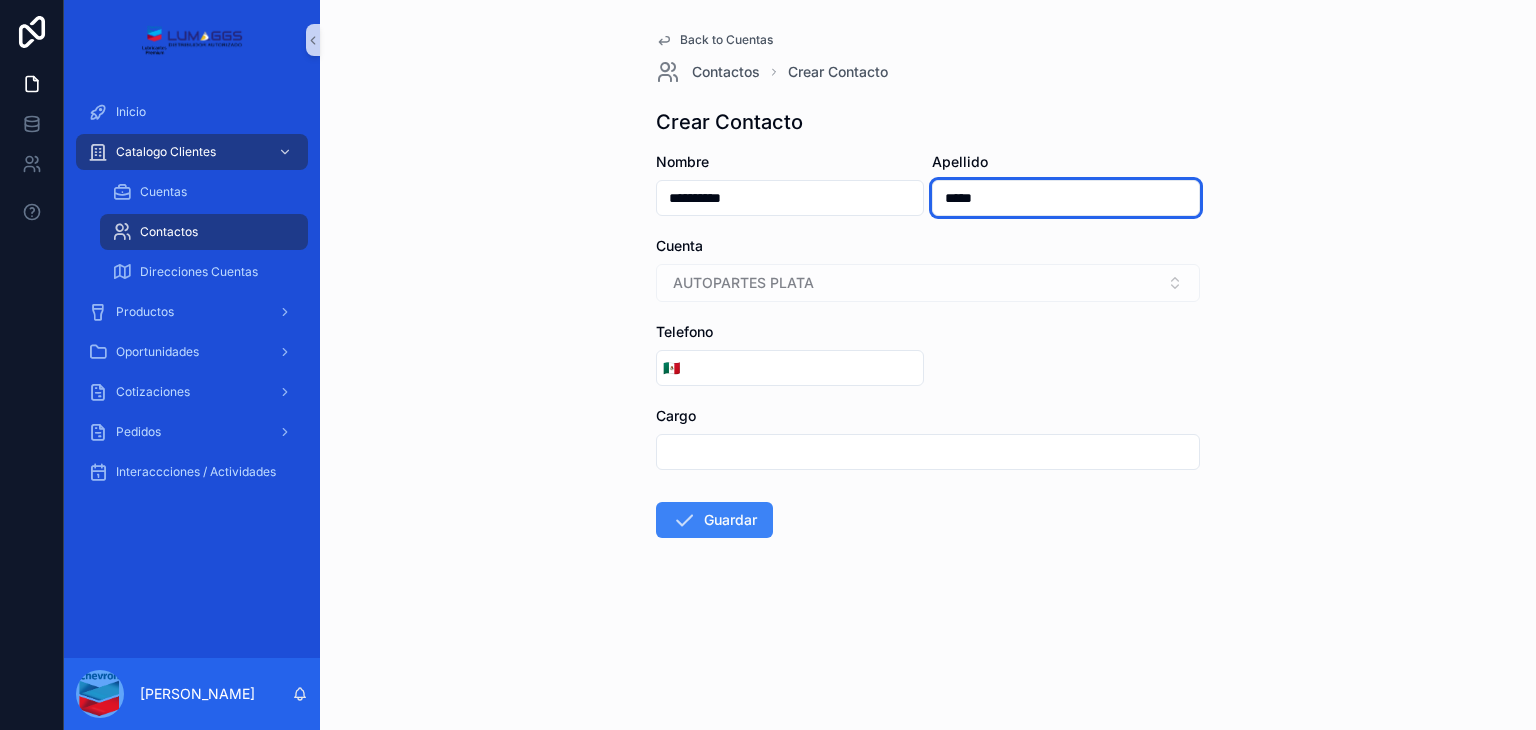 type on "*****" 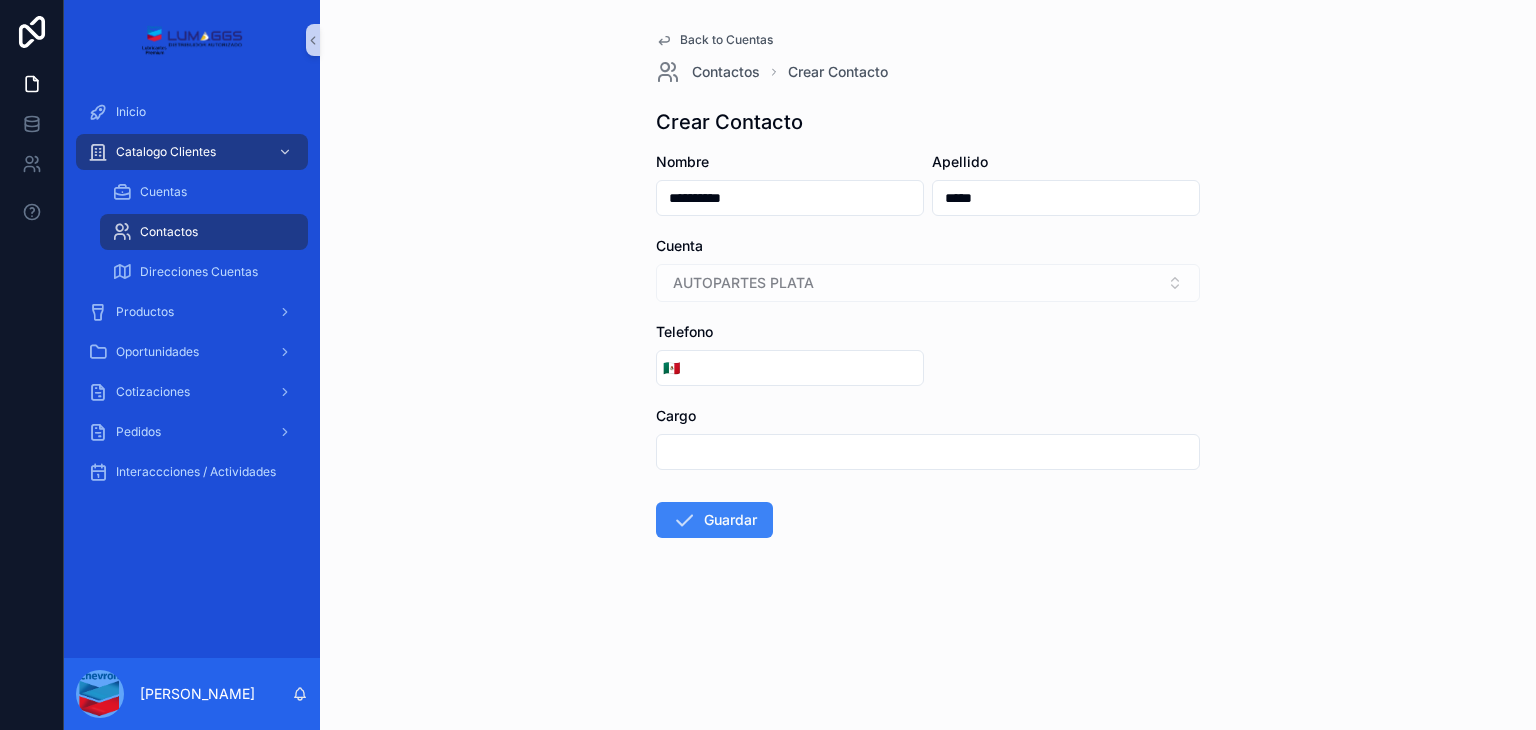type 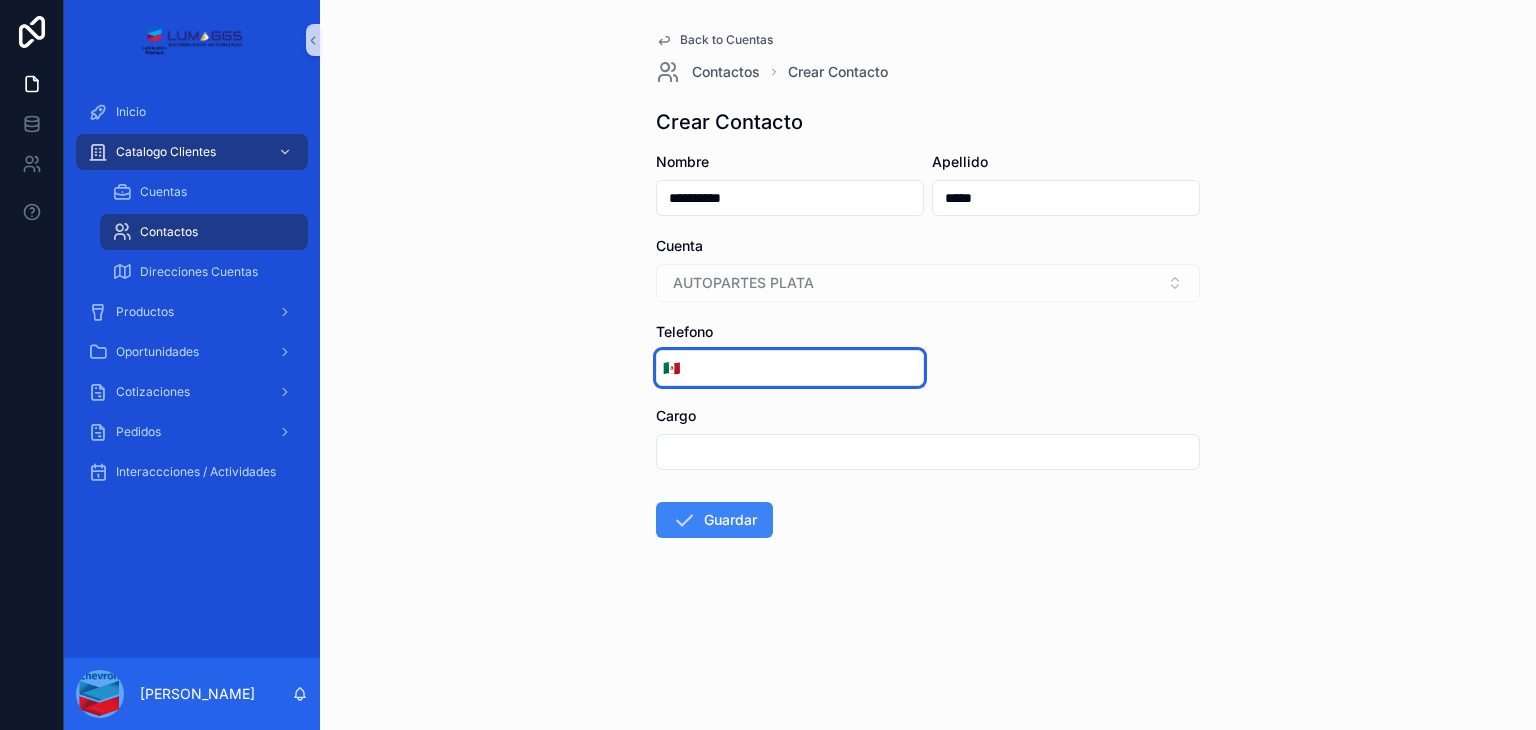 paste on "**********" 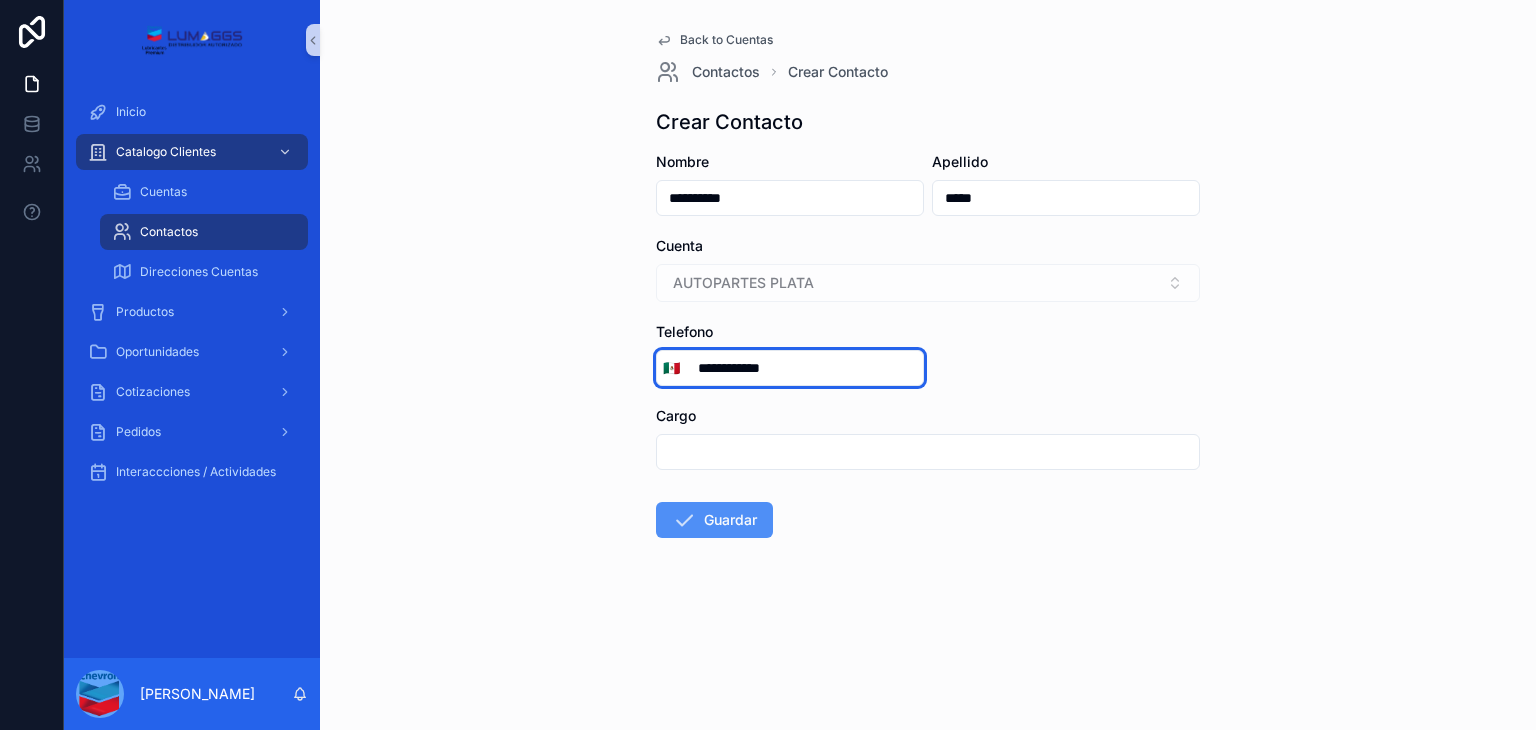 type on "**********" 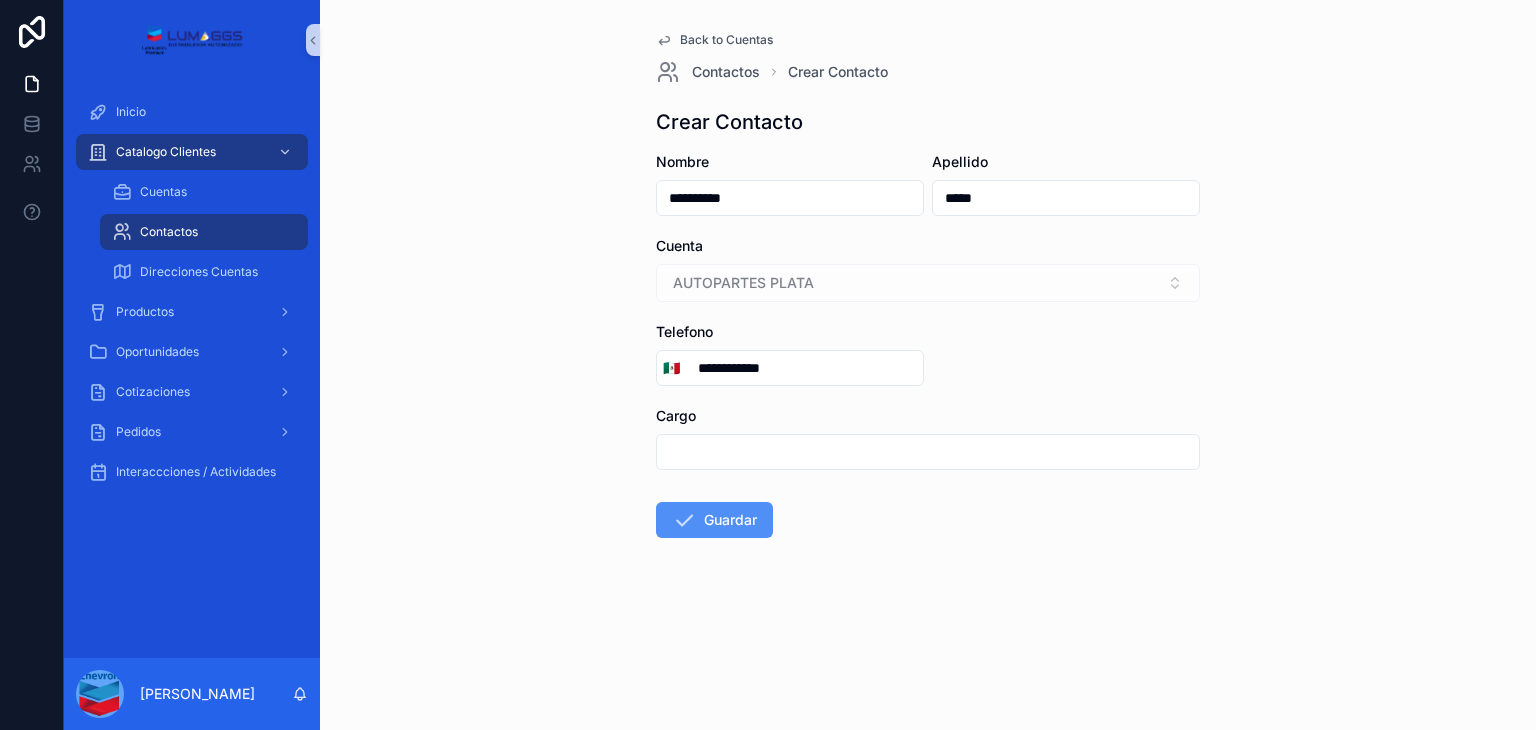 click on "Guardar" at bounding box center (714, 520) 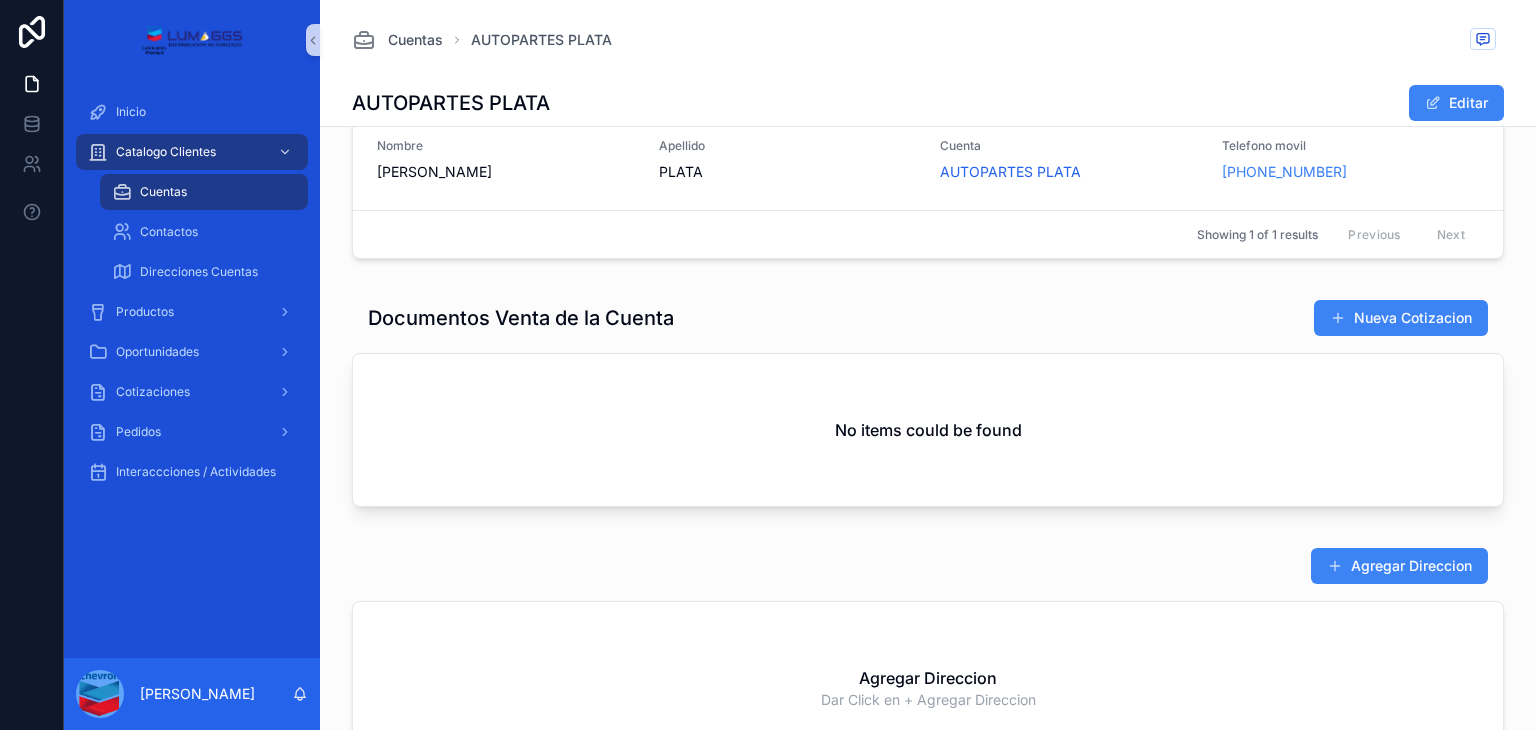 scroll, scrollTop: 1000, scrollLeft: 0, axis: vertical 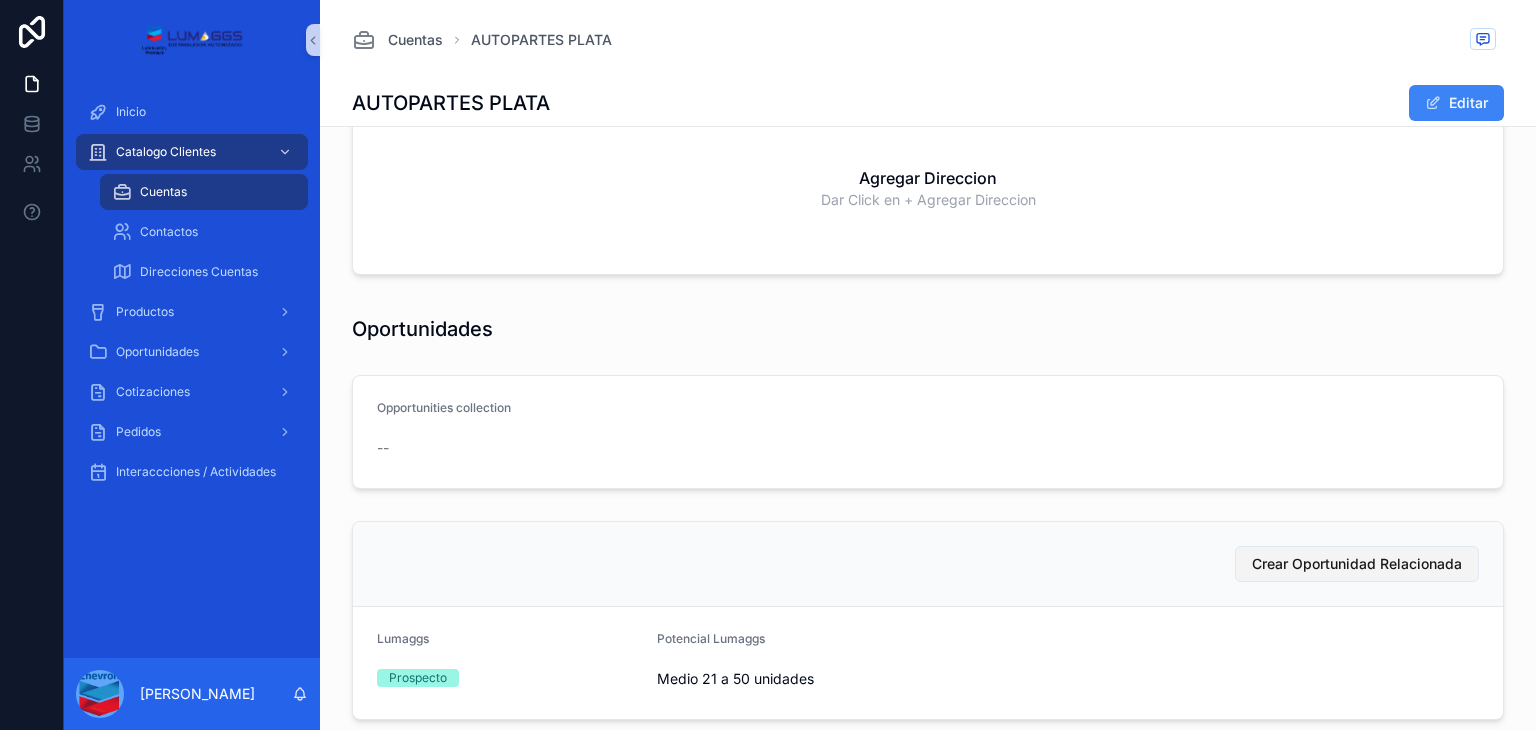 click on "Crear Oportunidad Relacionada" at bounding box center [1357, 564] 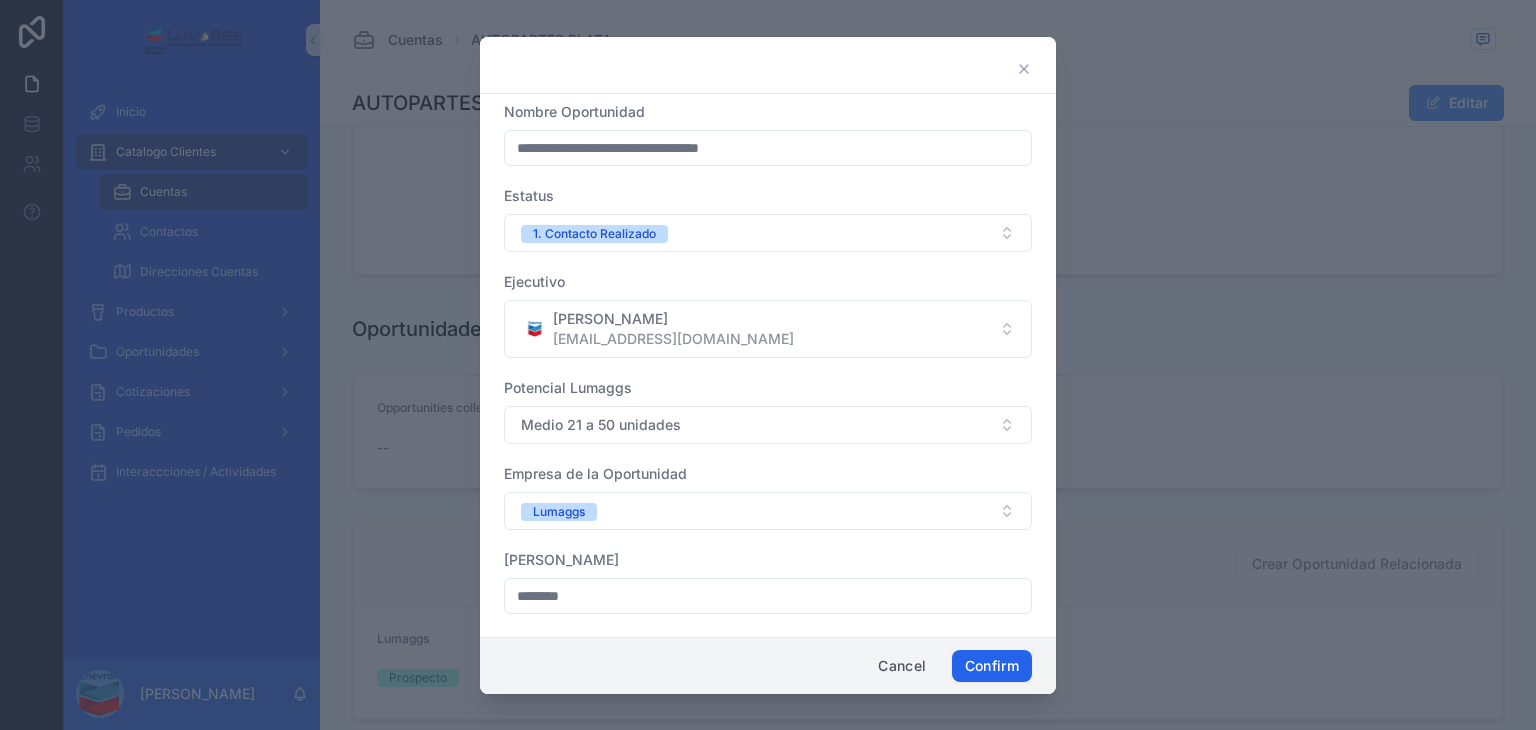 click on "Confirm" at bounding box center (992, 666) 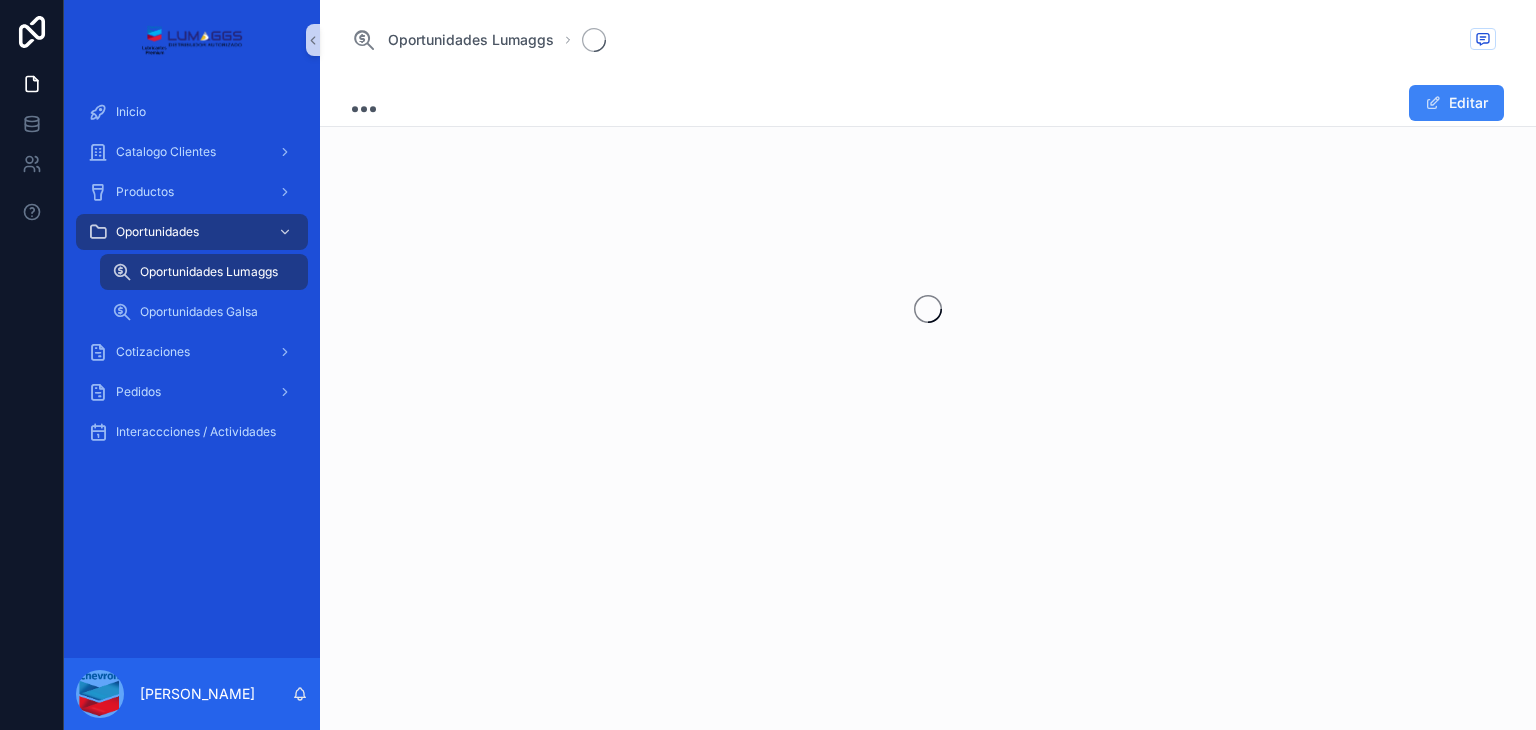 scroll, scrollTop: 0, scrollLeft: 0, axis: both 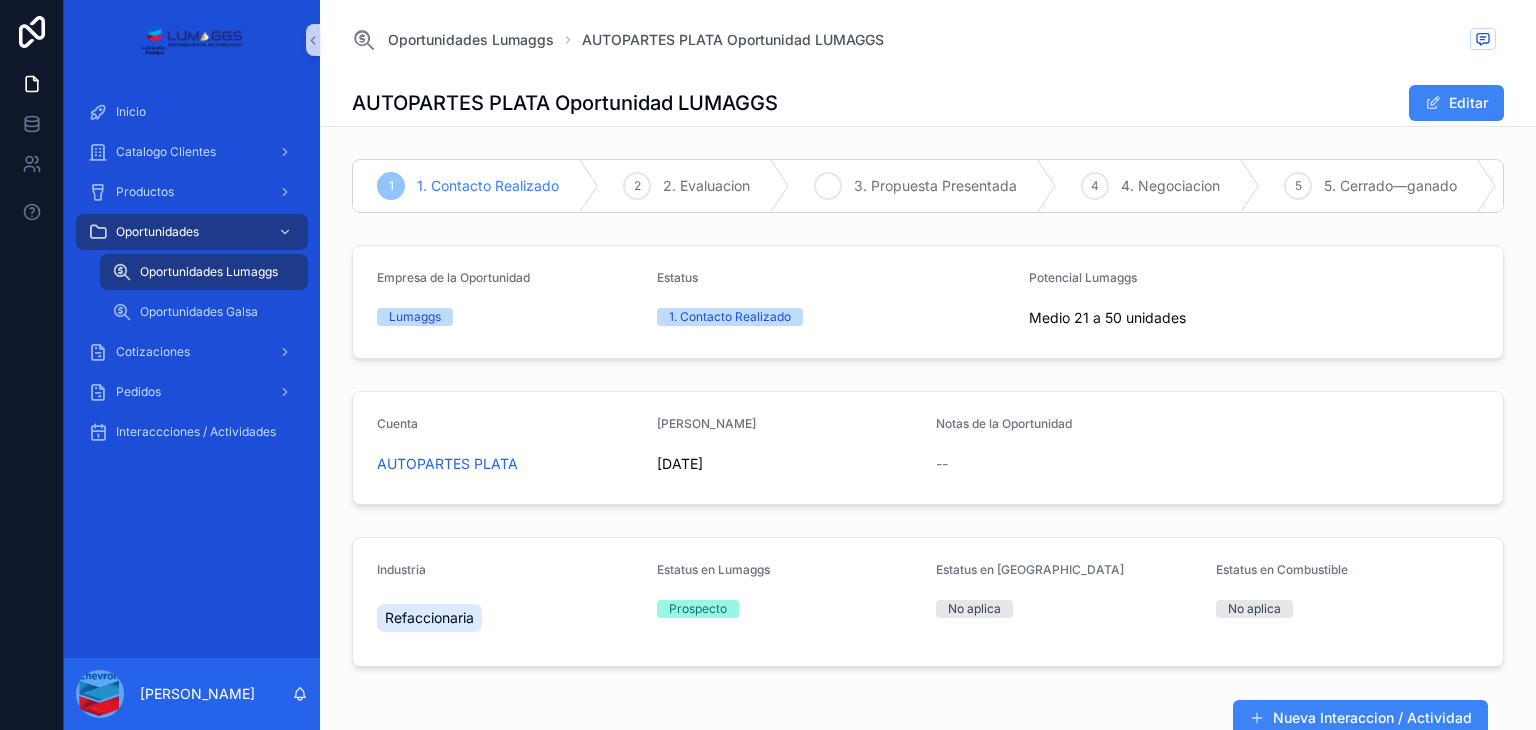 click on "3. Propuesta Presentada" at bounding box center [935, 186] 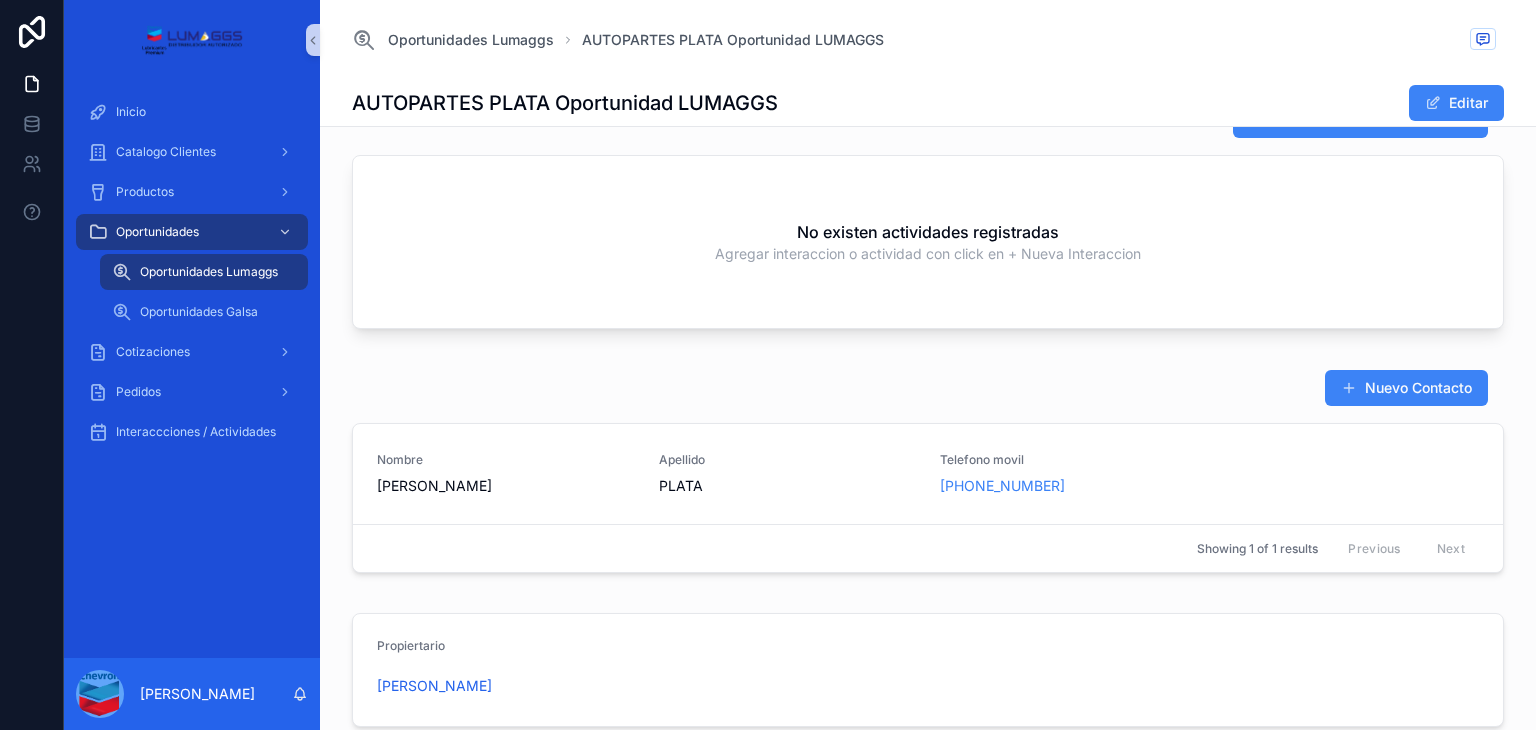 scroll, scrollTop: 990, scrollLeft: 0, axis: vertical 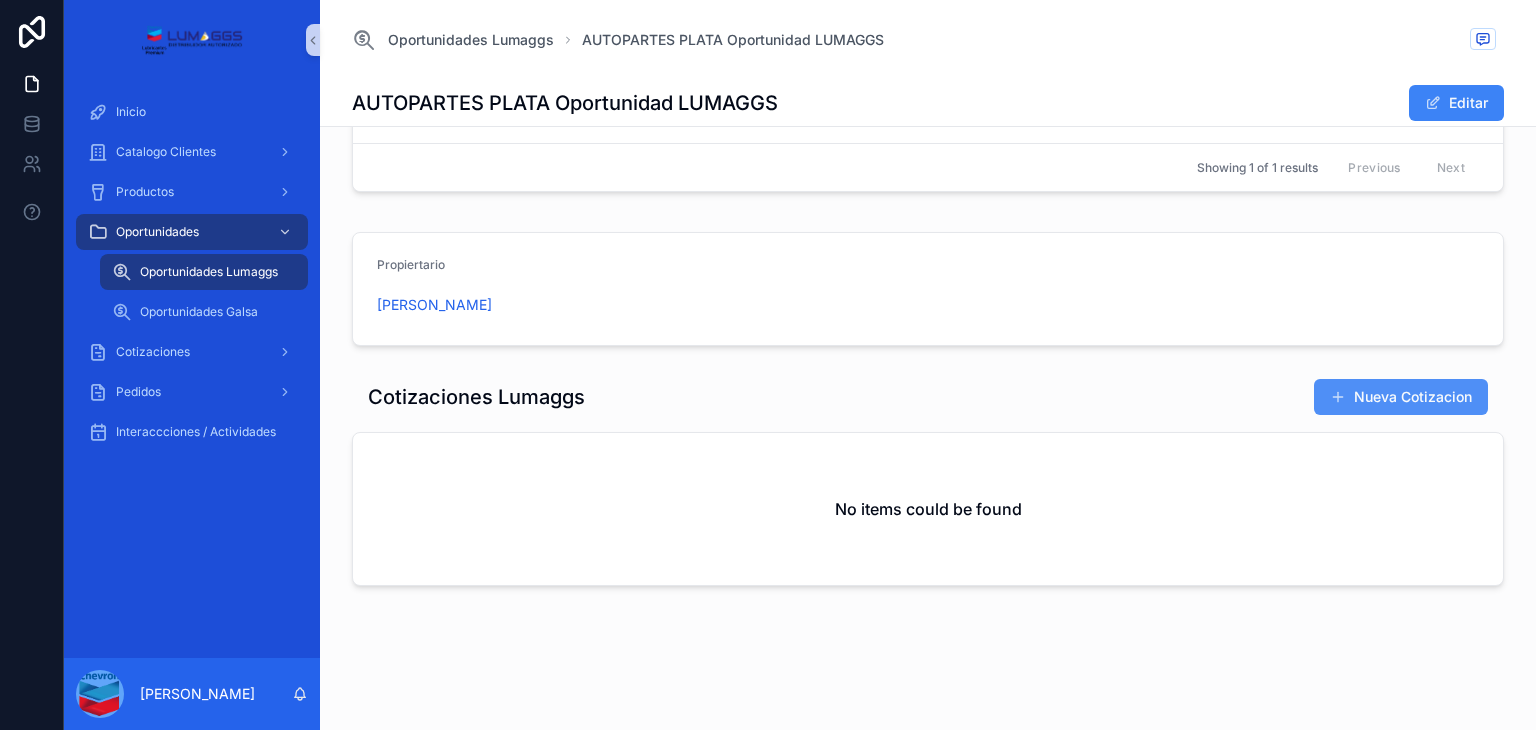 click on "Nueva Cotizacion" at bounding box center [1401, 397] 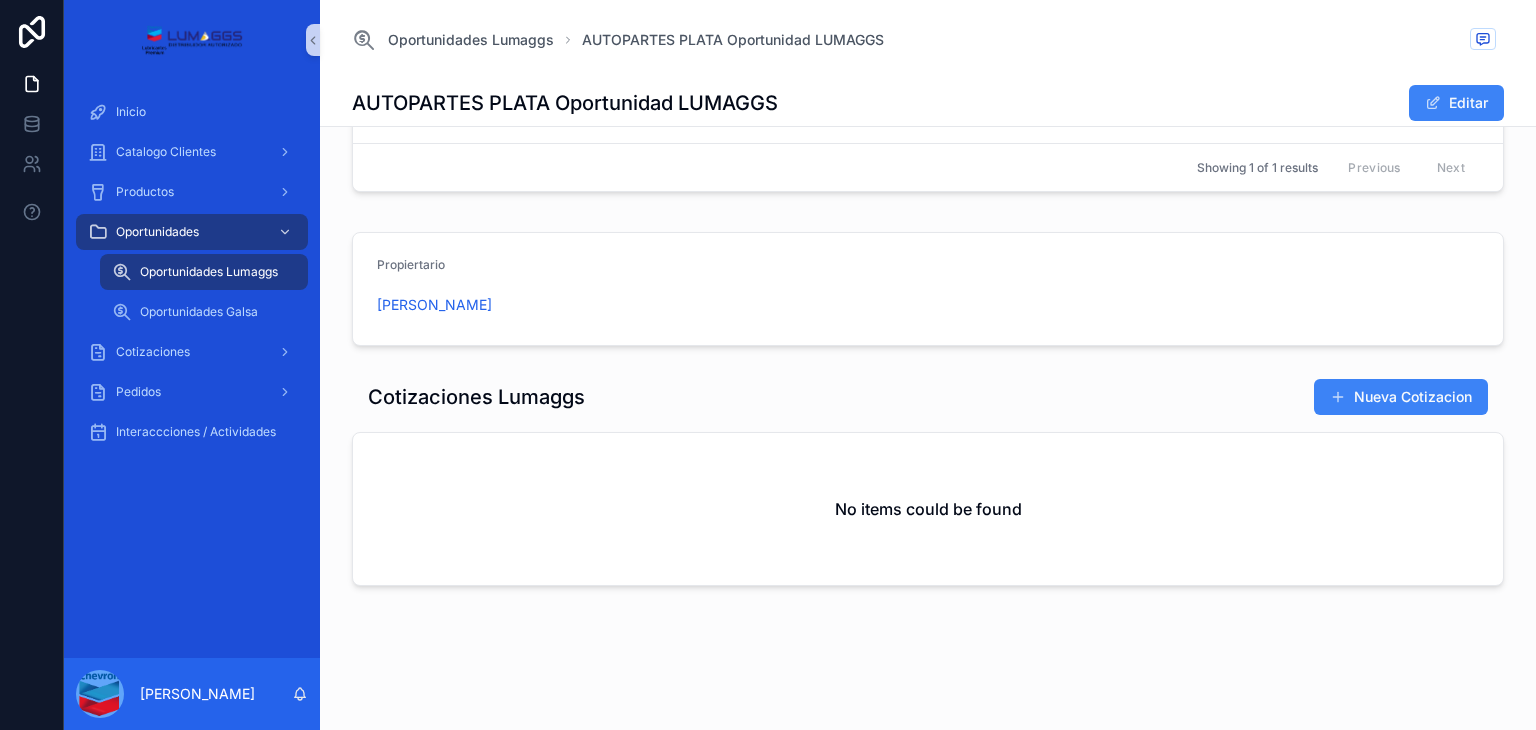 scroll, scrollTop: 0, scrollLeft: 0, axis: both 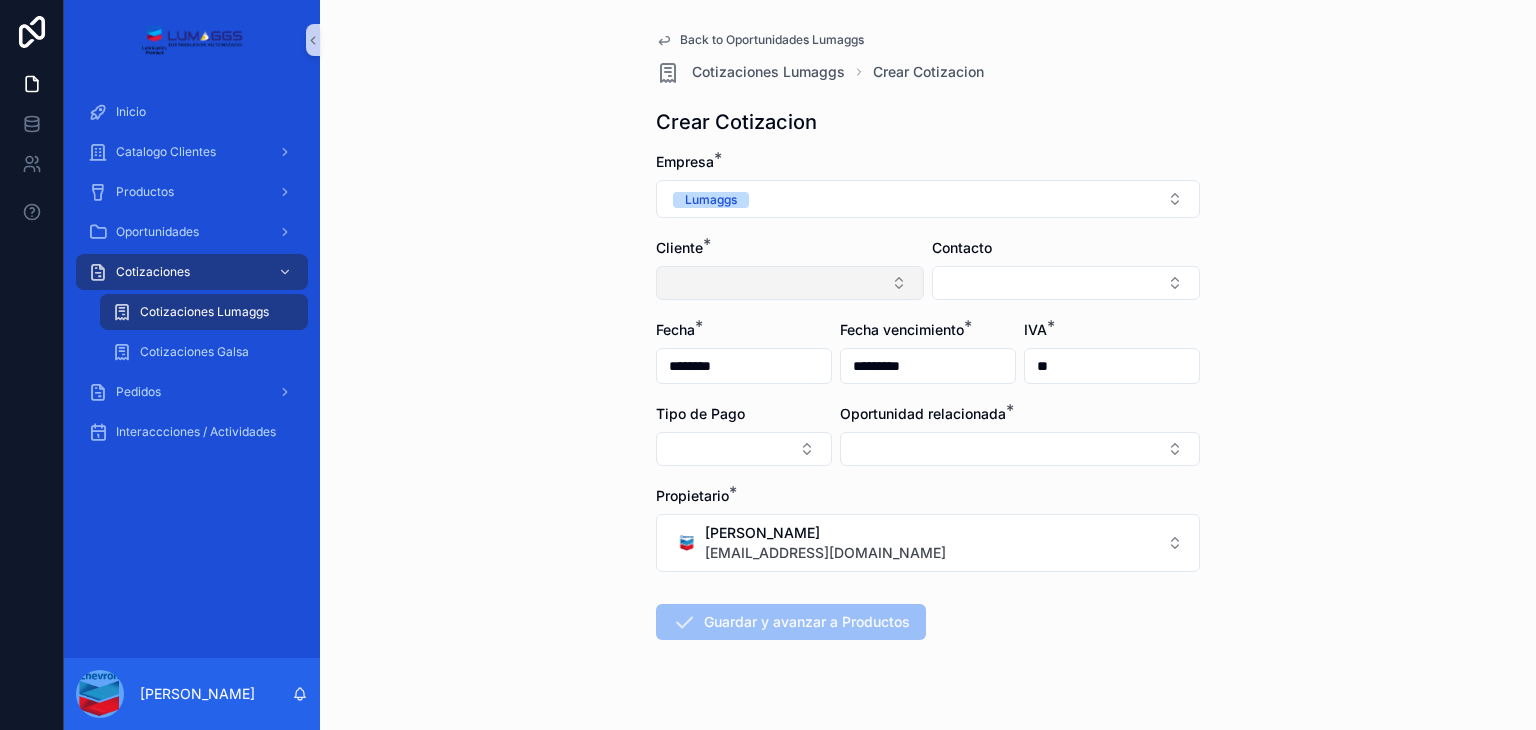 click at bounding box center [790, 283] 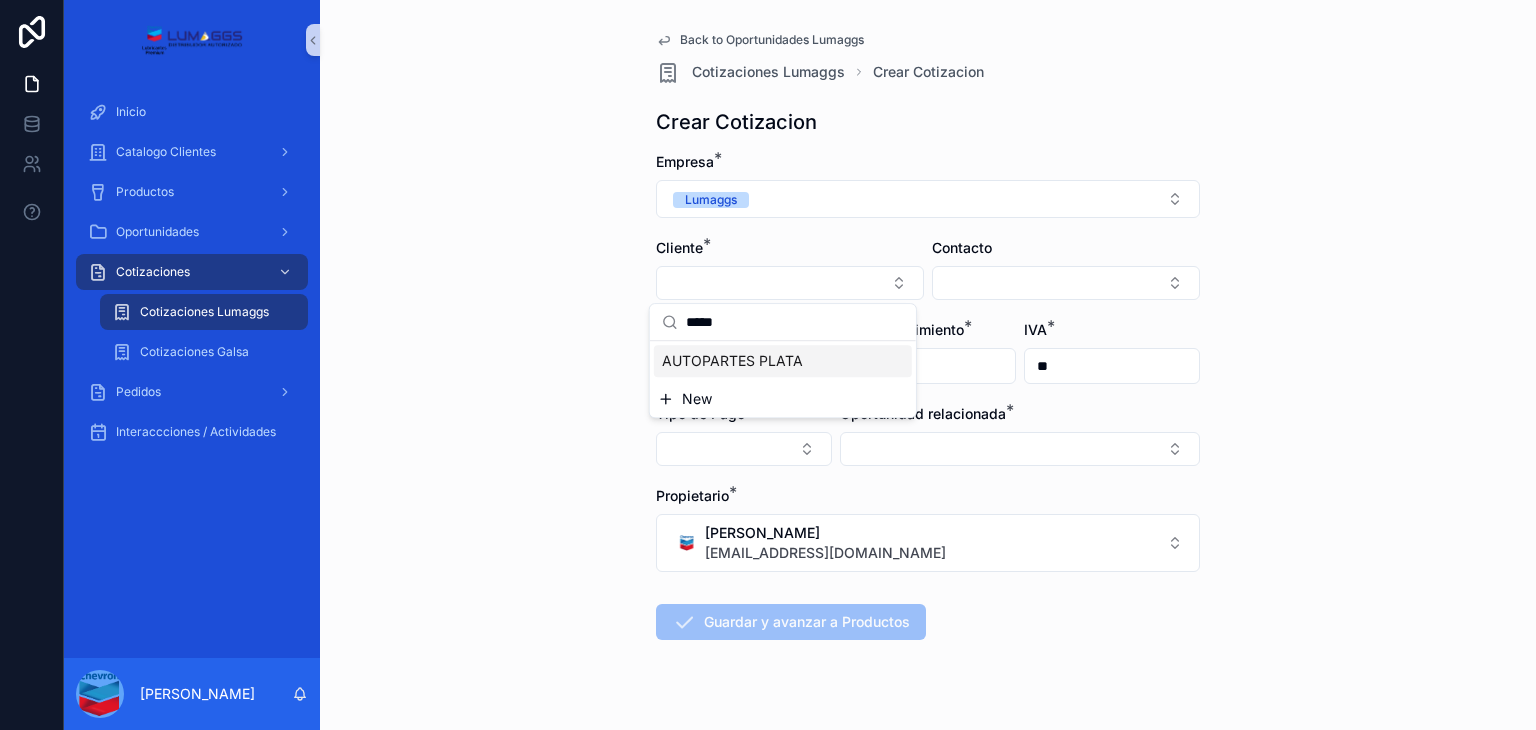 type on "*****" 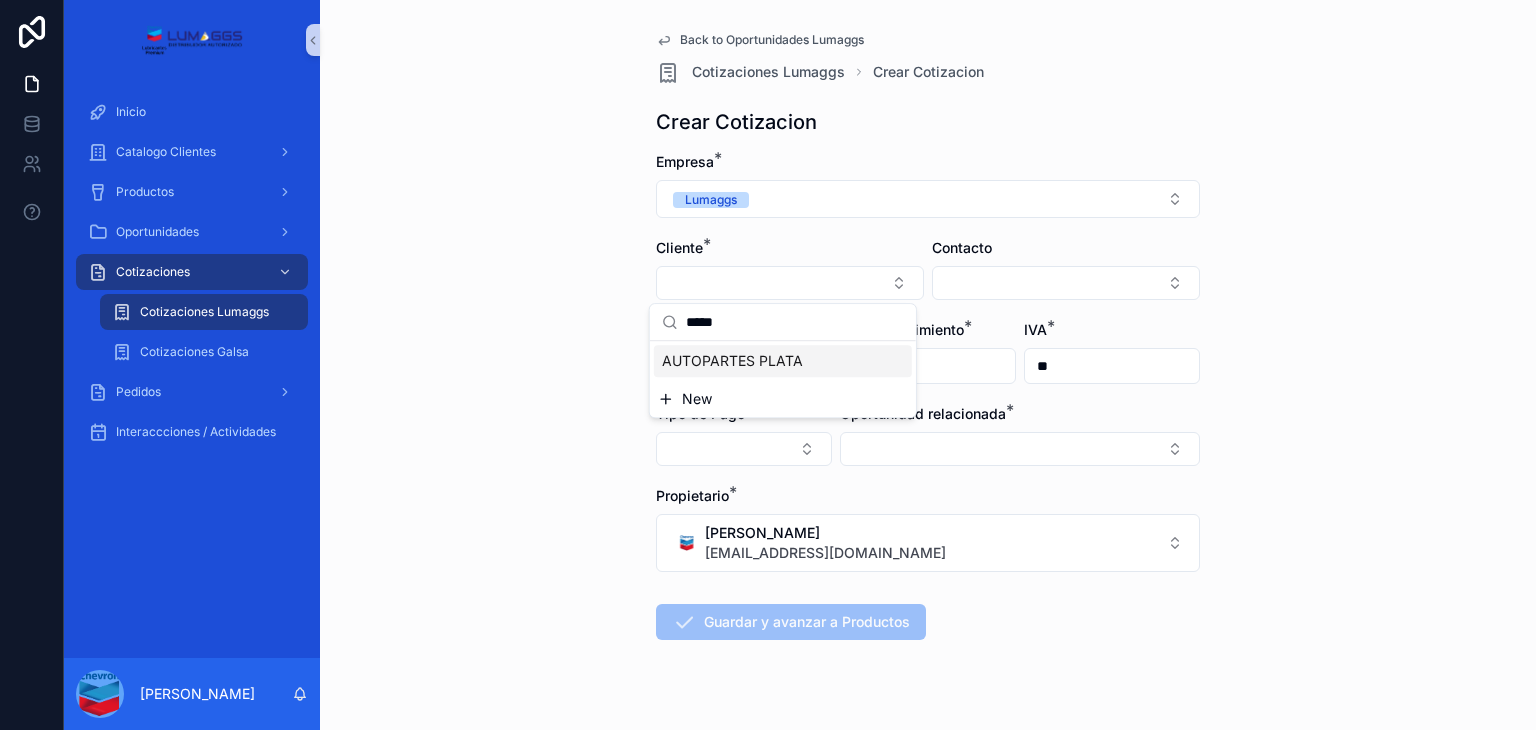 click on "AUTOPARTES PLATA" at bounding box center (732, 361) 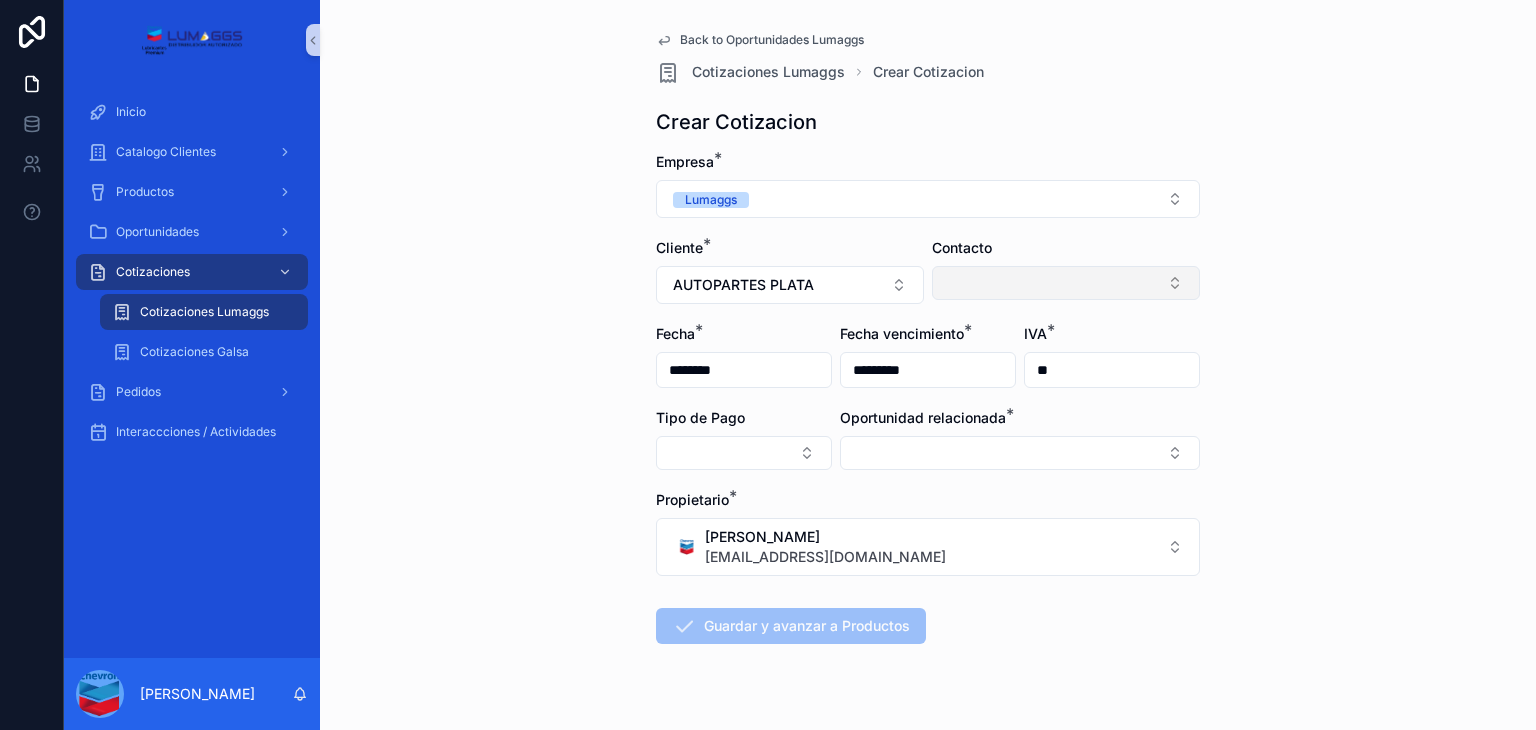 click at bounding box center (1066, 283) 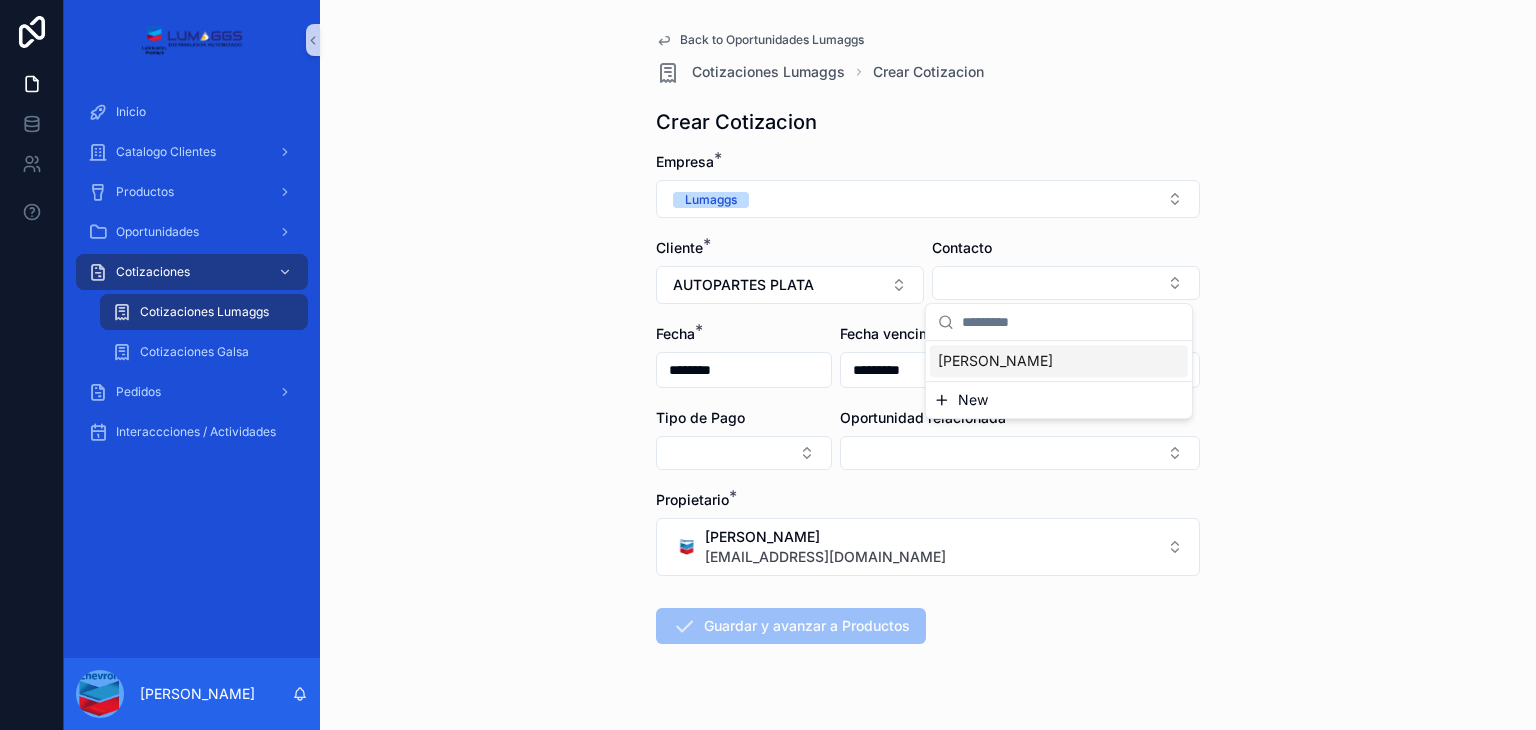 click on "[PERSON_NAME]" at bounding box center (995, 361) 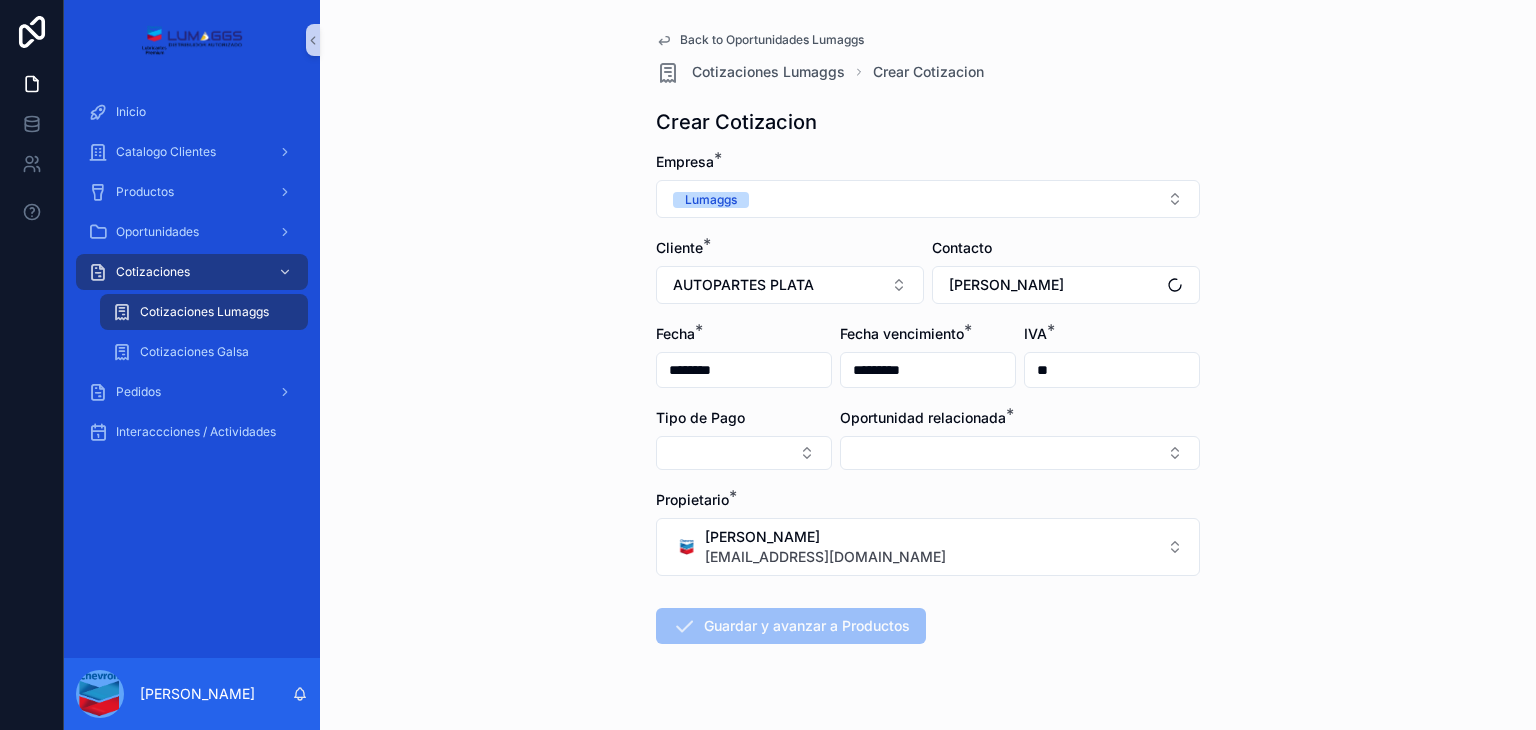 click on "Back to Oportunidades Lumaggs Cotizaciones Lumaggs Crear Cotizacion Crear Cotizacion Empresa * Lumaggs Cliente * AUTOPARTES PLATA Contacto [PERSON_NAME] * ******** Fecha vencimiento * ********* IVA * ** Tipo de Pago Oportunidad relacionada * Propietario * Carlos Salazar [EMAIL_ADDRESS][DOMAIN_NAME] [PERSON_NAME] y avanzar a Productos" at bounding box center [928, 365] 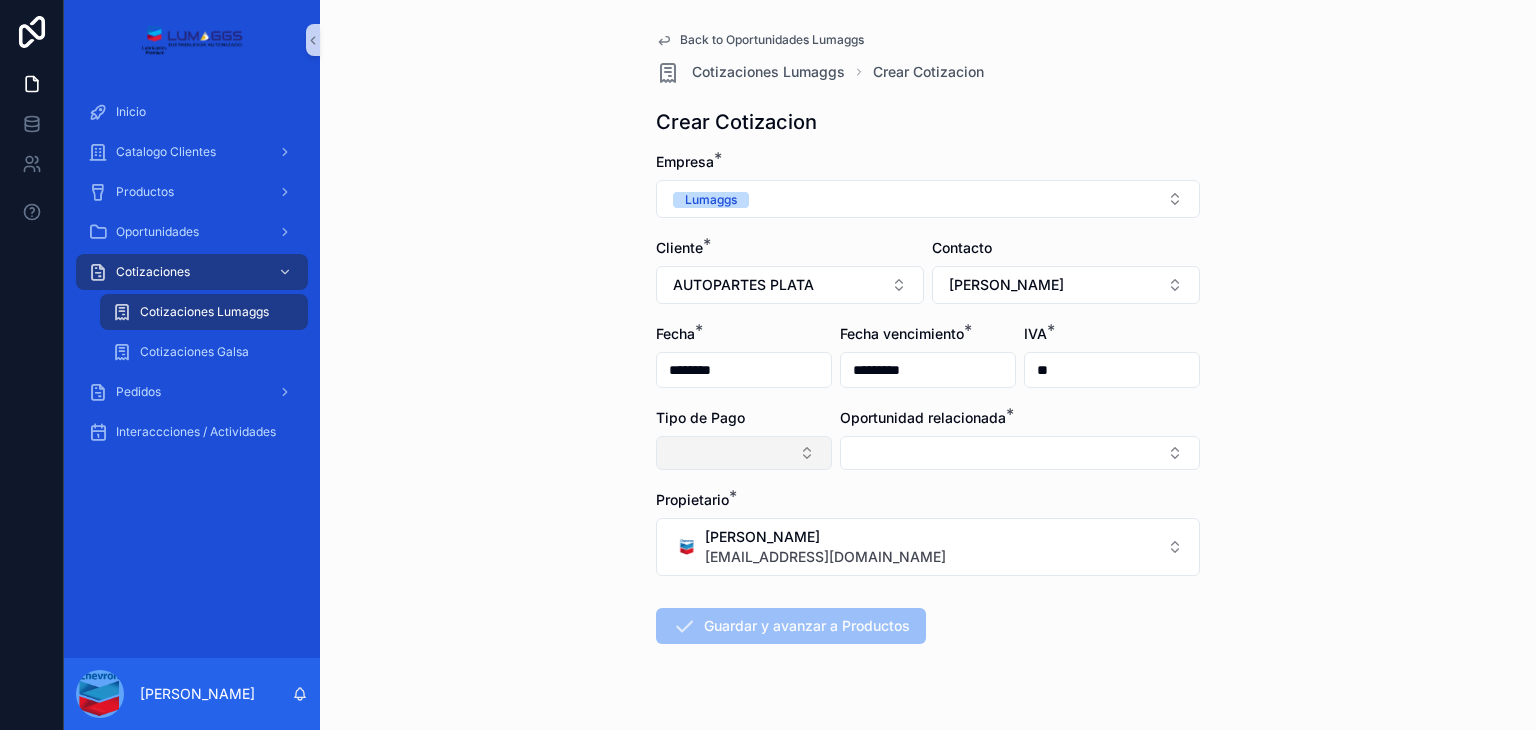click at bounding box center (744, 453) 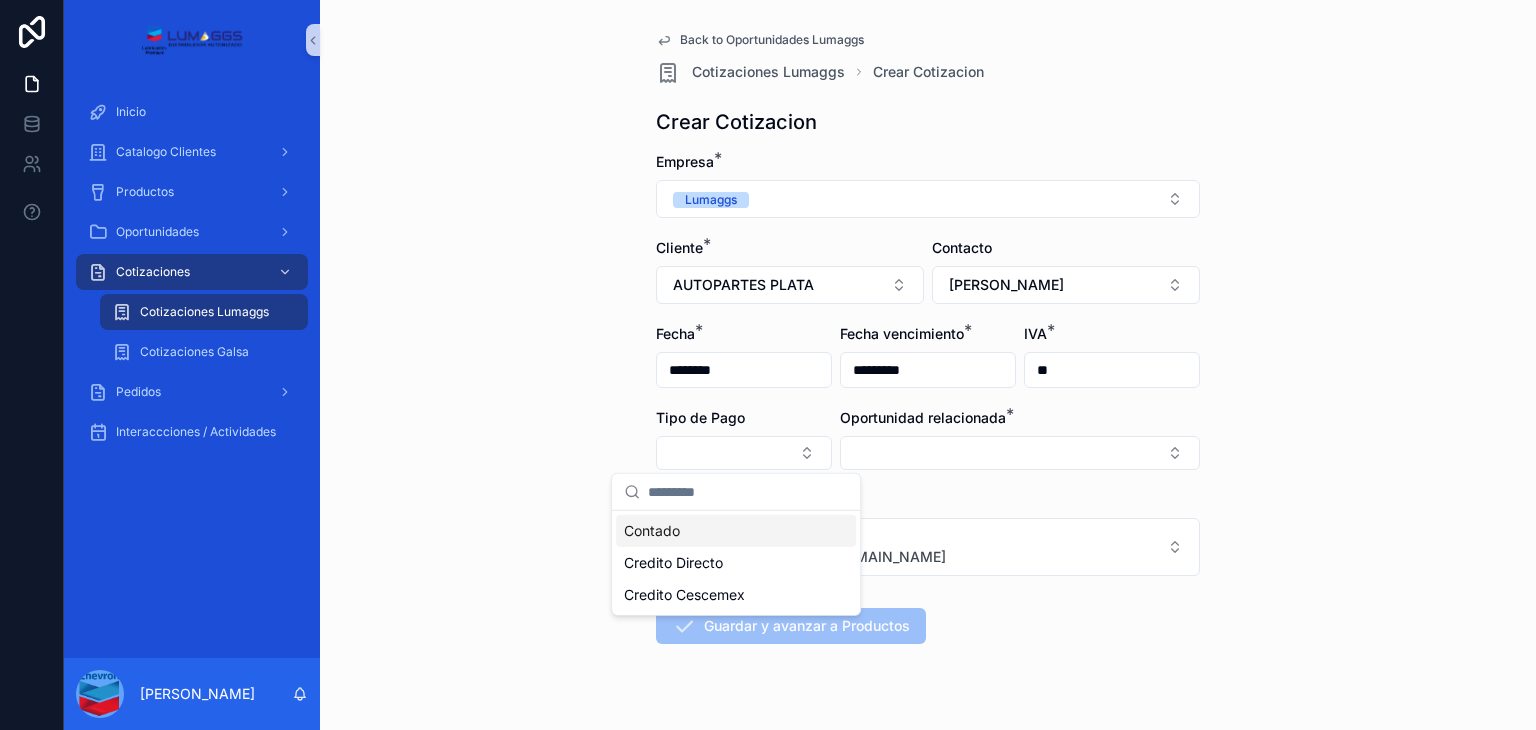 click on "Contado" at bounding box center [736, 531] 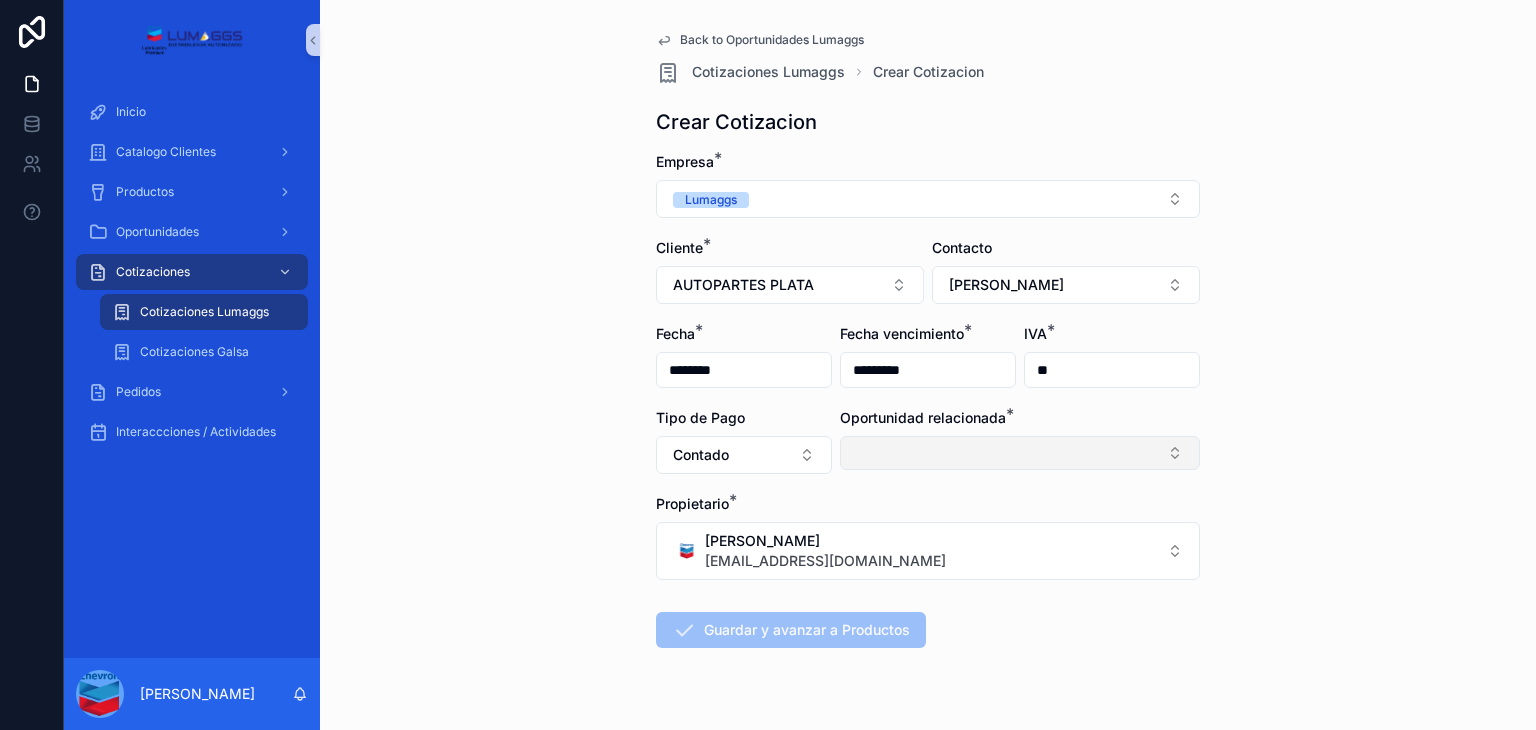 click at bounding box center [1020, 453] 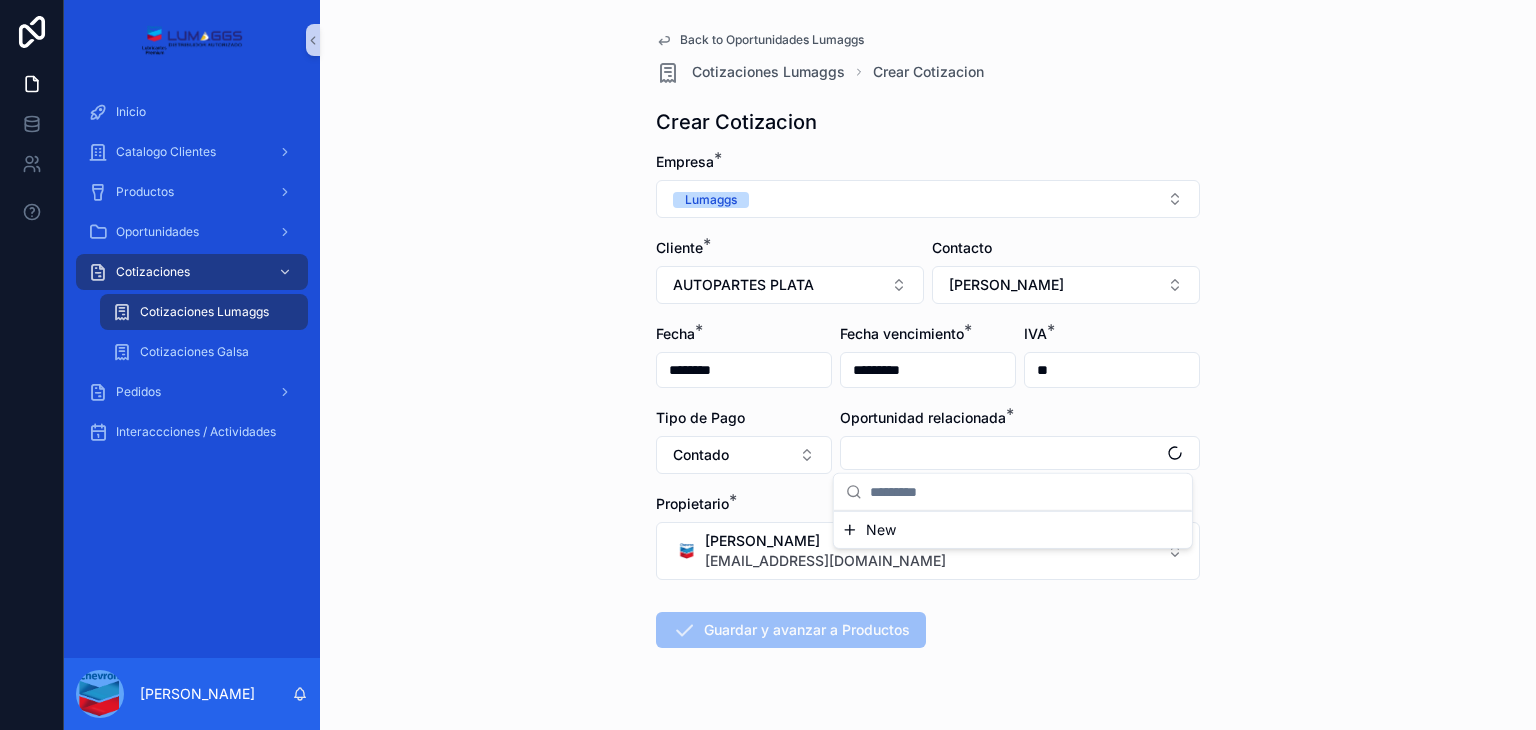drag, startPoint x: 1364, startPoint y: 449, endPoint x: 1335, endPoint y: 427, distance: 36.40055 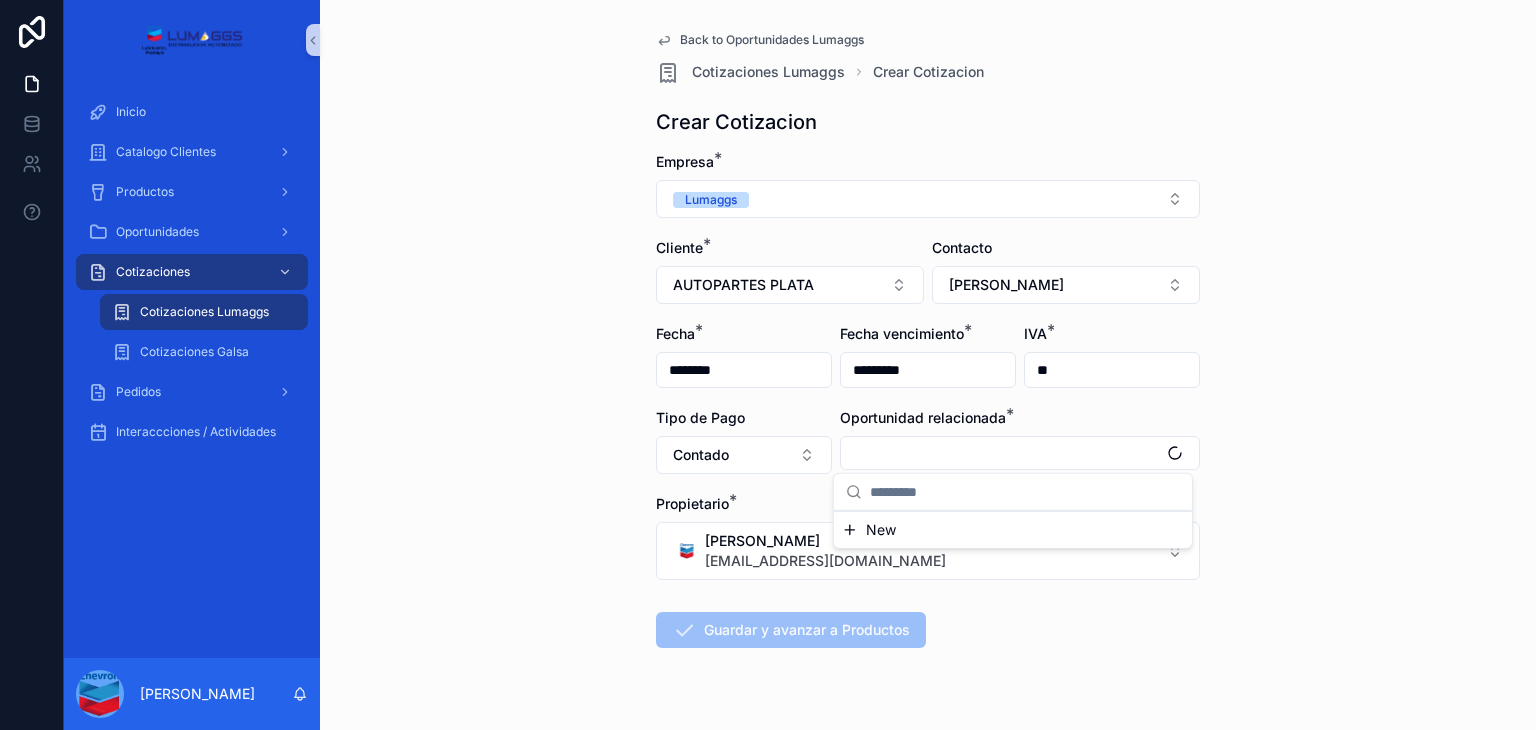 click on "Back to Oportunidades Lumaggs Cotizaciones Lumaggs Crear Cotizacion Crear Cotizacion Empresa * Lumaggs Cliente * AUTOPARTES PLATA Contacto [PERSON_NAME] * ******** Fecha vencimiento * ********* IVA * ** Tipo de Pago Contado Oportunidad relacionada * Propietario * Carlos Salazar [EMAIL_ADDRESS][DOMAIN_NAME] [PERSON_NAME] y avanzar a Productos" at bounding box center (928, 365) 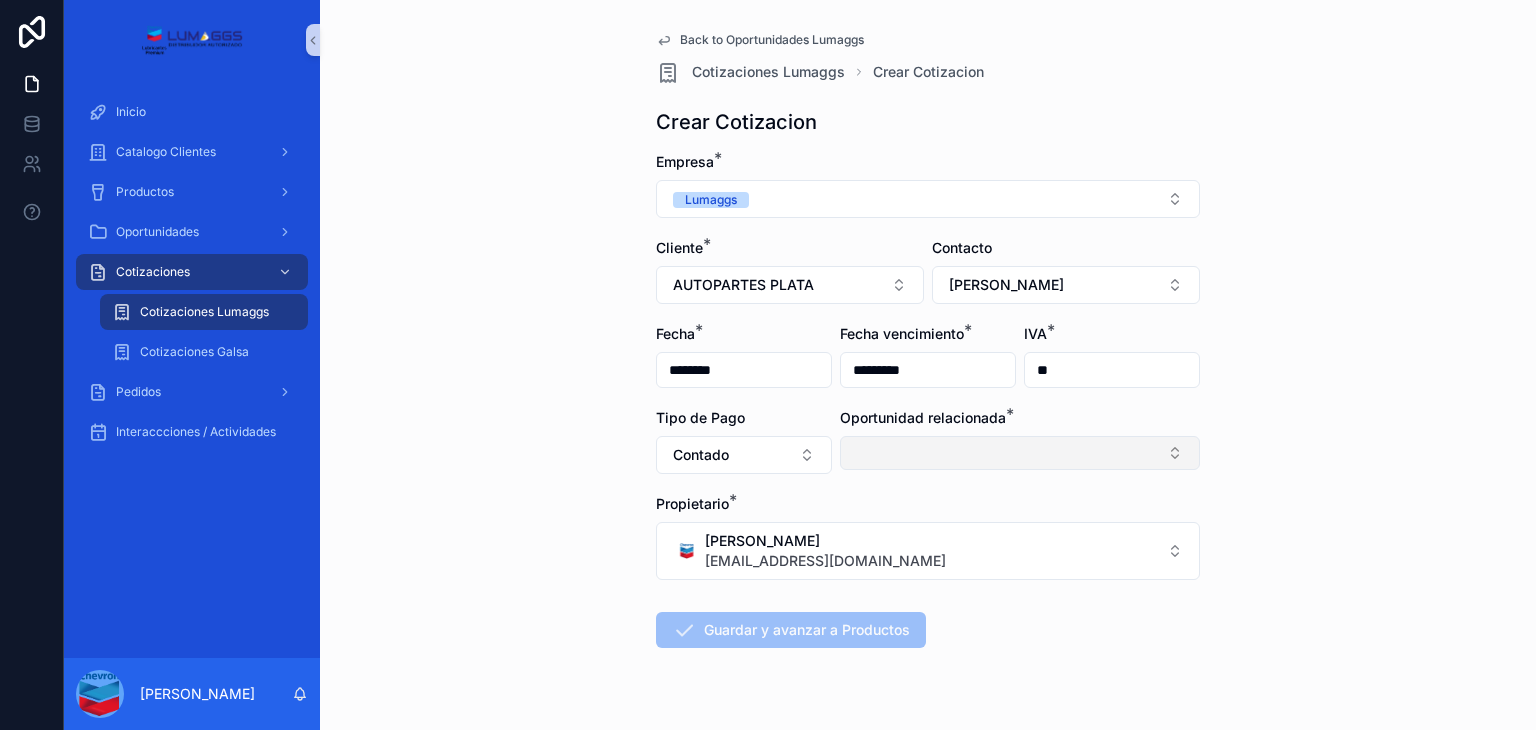 click at bounding box center (1020, 453) 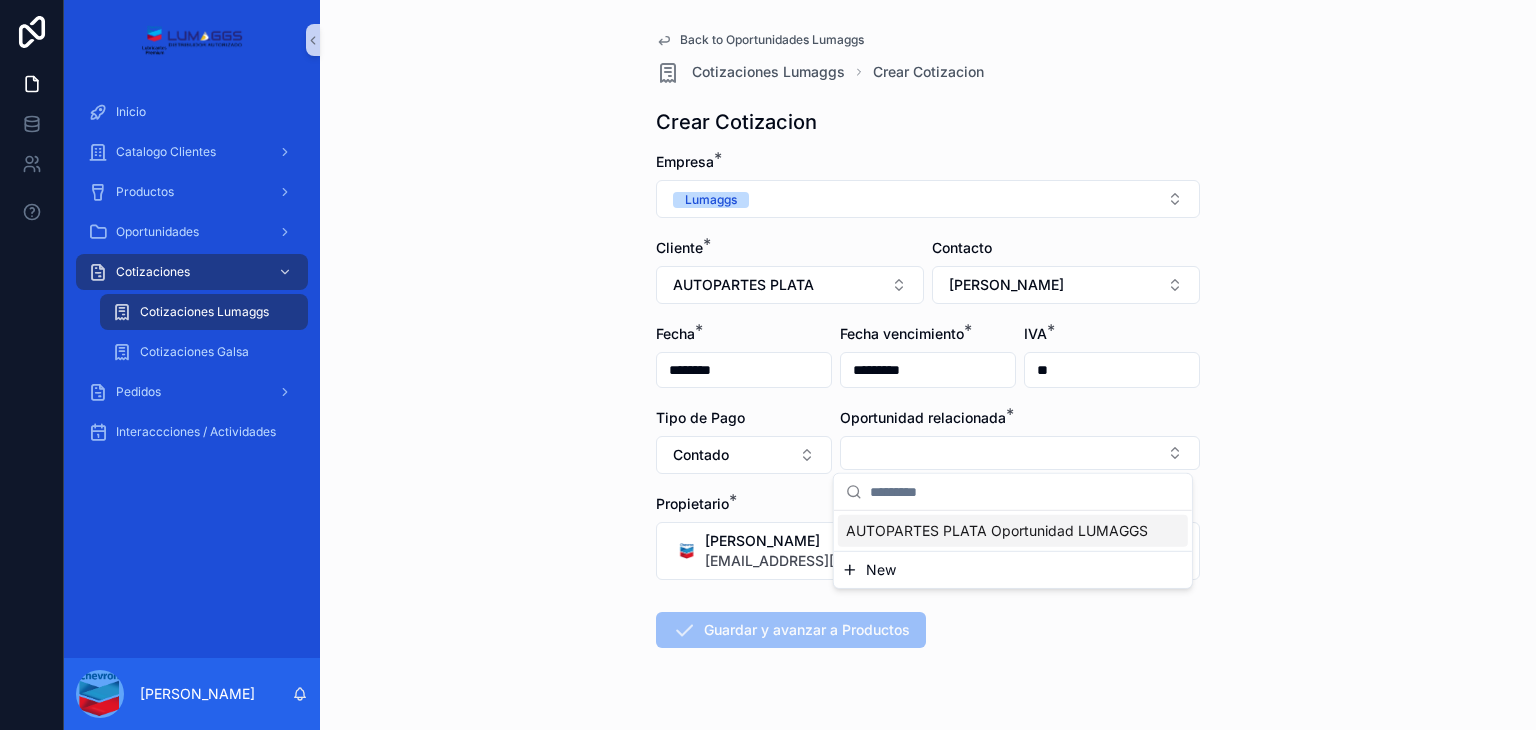 click on "AUTOPARTES PLATA Oportunidad LUMAGGS" at bounding box center [997, 531] 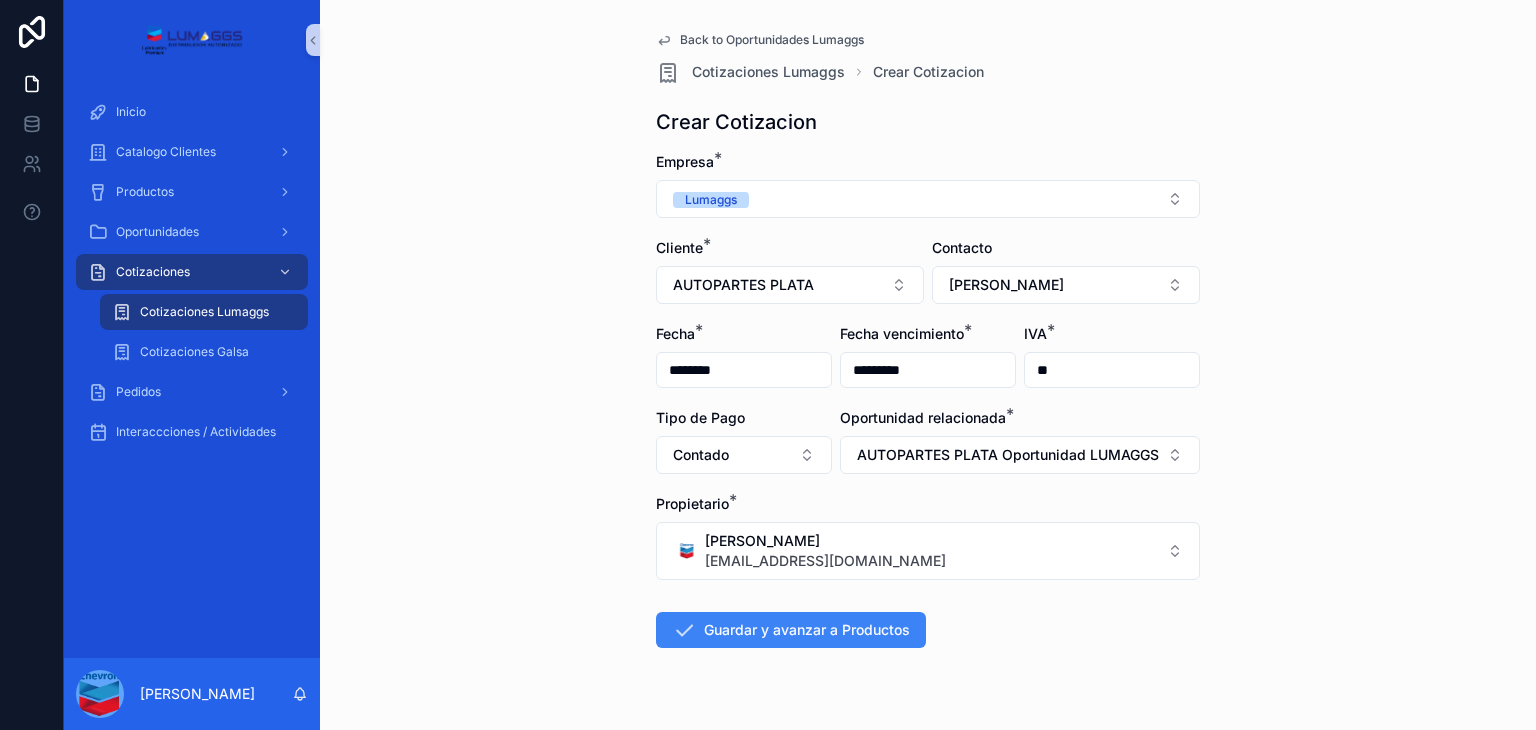 click on "Guardar y avanzar a Productos" at bounding box center [791, 630] 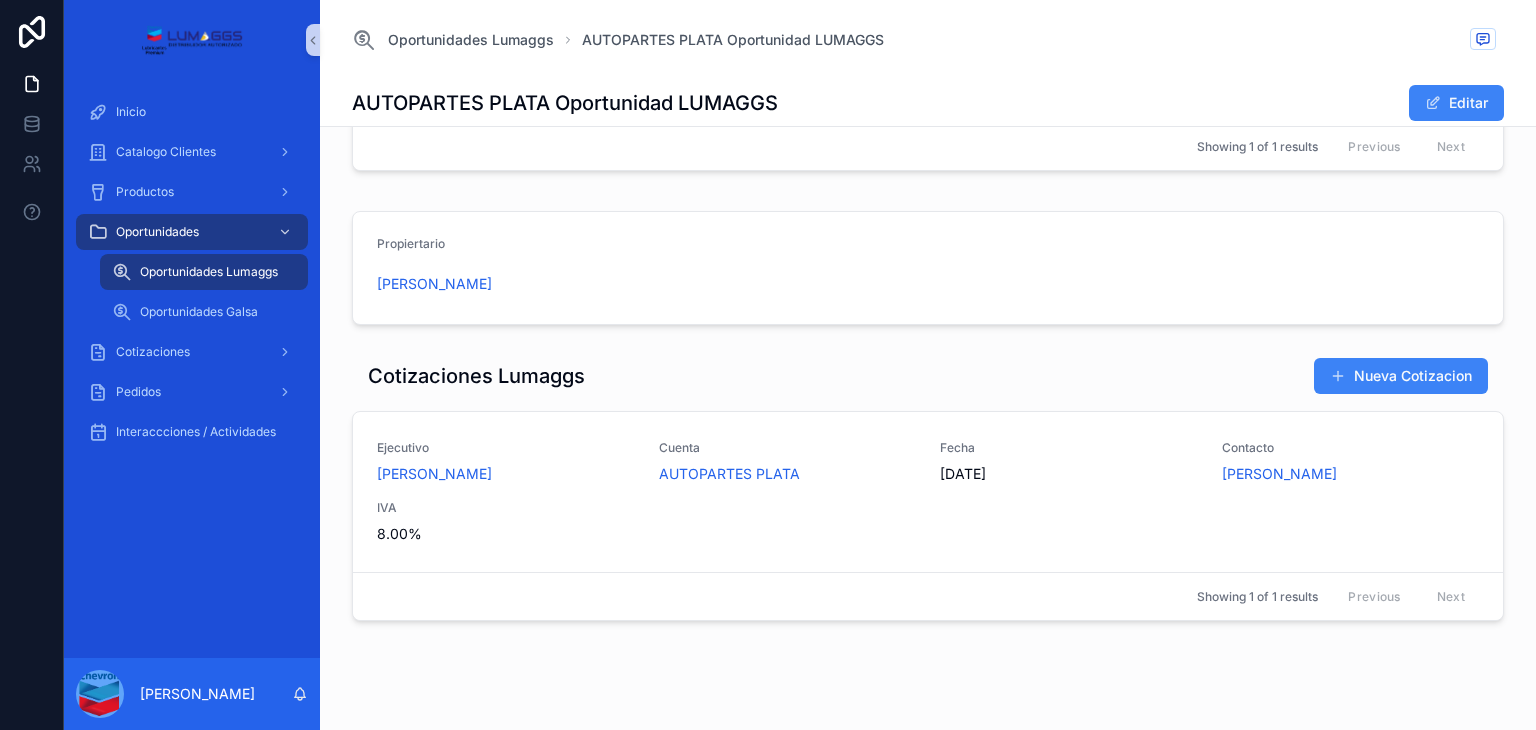 scroll, scrollTop: 500, scrollLeft: 0, axis: vertical 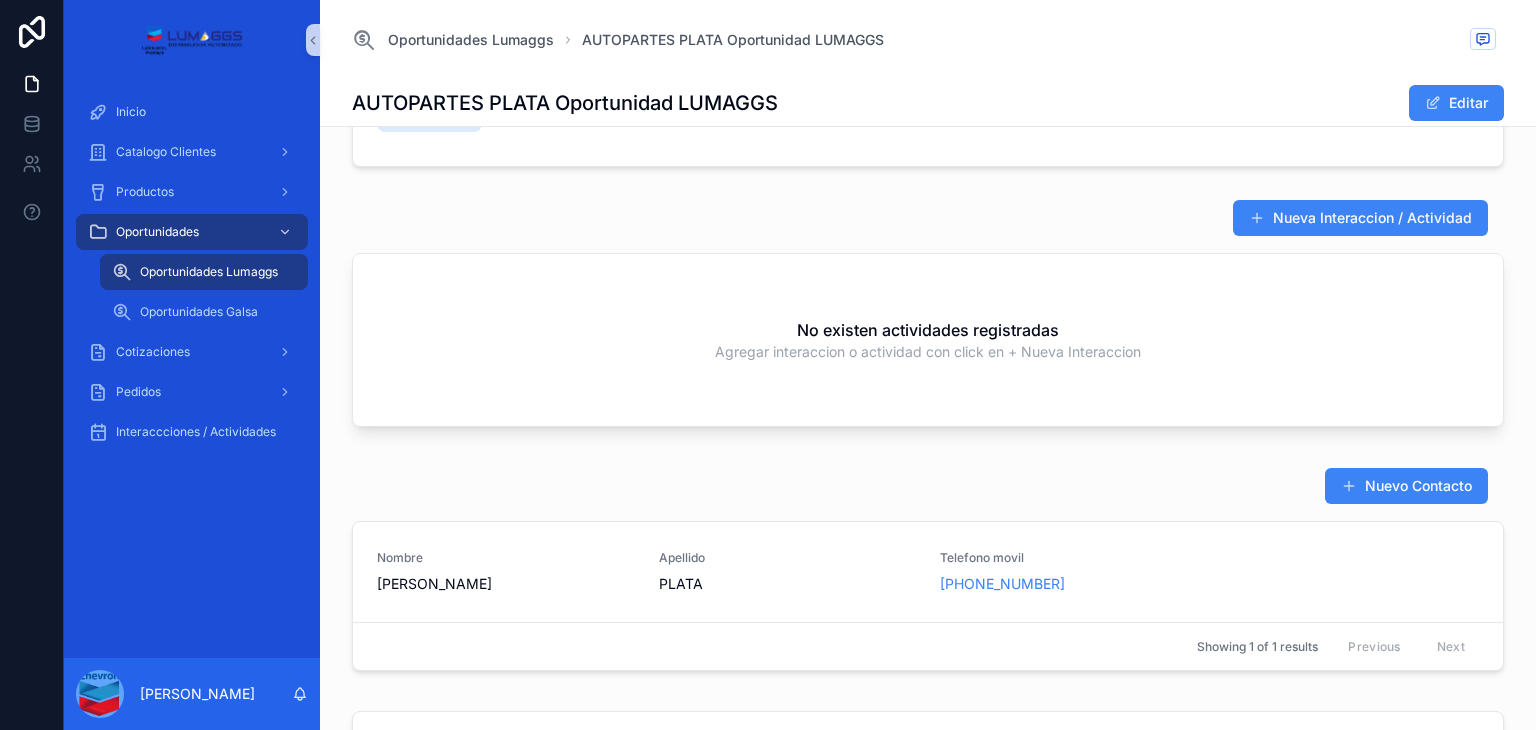 drag, startPoint x: 1317, startPoint y: 354, endPoint x: 1327, endPoint y: 352, distance: 10.198039 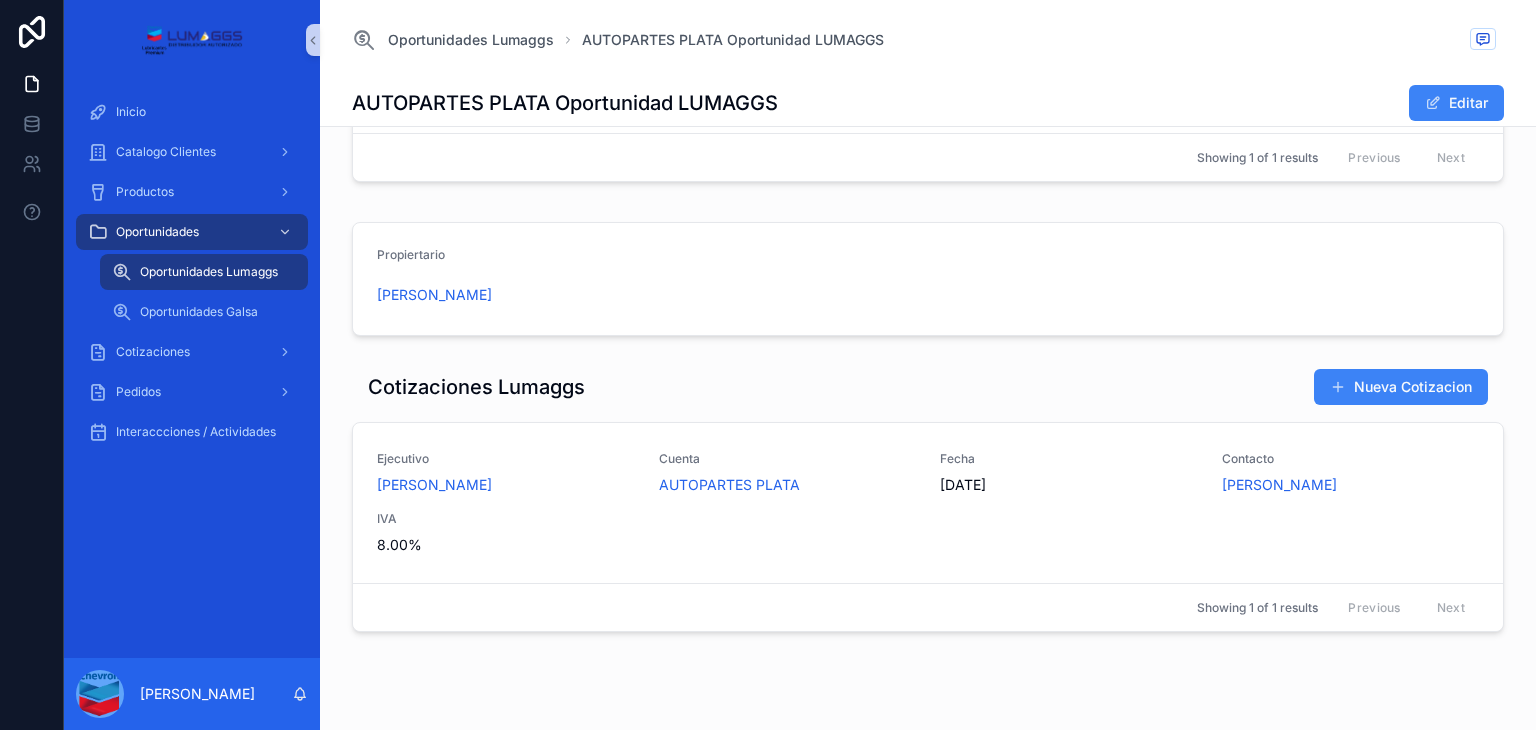scroll, scrollTop: 1045, scrollLeft: 0, axis: vertical 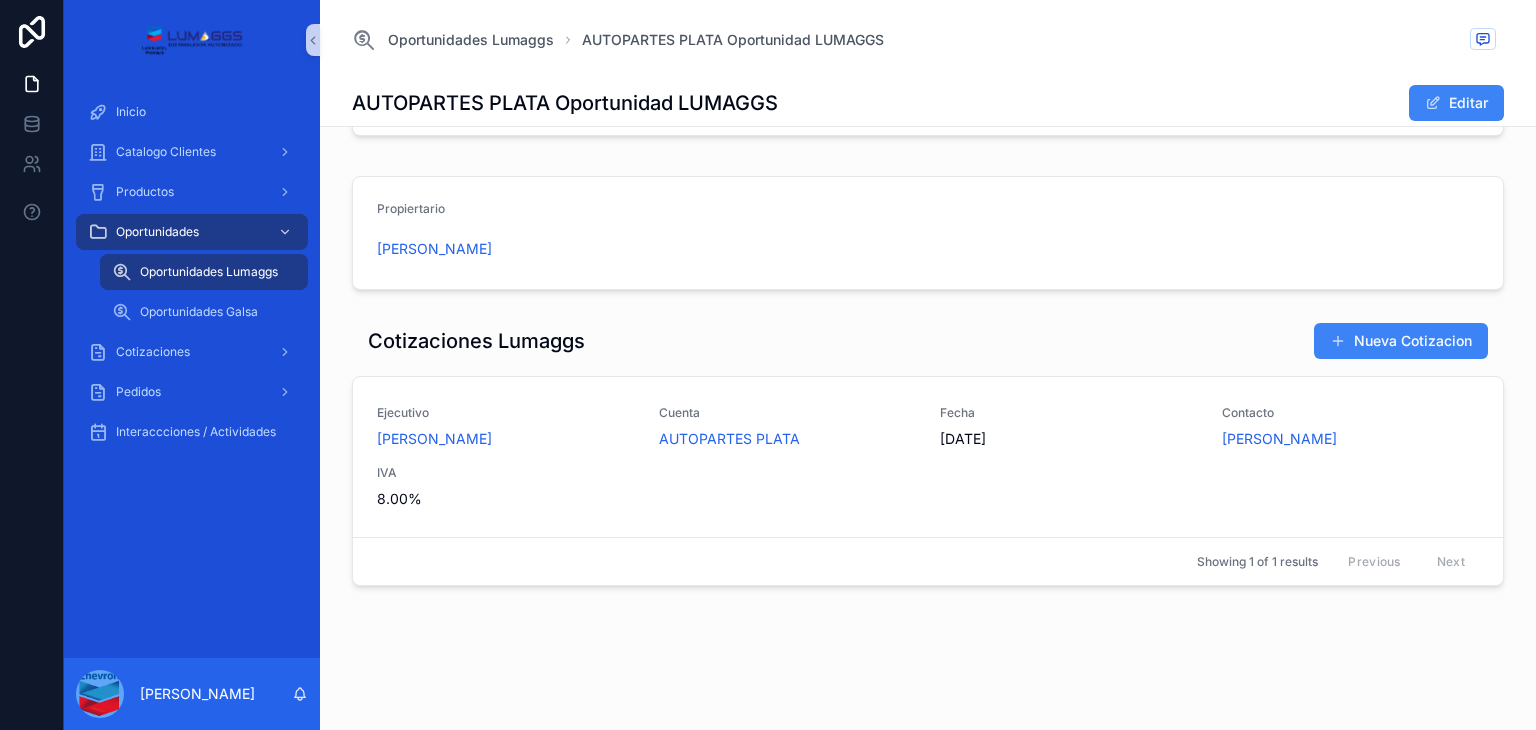 click on "Showing 1 of 1 results Previous Next" at bounding box center (928, 561) 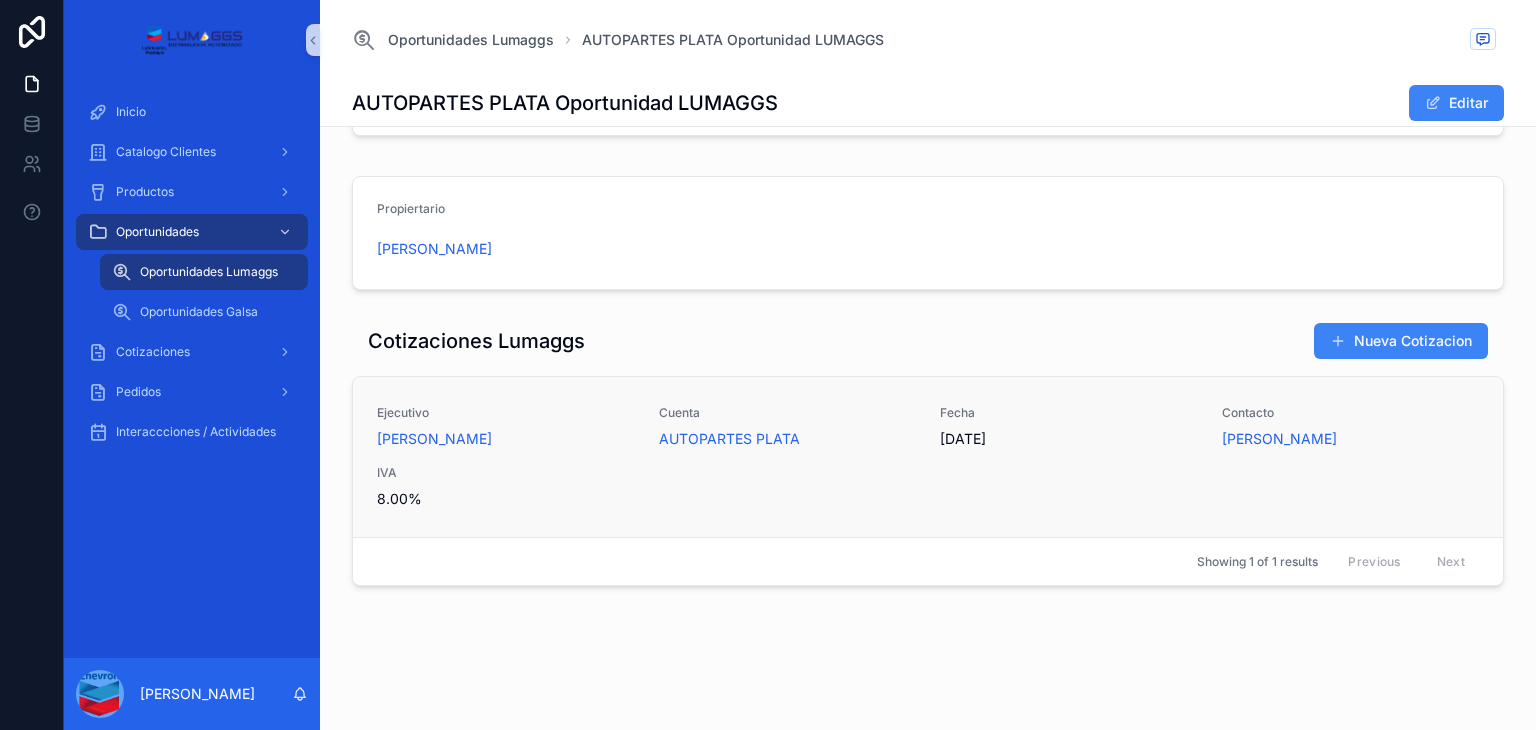 click on "Ejecutivo [PERSON_NAME] Cuenta AUTOPARTES PLATA Fecha [DATE] Contacto [PERSON_NAME] IVA 8.00%" at bounding box center [928, 457] 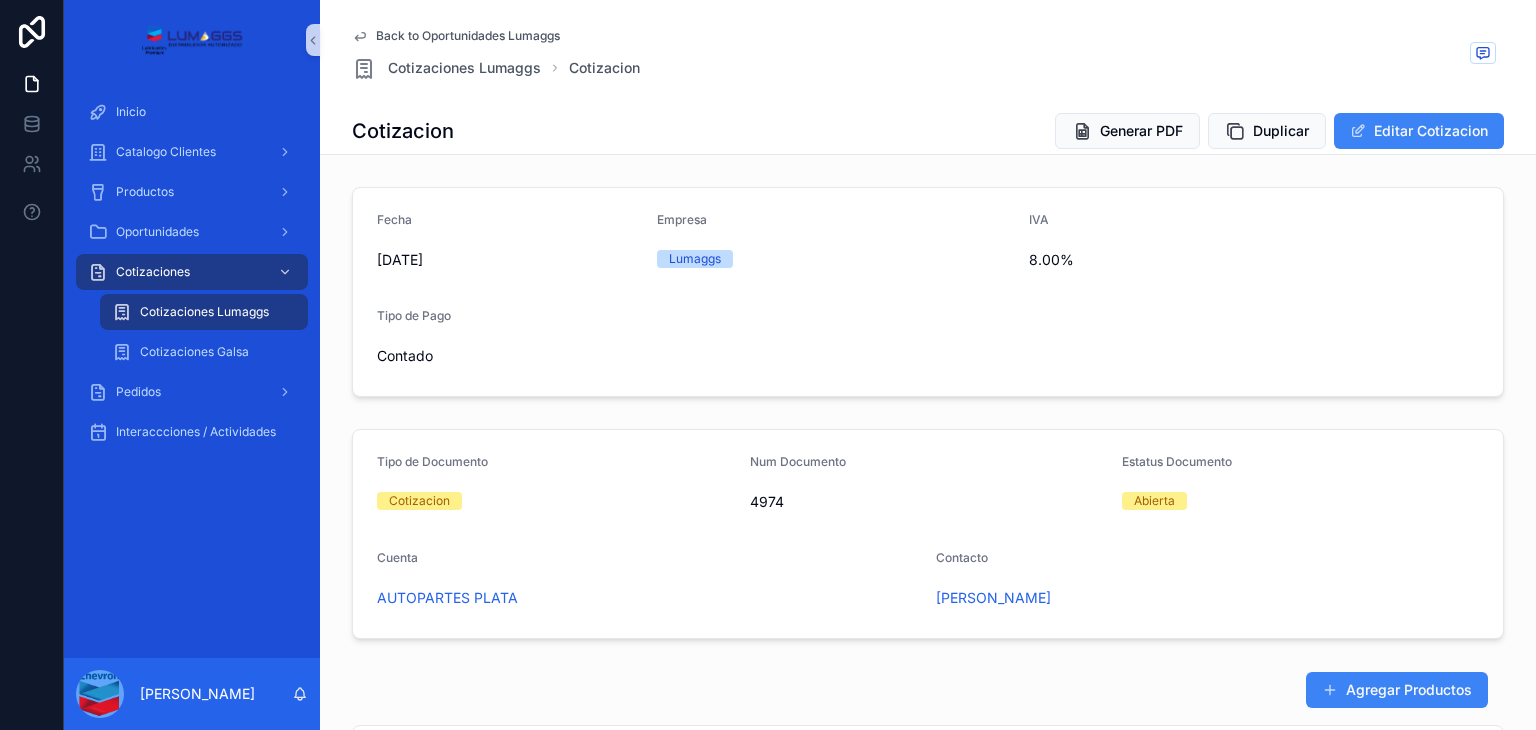 scroll, scrollTop: 500, scrollLeft: 0, axis: vertical 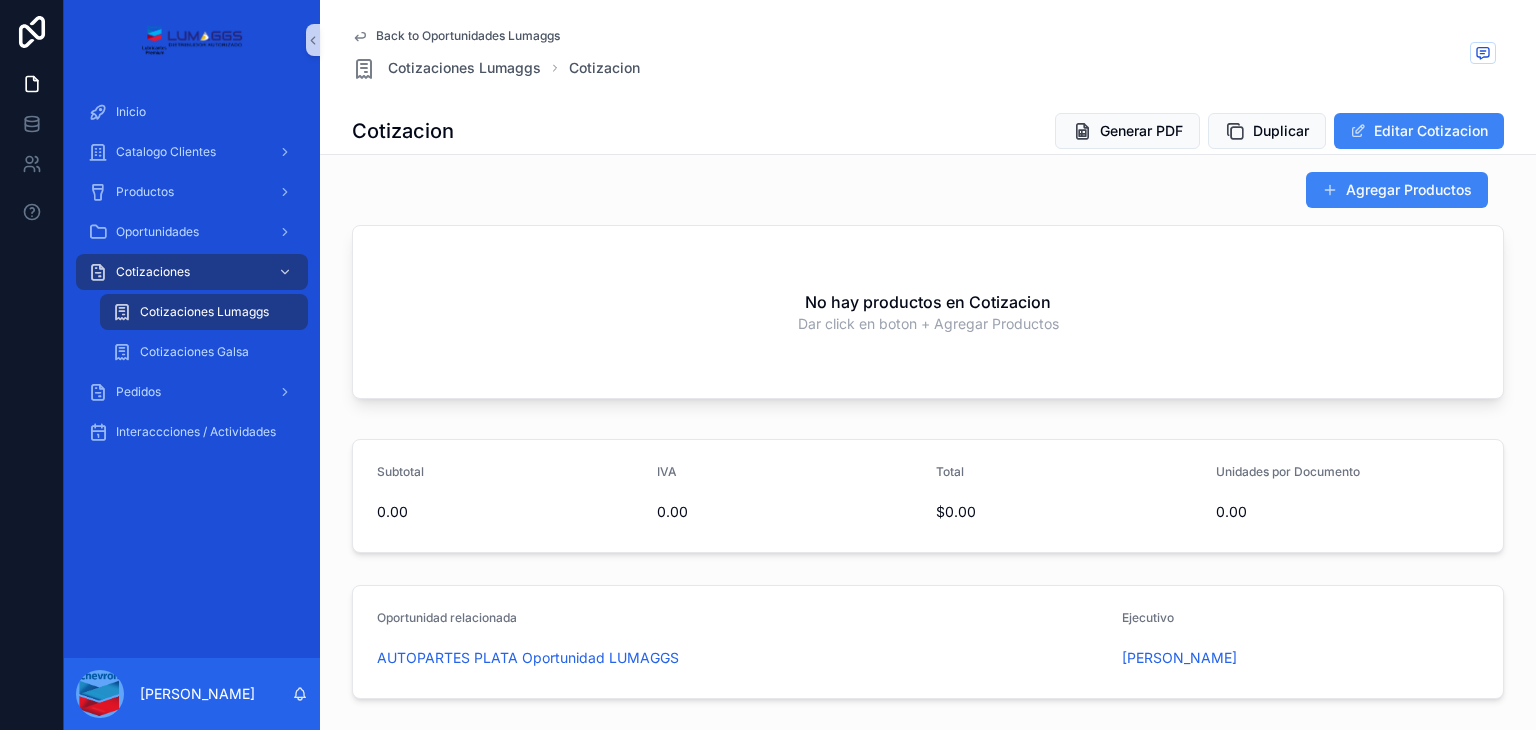 click on "Agregar Productos" at bounding box center (1397, 190) 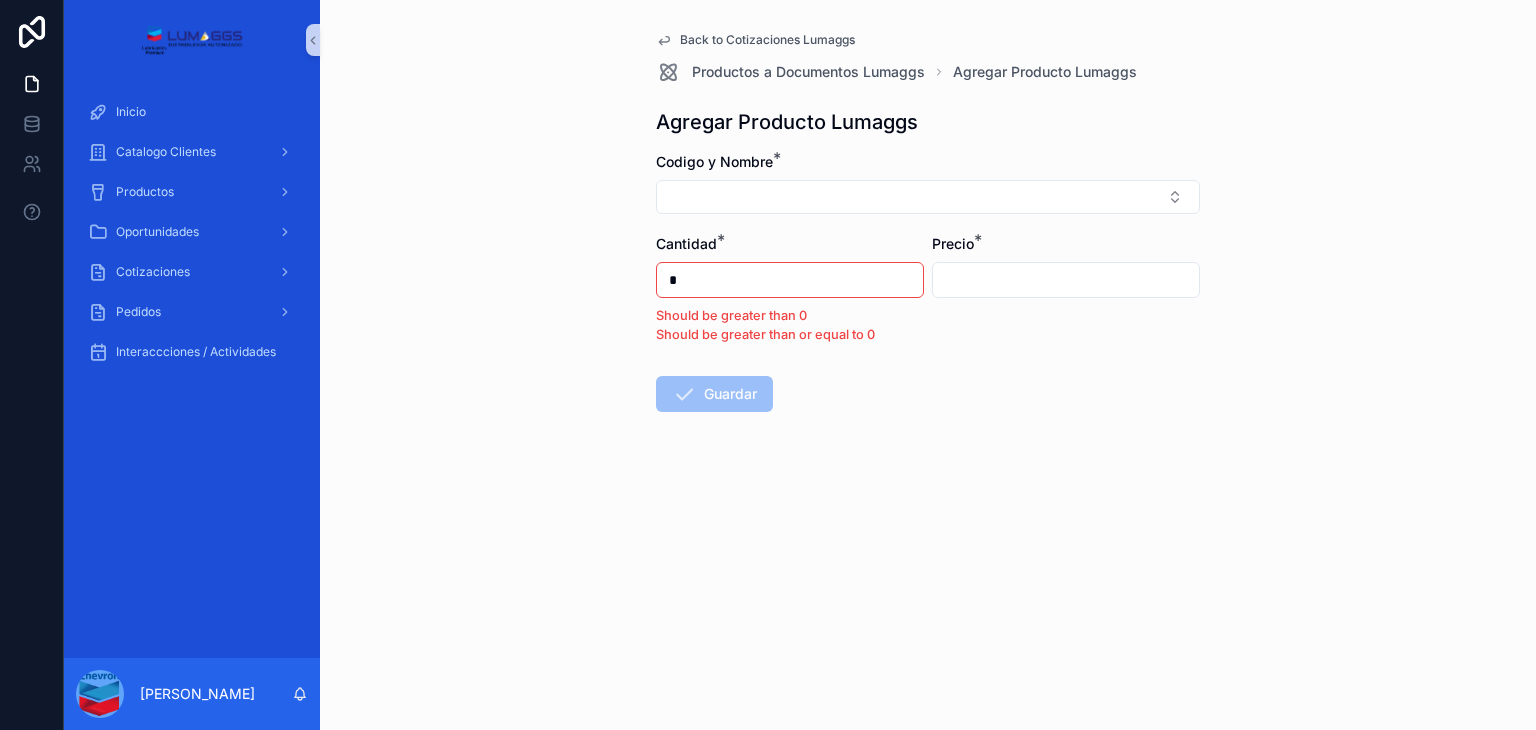 scroll, scrollTop: 0, scrollLeft: 0, axis: both 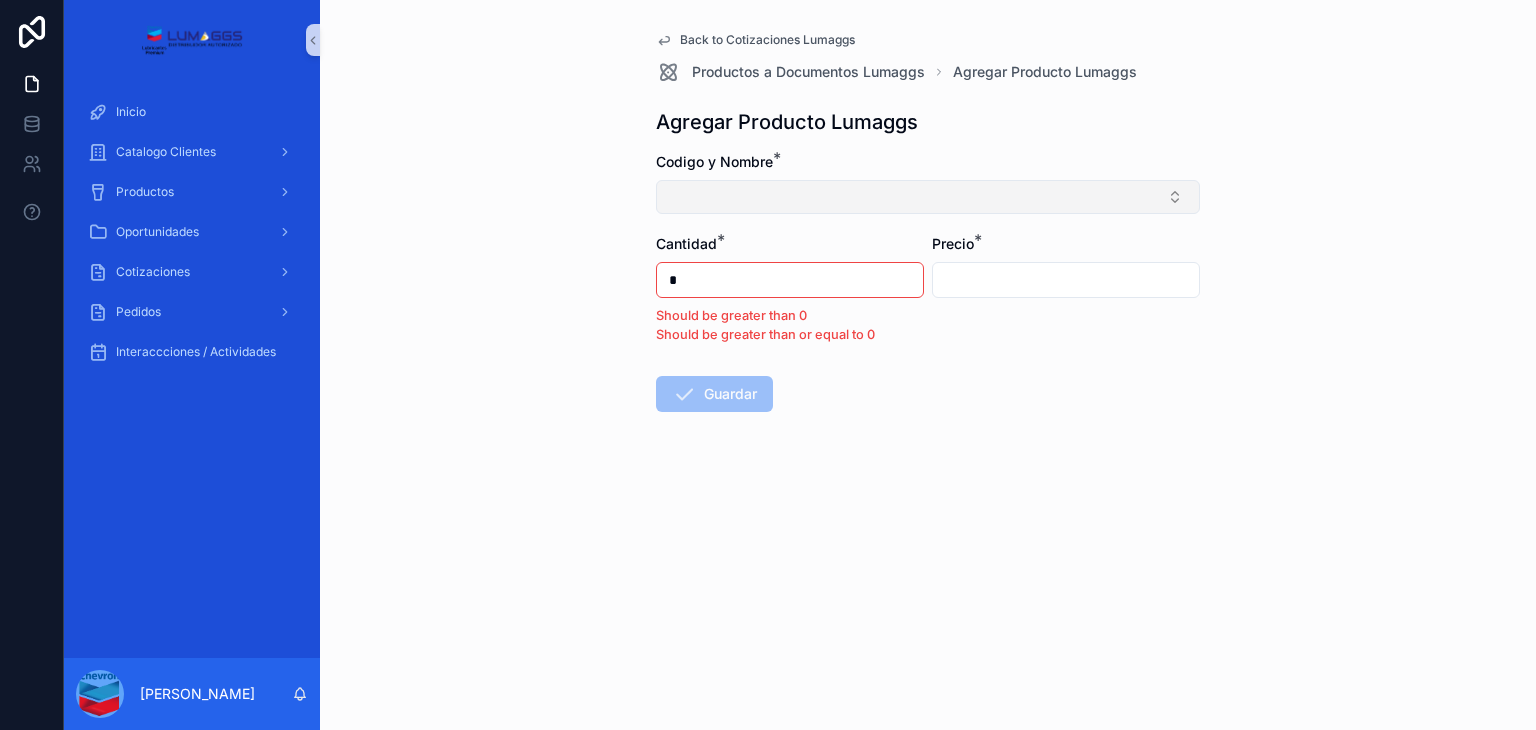 click at bounding box center (928, 197) 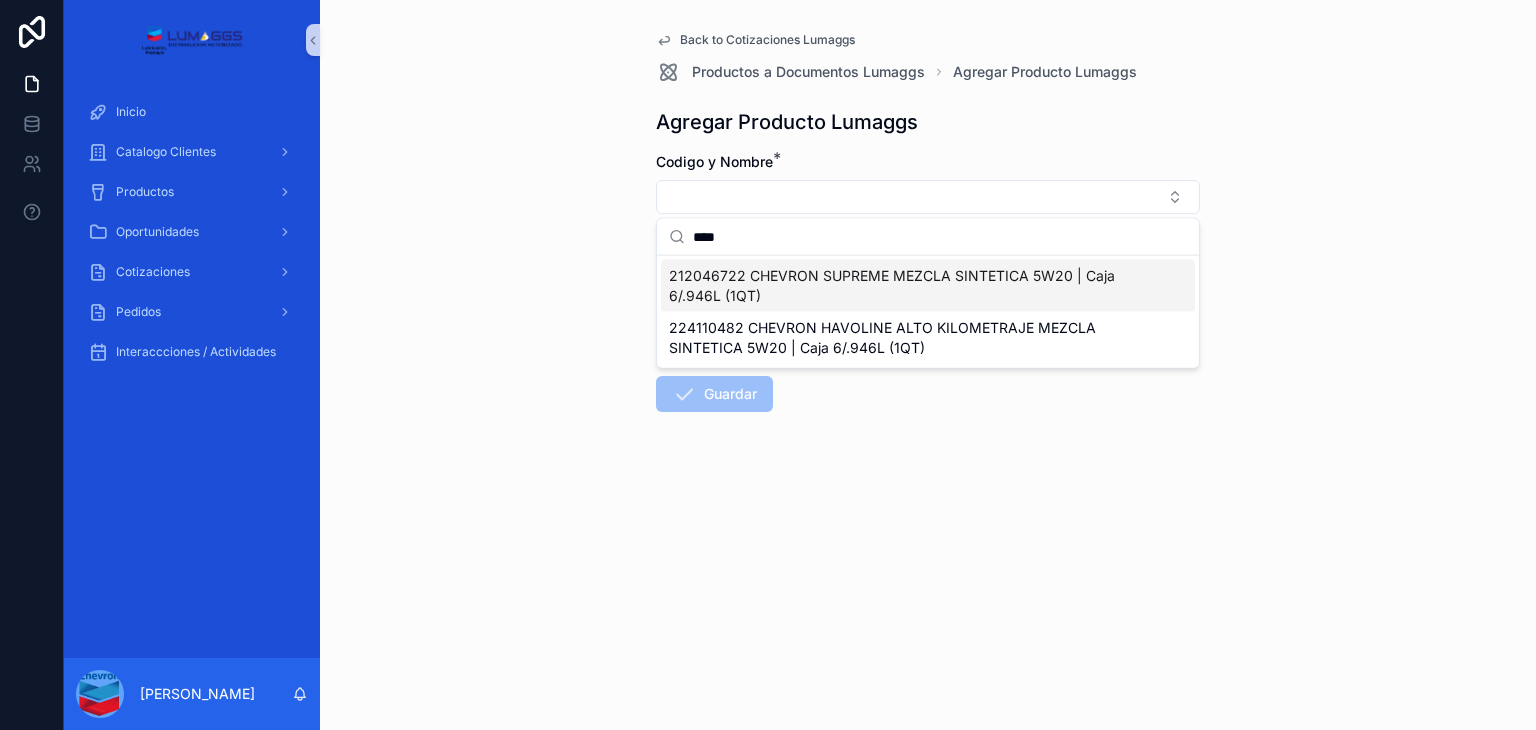 type on "****" 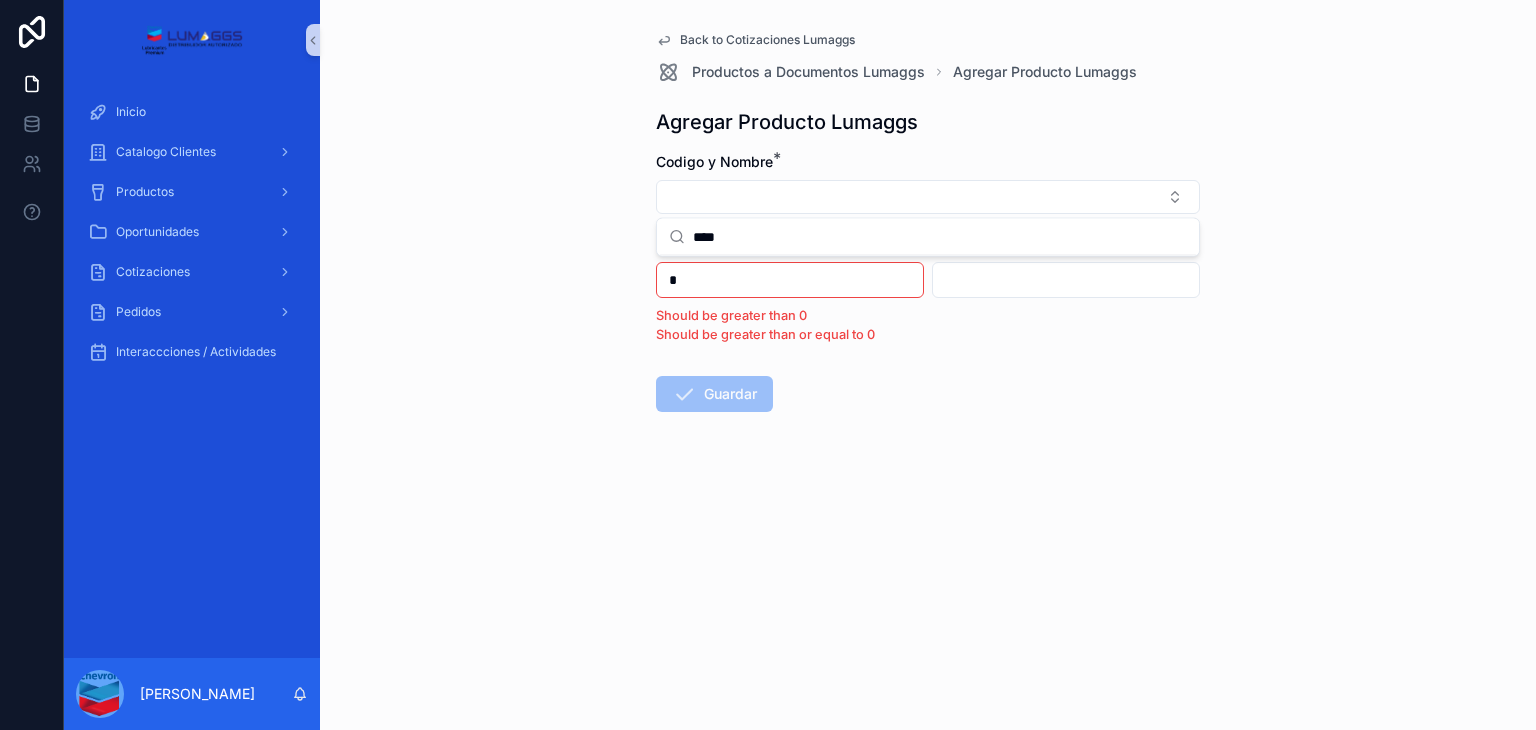 click on "Back to Cotizaciones Lumaggs Productos a Documentos Lumaggs Agregar Producto Lumaggs Agregar Producto Lumaggs Codigo y Nombre * Cantidad * * Should be greater than 0 Should be greater than or equal to 0 Precio * Guardar" at bounding box center [928, 365] 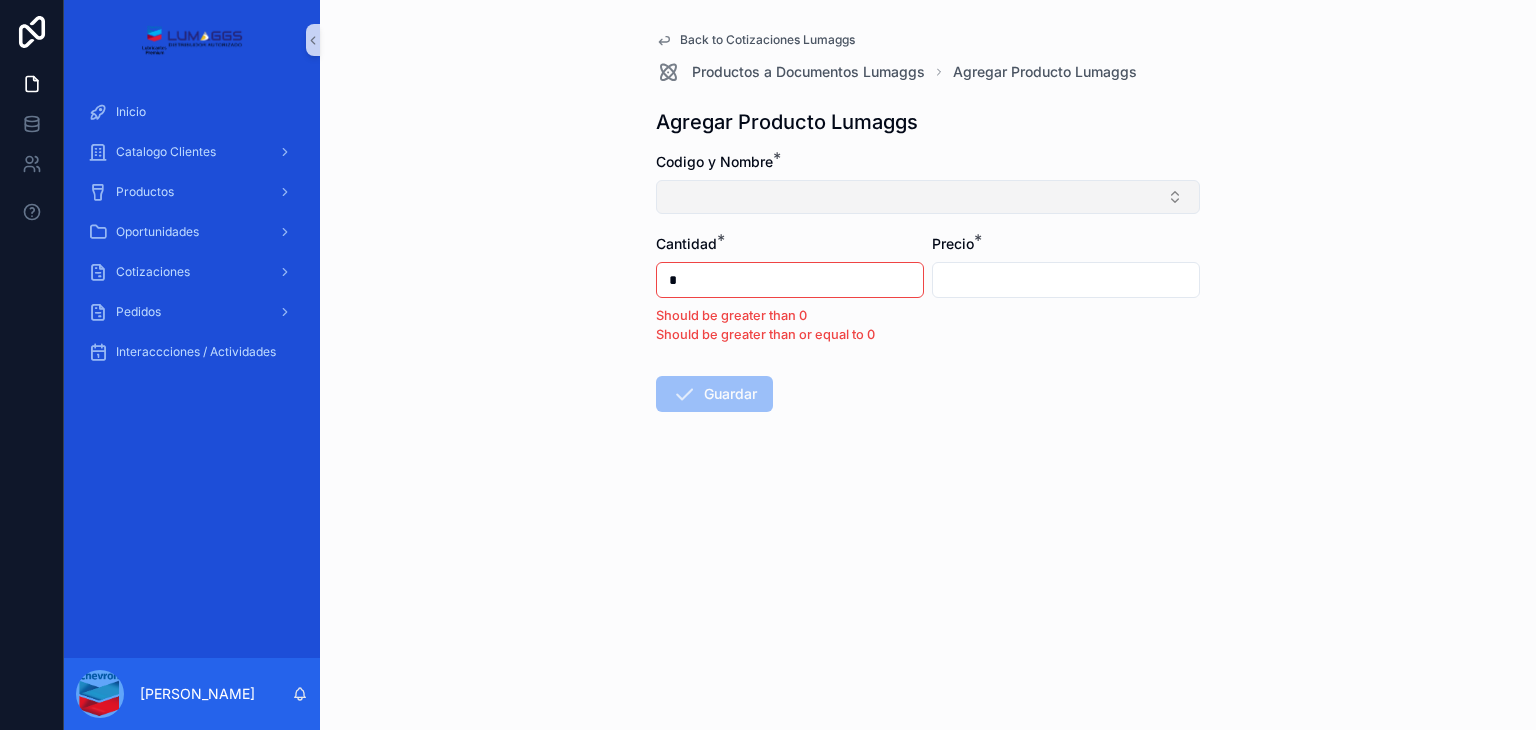 click at bounding box center (928, 197) 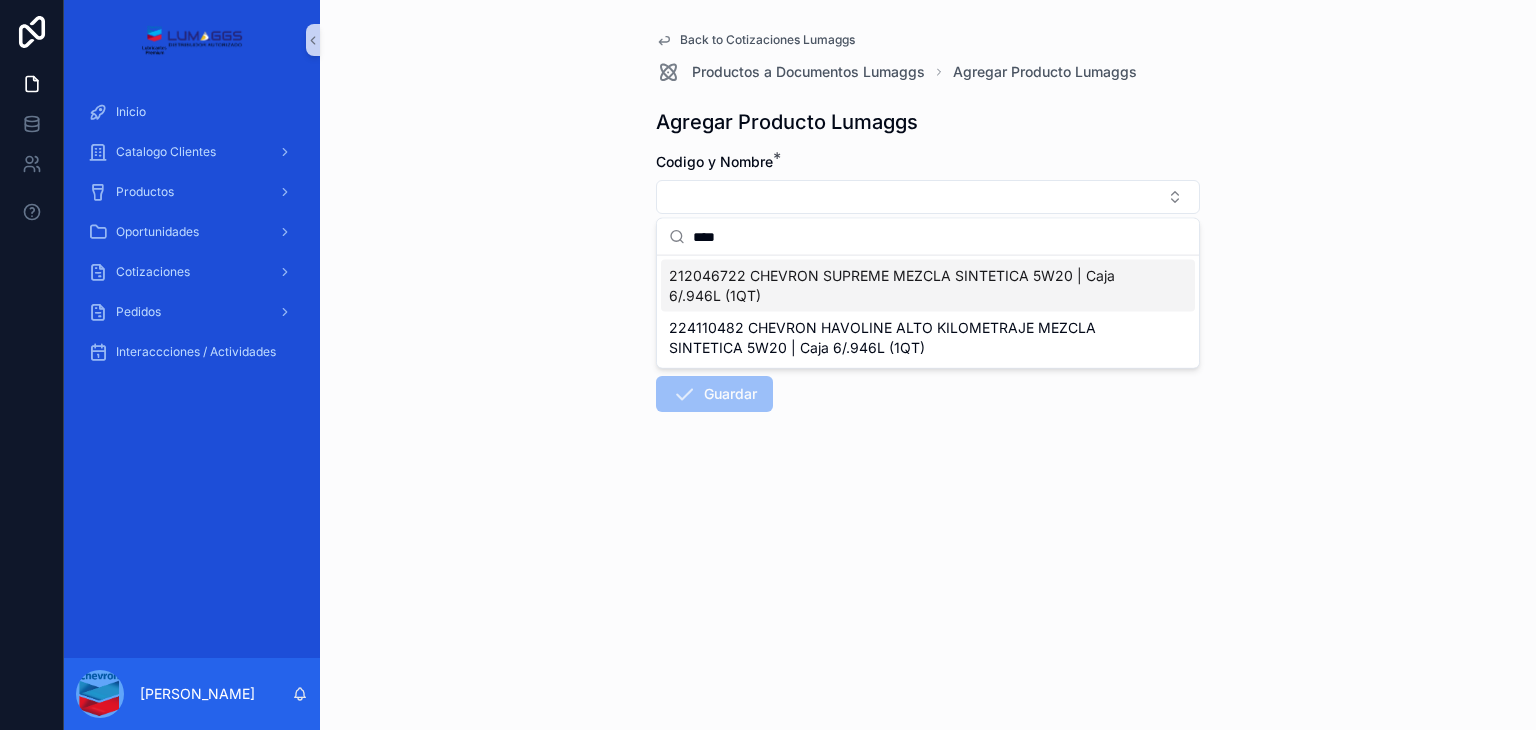 type on "****" 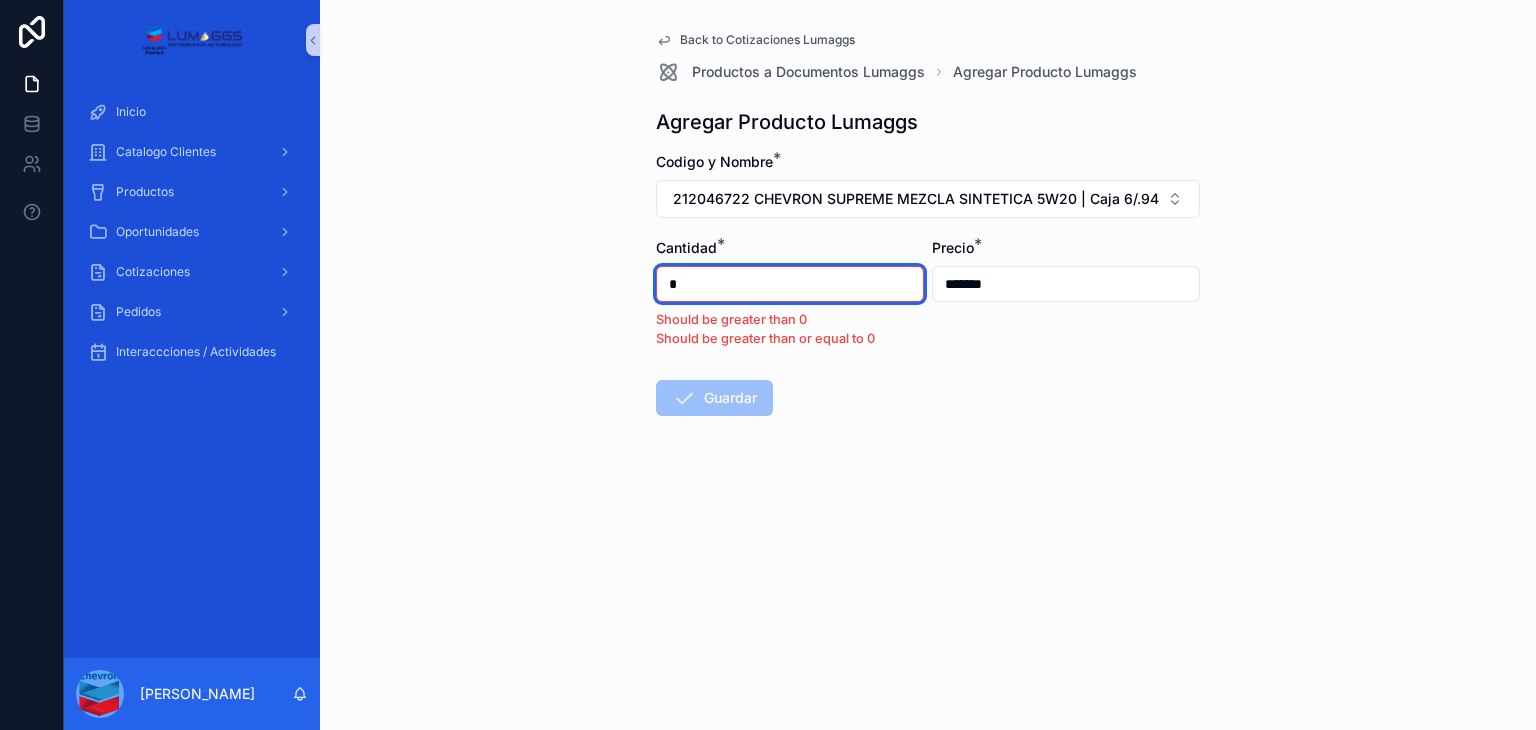 click on "Back to Cotizaciones Lumaggs Productos a Documentos Lumaggs Agregar Producto Lumaggs Agregar Producto Lumaggs Codigo y Nombre * 212046722 CHEVRON SUPREME  MEZCLA SINTETICA 5W20 | Caja 6/.946L (1QT) Cantidad * * Should be greater than 0 Should be greater than or equal to 0 Precio * ******* Guardar" at bounding box center (928, 365) 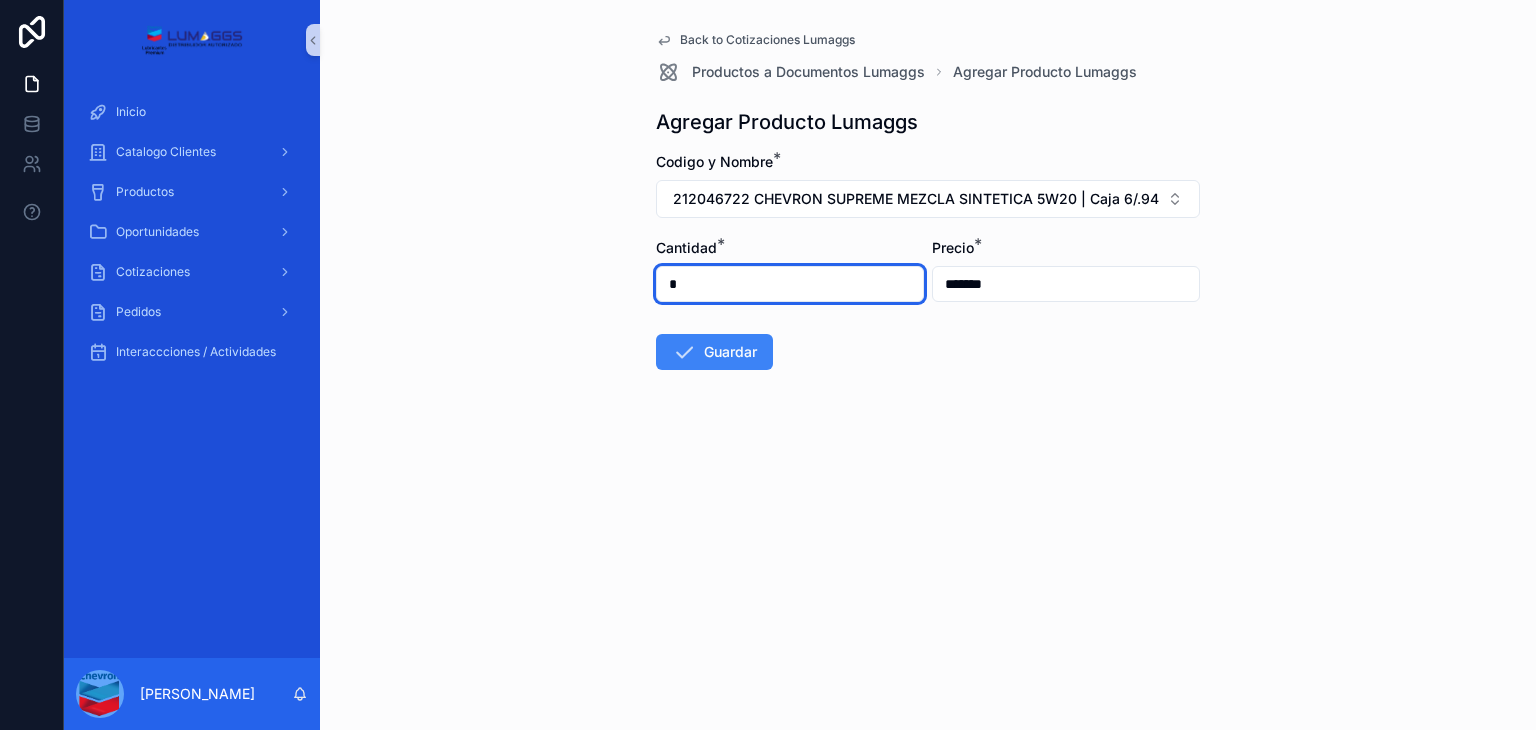 type on "*" 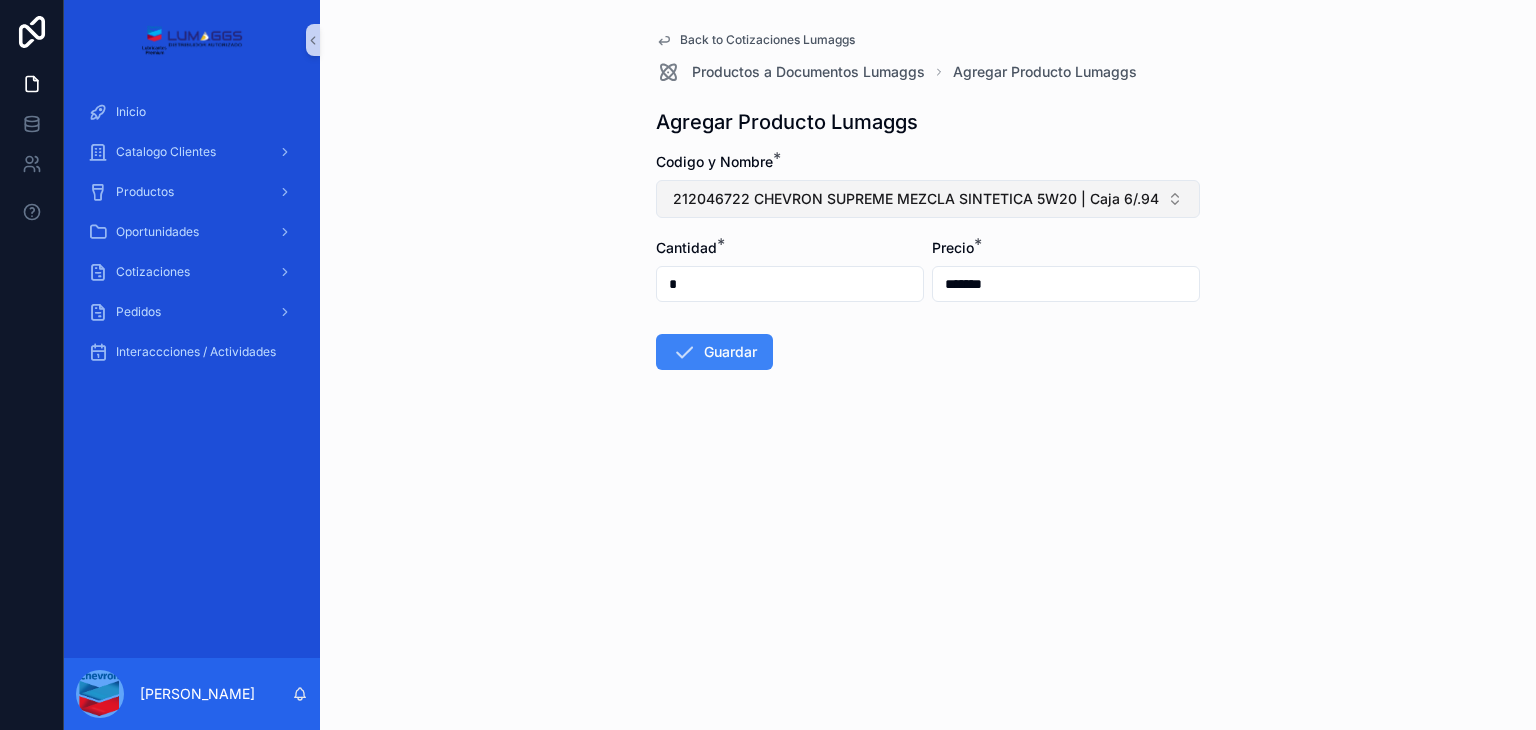 click on "212046722 CHEVRON SUPREME  MEZCLA SINTETICA 5W20 | Caja 6/.946L (1QT)" at bounding box center (928, 199) 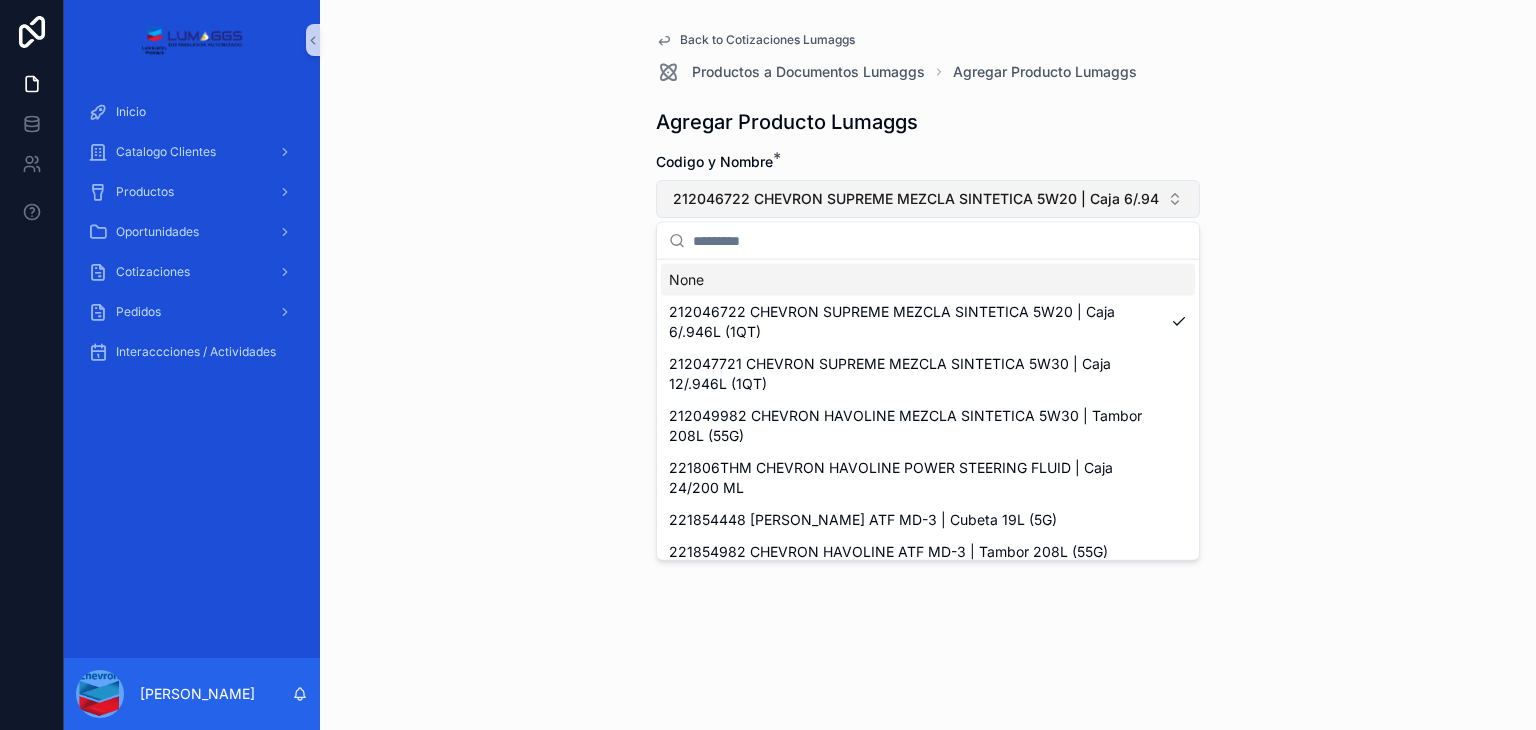 click on "212046722 CHEVRON SUPREME  MEZCLA SINTETICA 5W20 | Caja 6/.946L (1QT)" at bounding box center [916, 199] 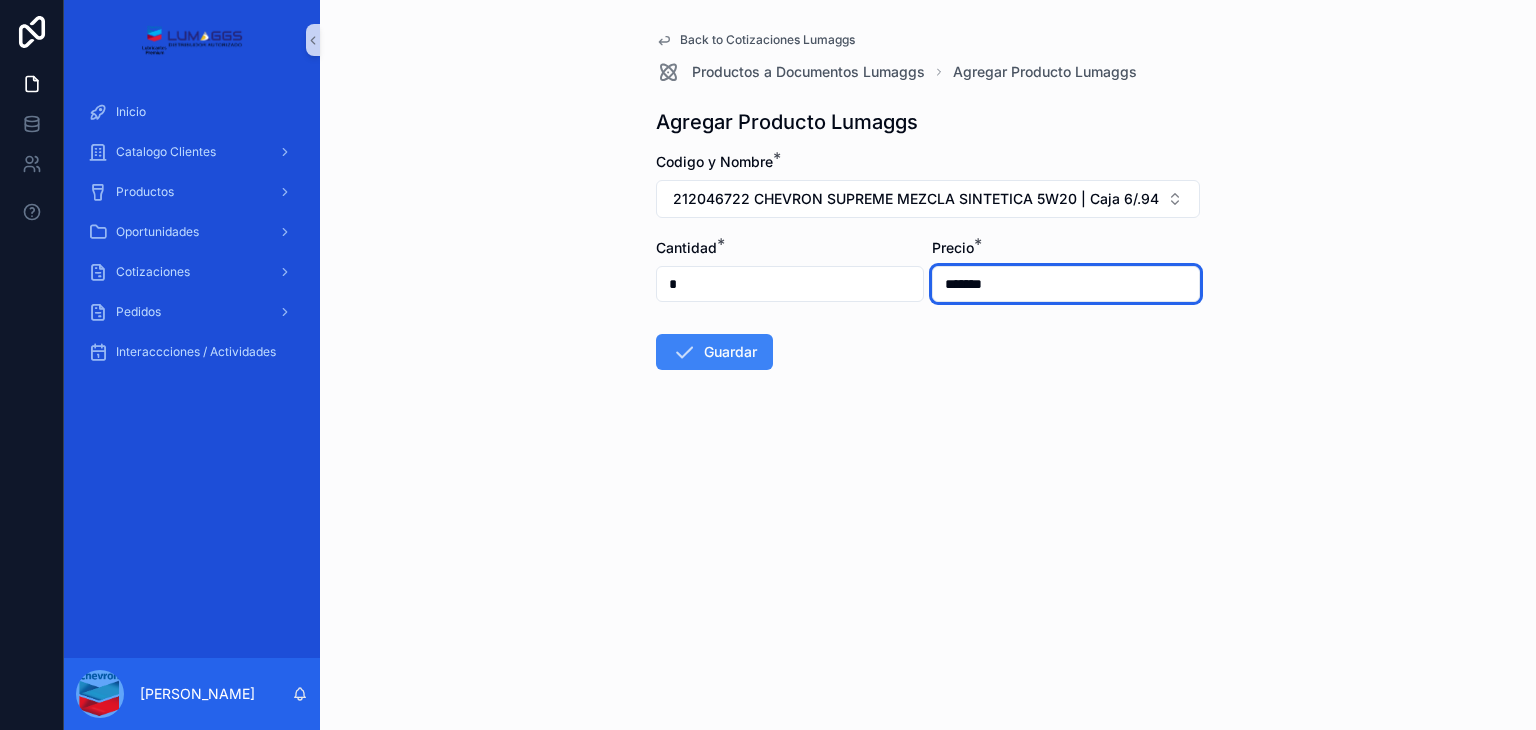 drag, startPoint x: 955, startPoint y: 290, endPoint x: 896, endPoint y: 289, distance: 59.008472 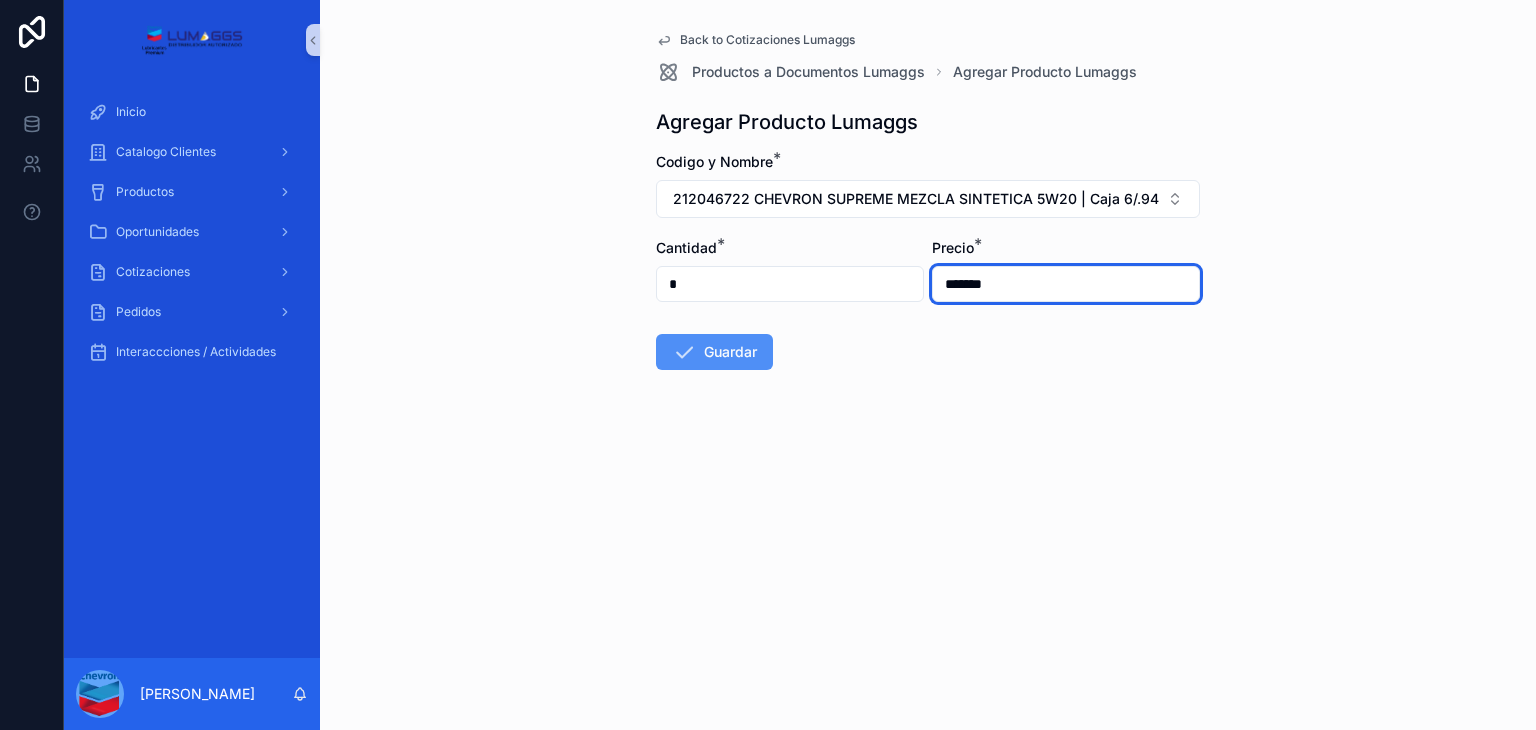type on "*******" 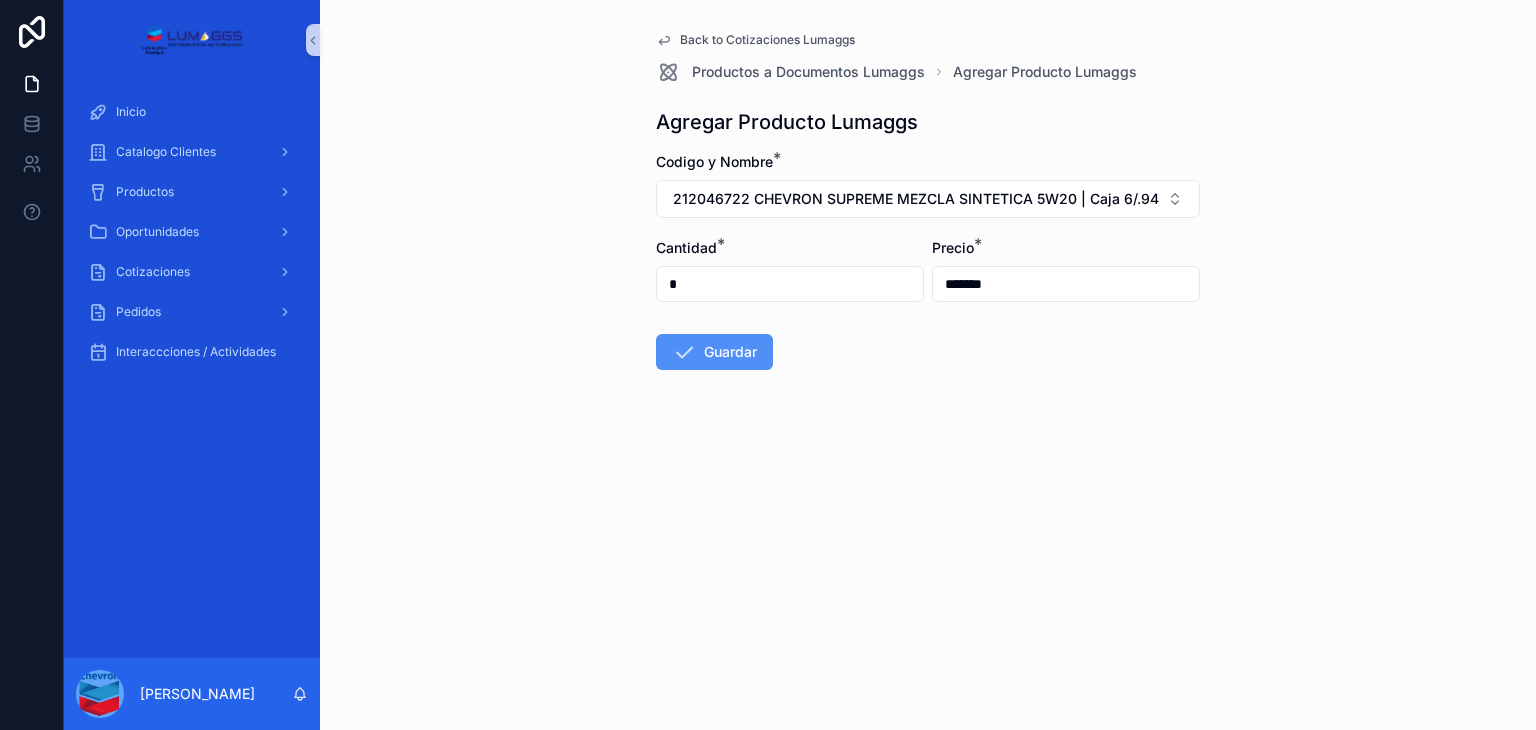 click on "Guardar" at bounding box center (714, 352) 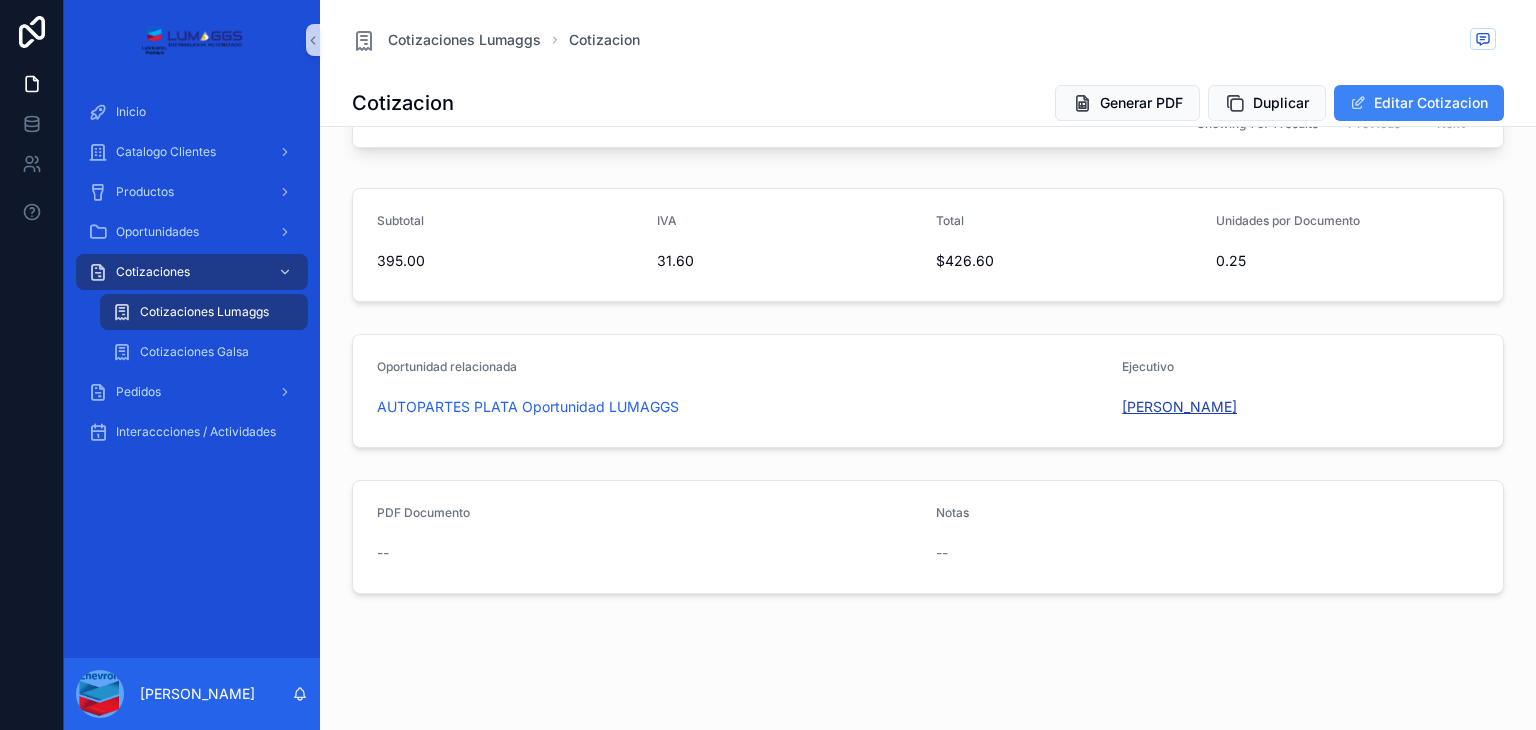scroll, scrollTop: 200, scrollLeft: 0, axis: vertical 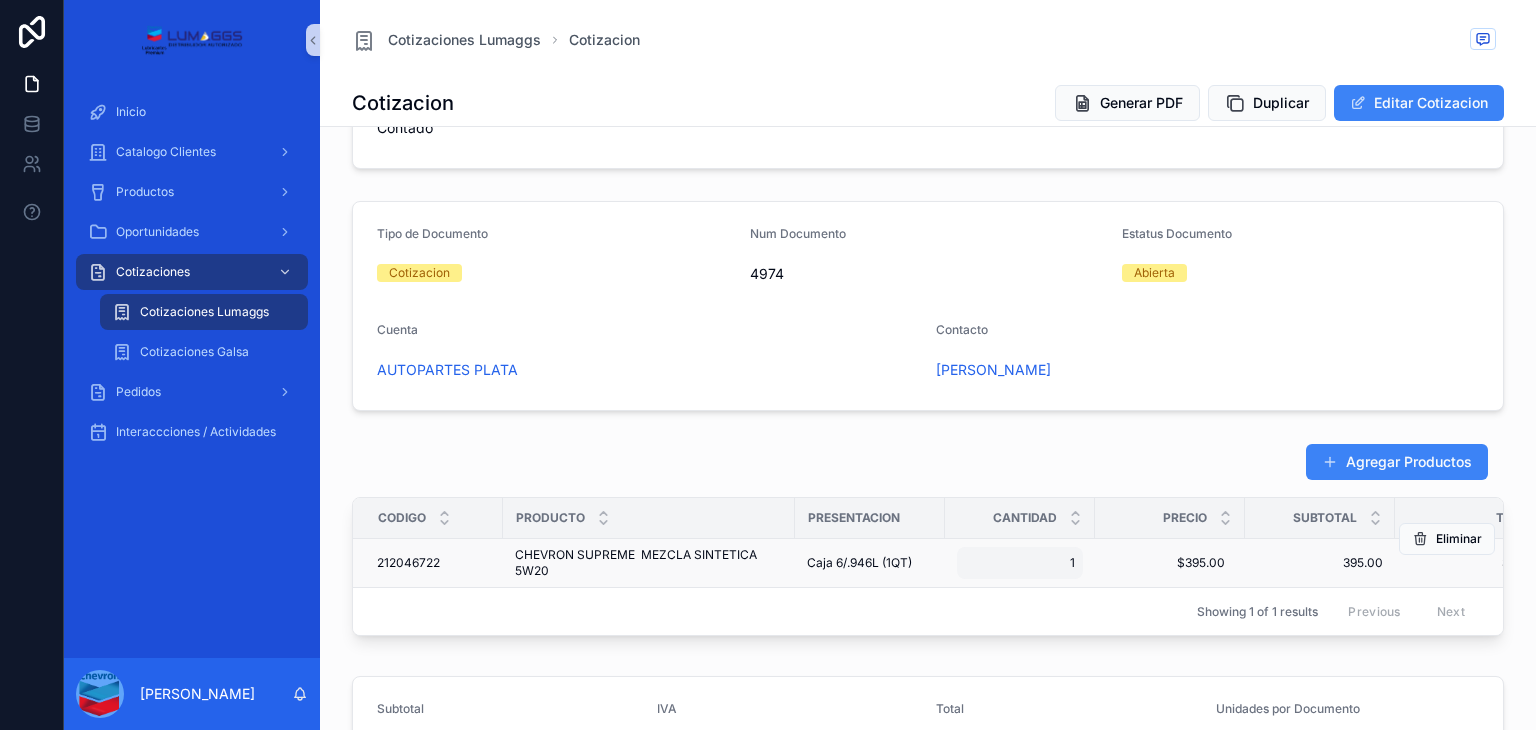 click on "1" at bounding box center (1020, 563) 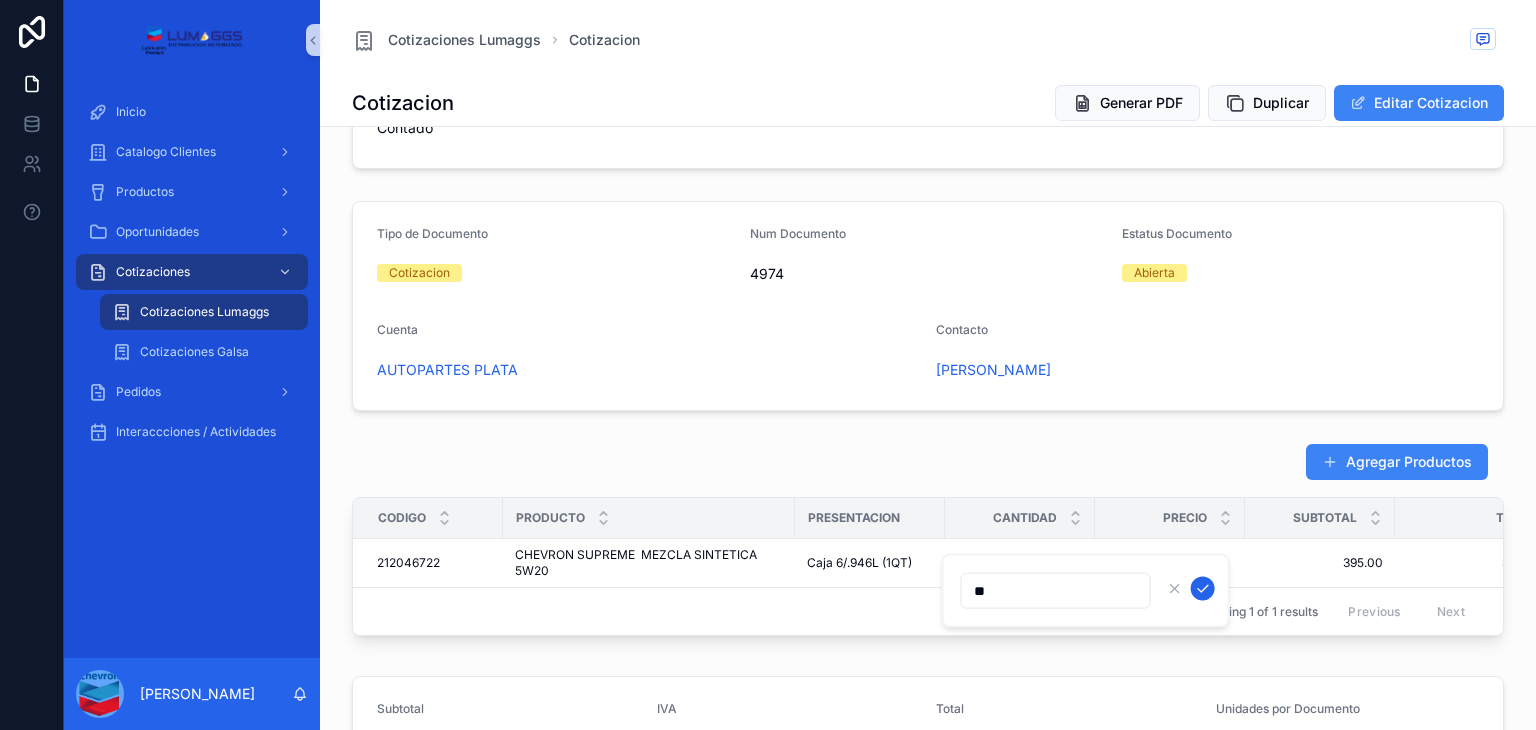 type on "**" 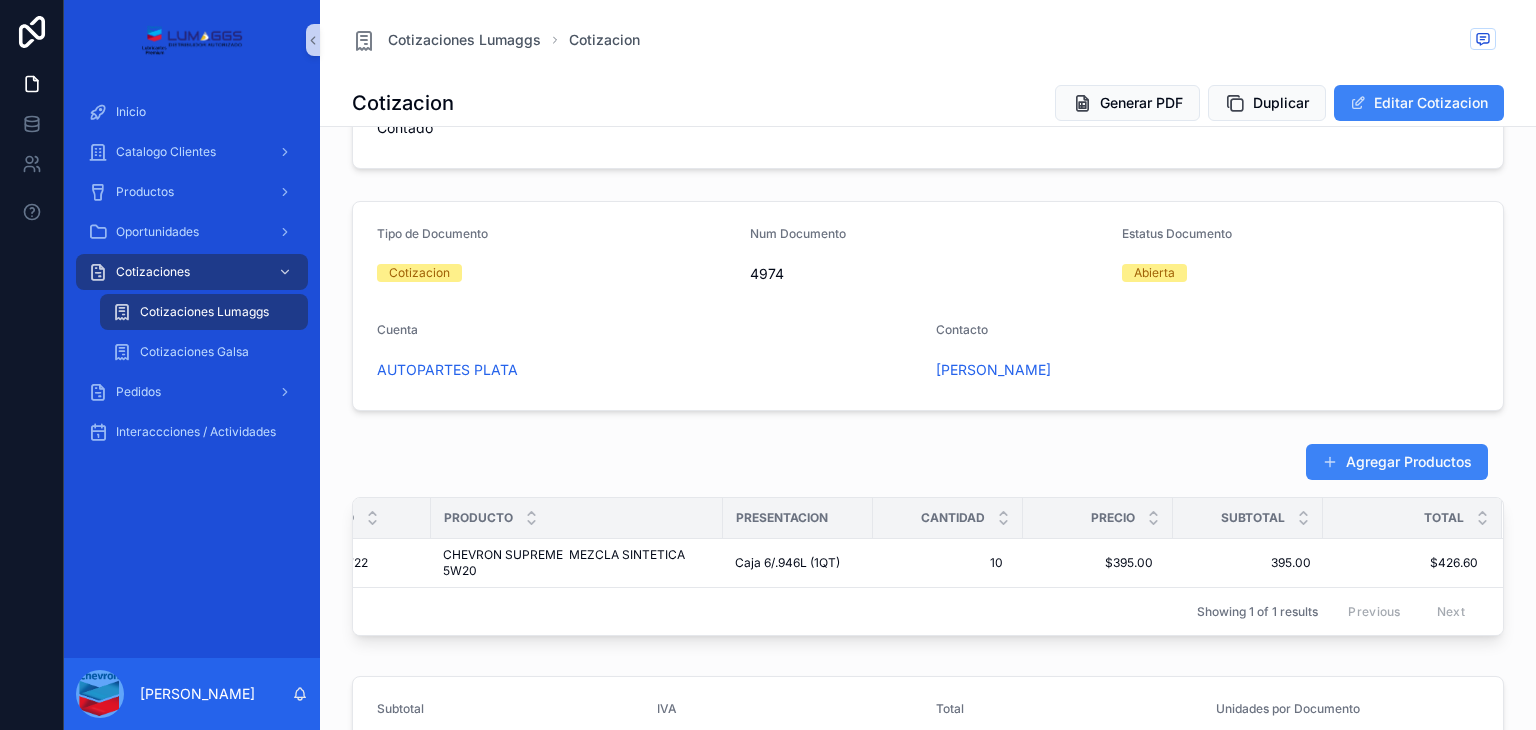 scroll, scrollTop: 0, scrollLeft: 0, axis: both 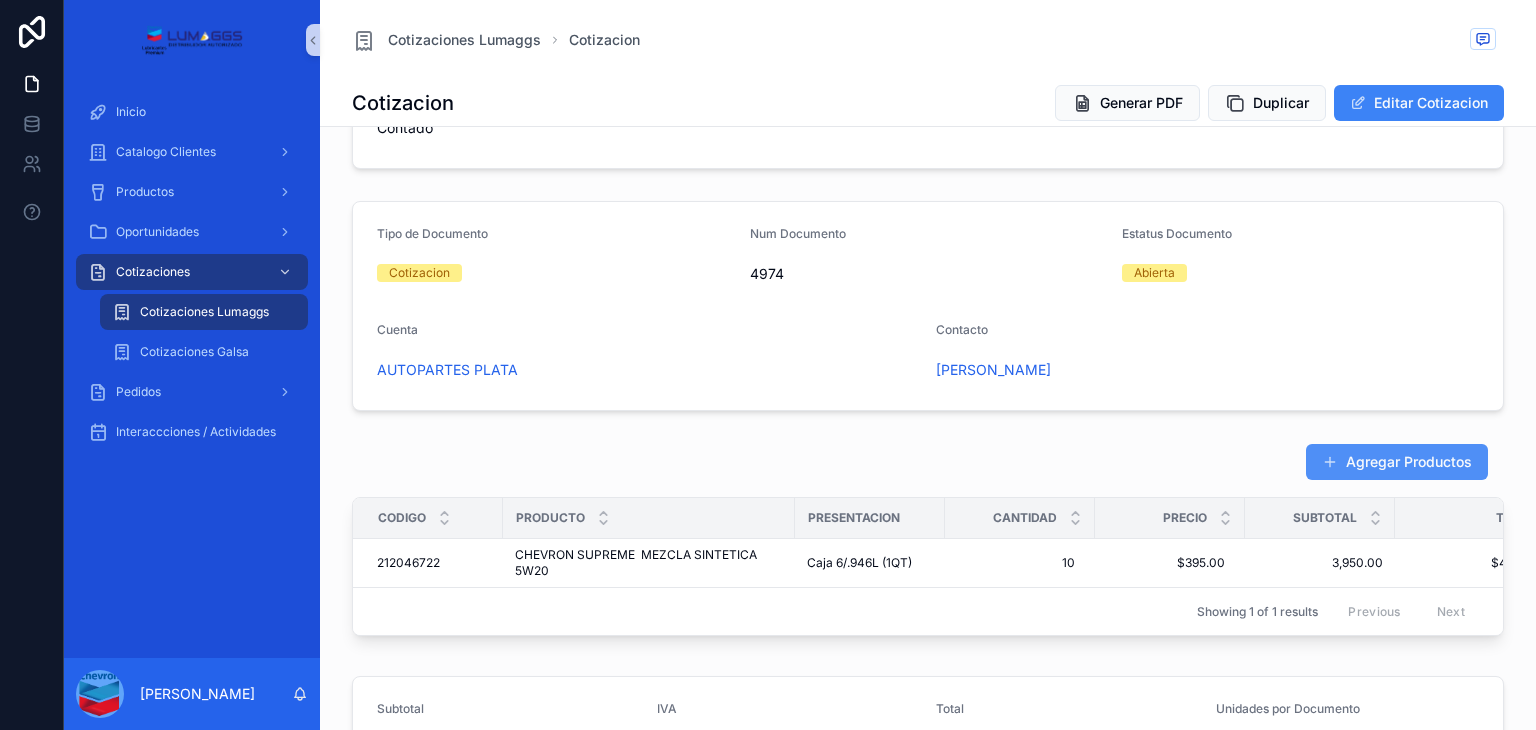 click on "Agregar Productos" at bounding box center (1397, 462) 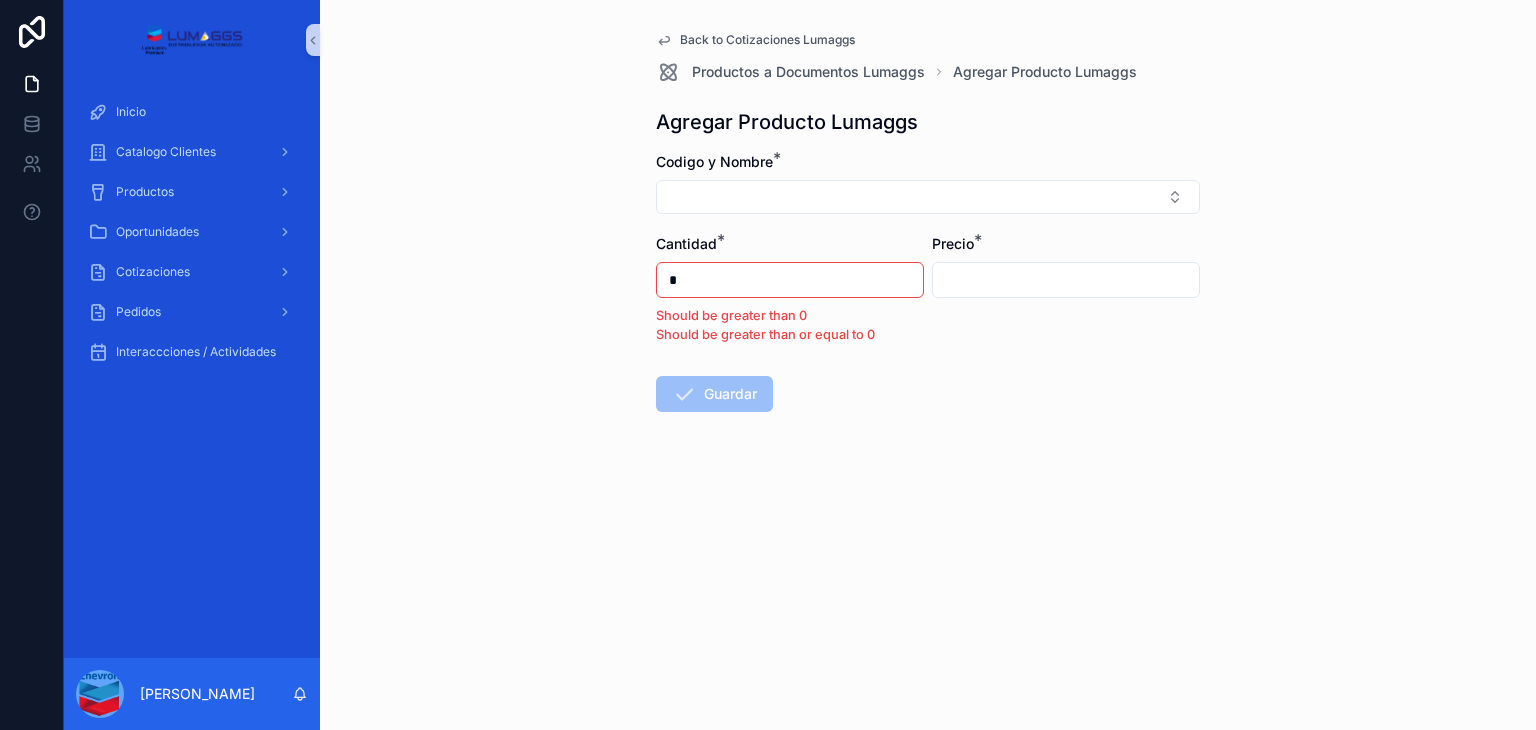 scroll, scrollTop: 0, scrollLeft: 0, axis: both 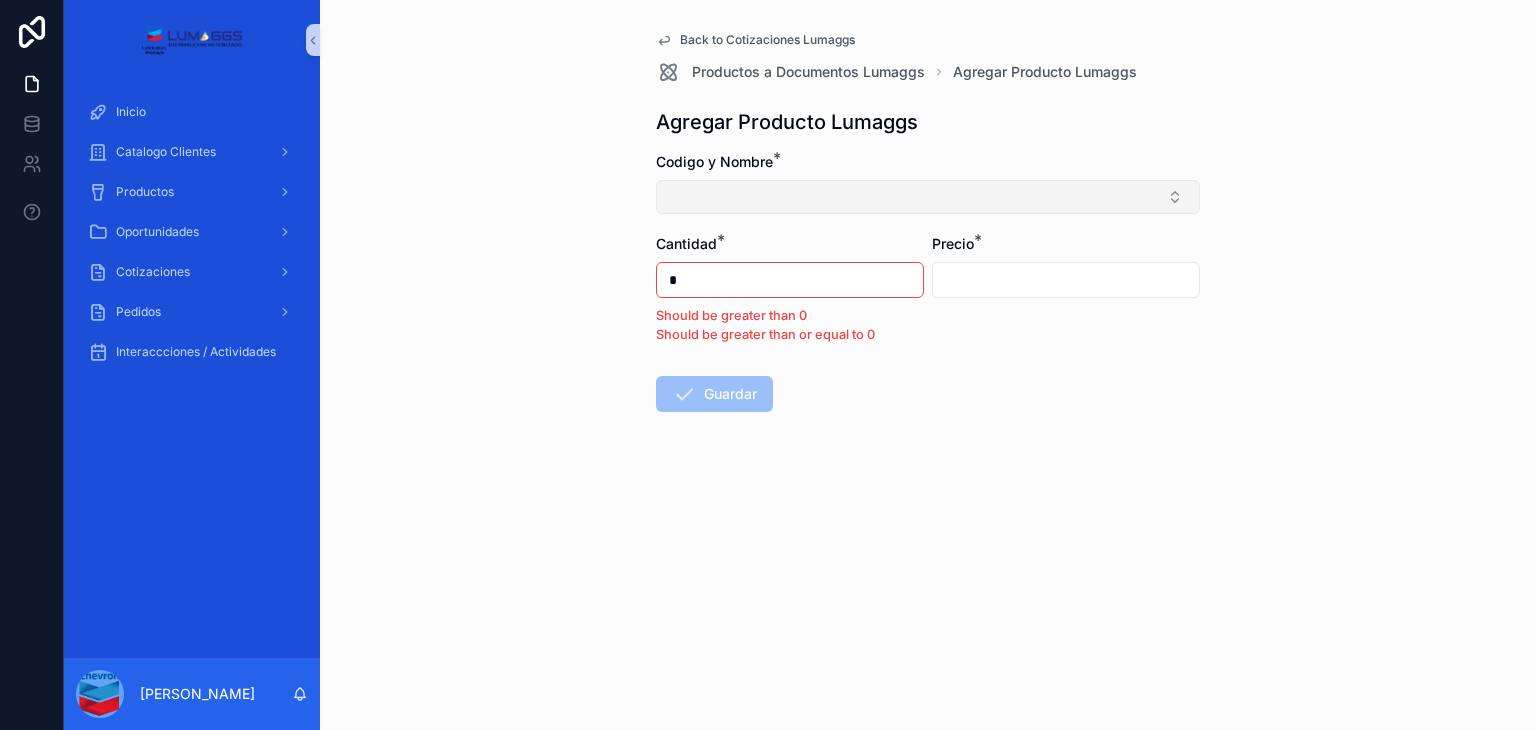 click at bounding box center (928, 197) 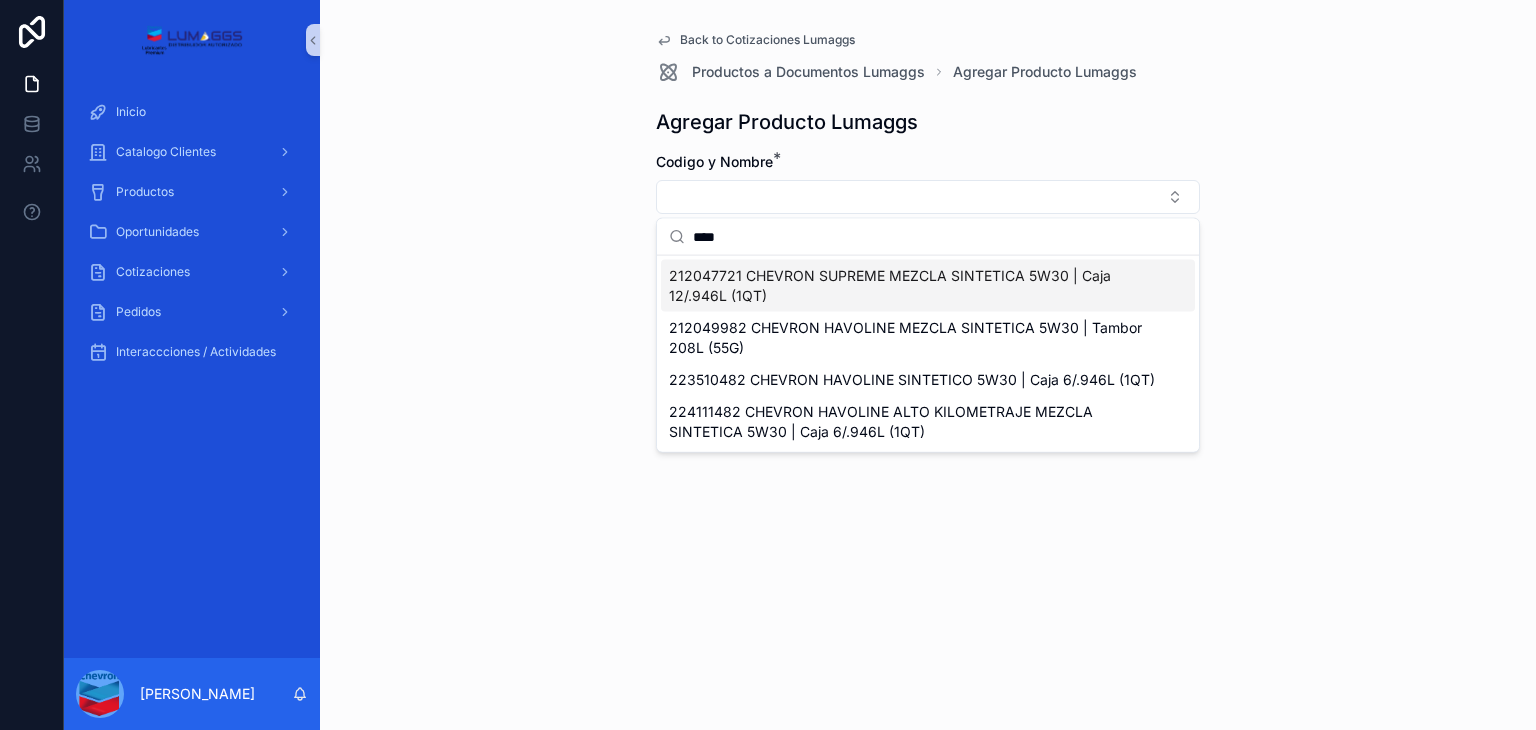 type on "****" 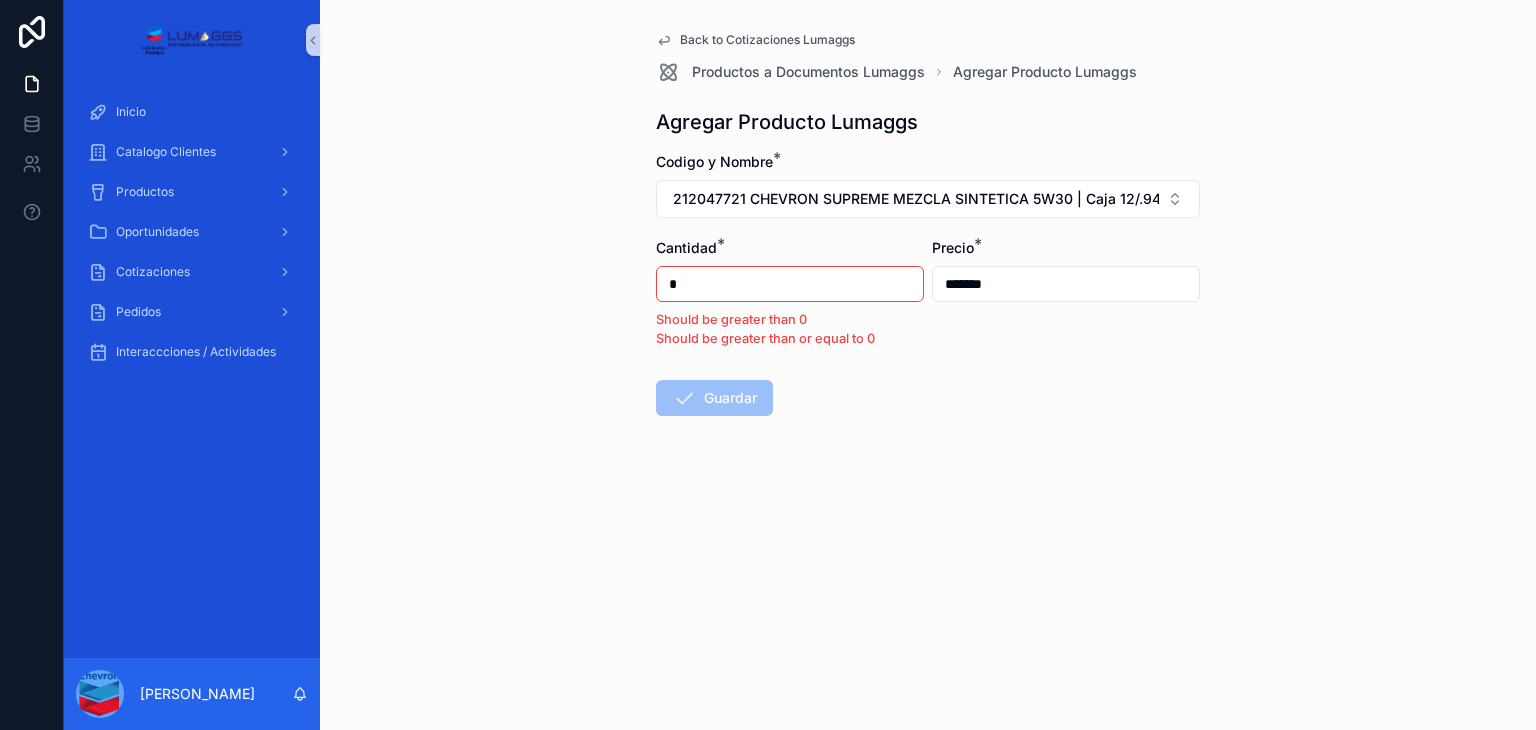 type 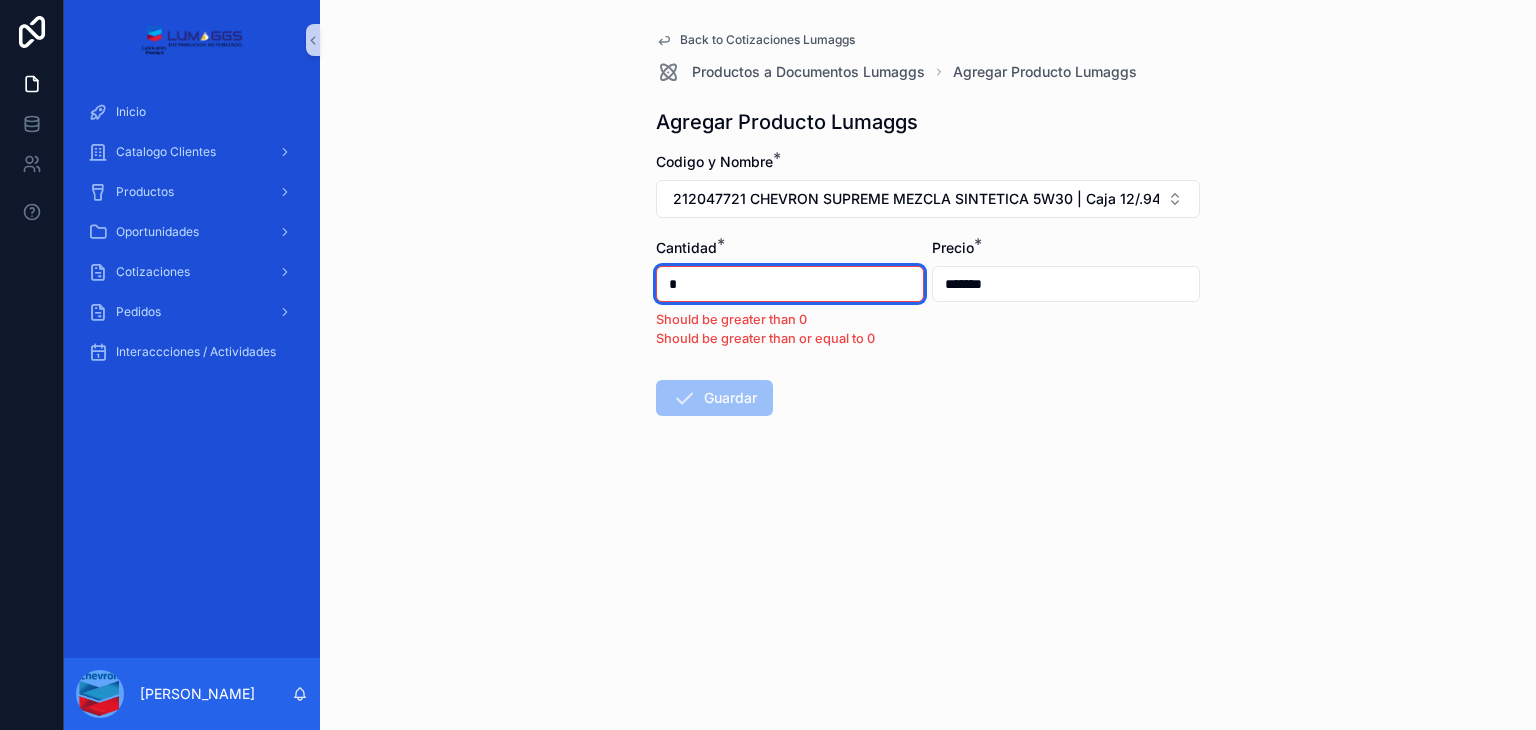drag, startPoint x: 731, startPoint y: 286, endPoint x: 672, endPoint y: 286, distance: 59 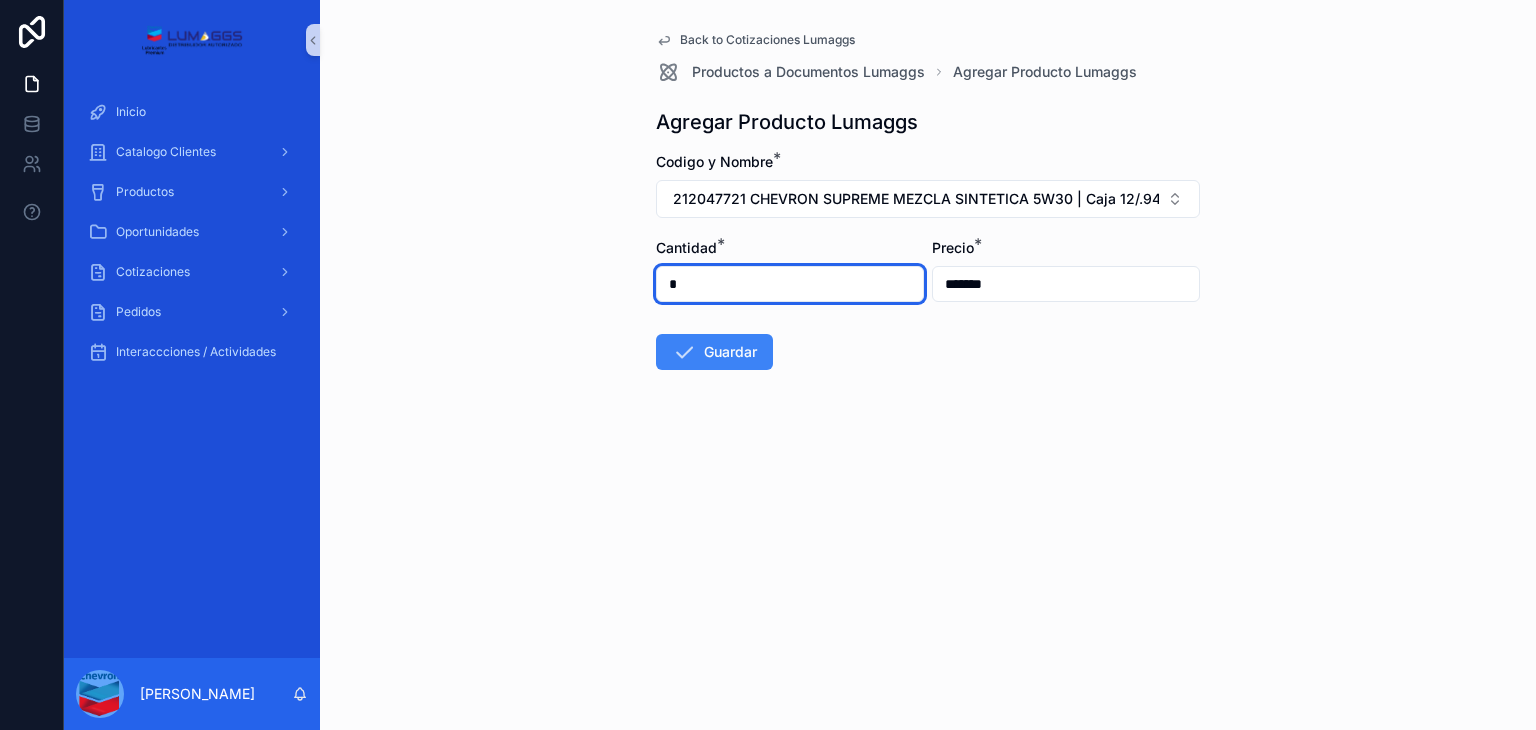 type on "*" 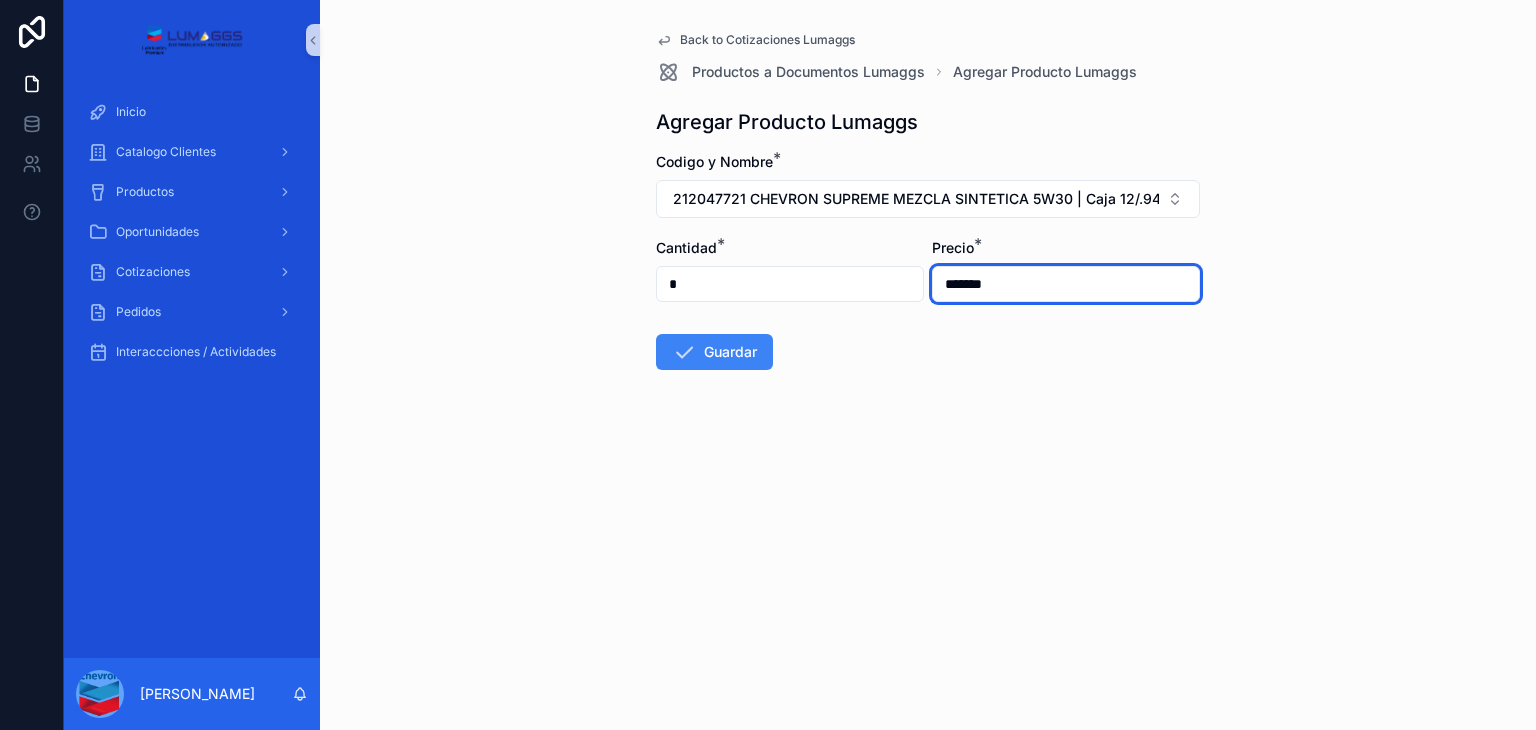 type on "*******" 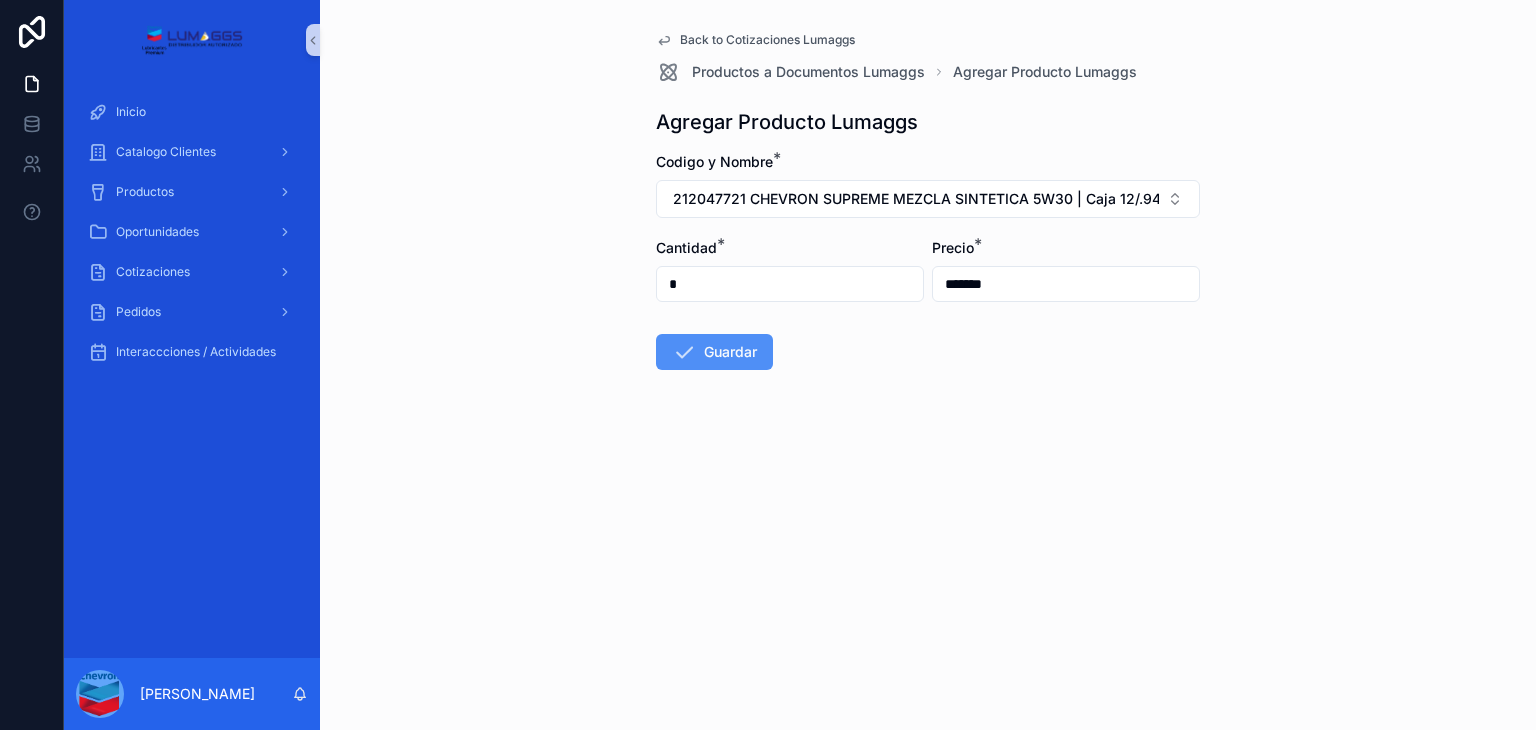 click on "Guardar" at bounding box center (714, 352) 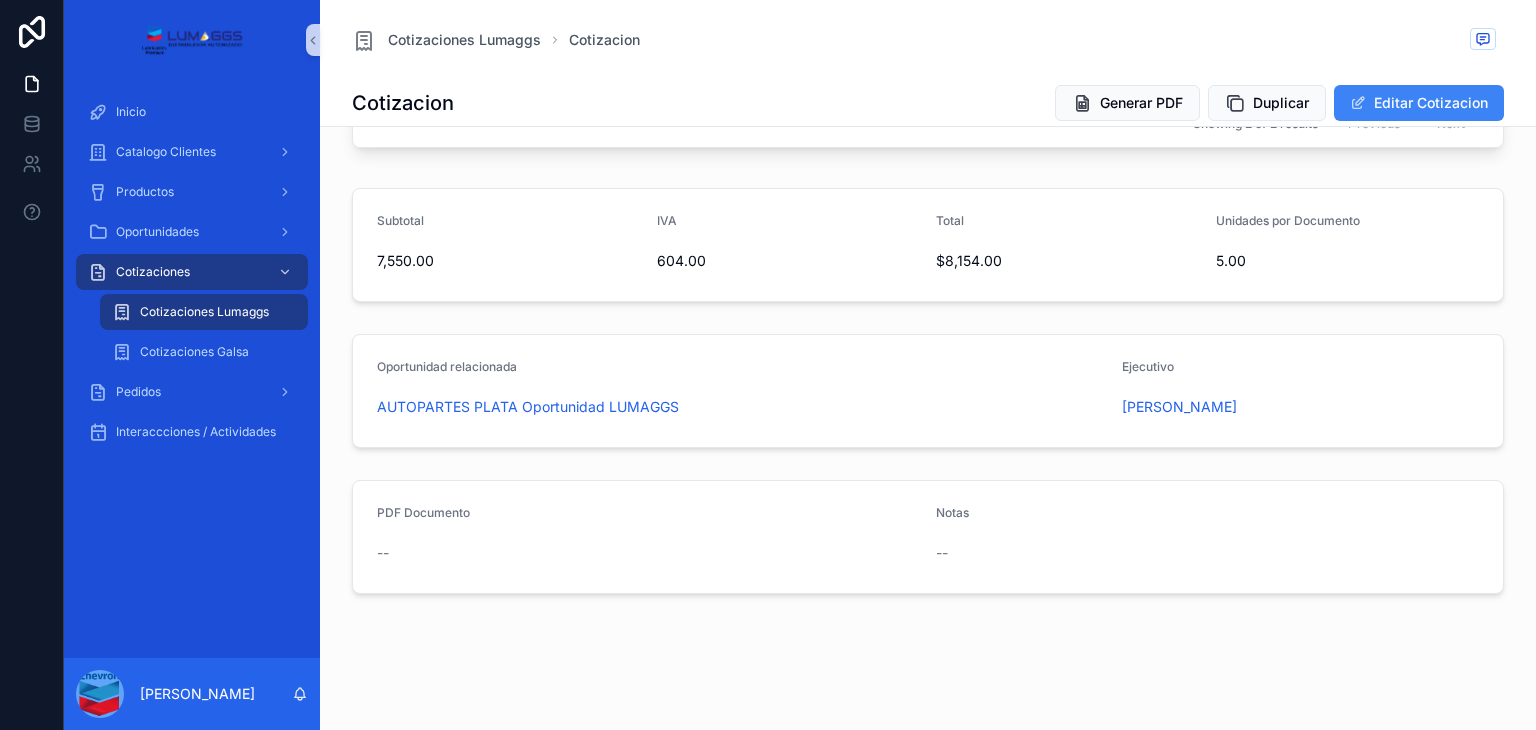 scroll, scrollTop: 248, scrollLeft: 0, axis: vertical 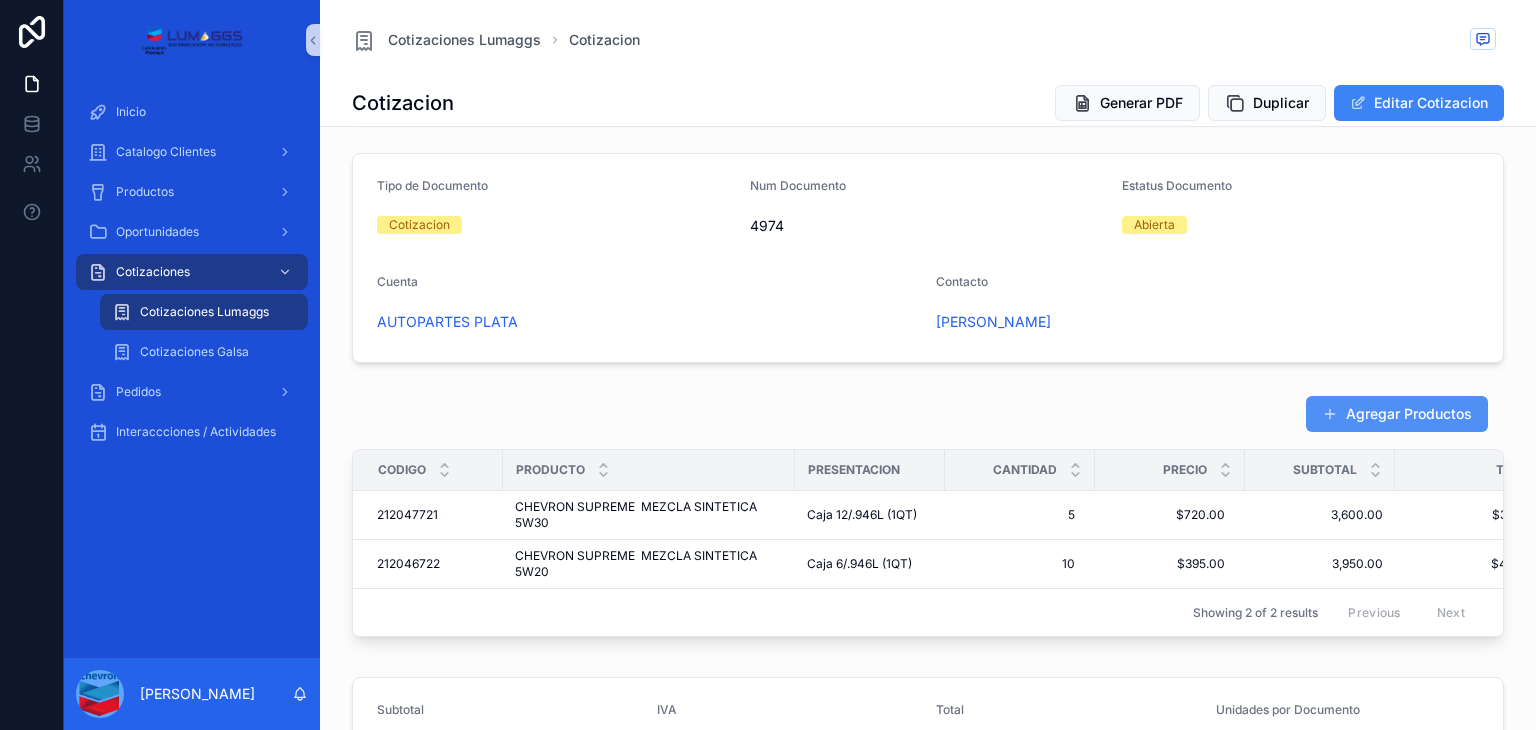 click on "Agregar Productos" at bounding box center [1397, 414] 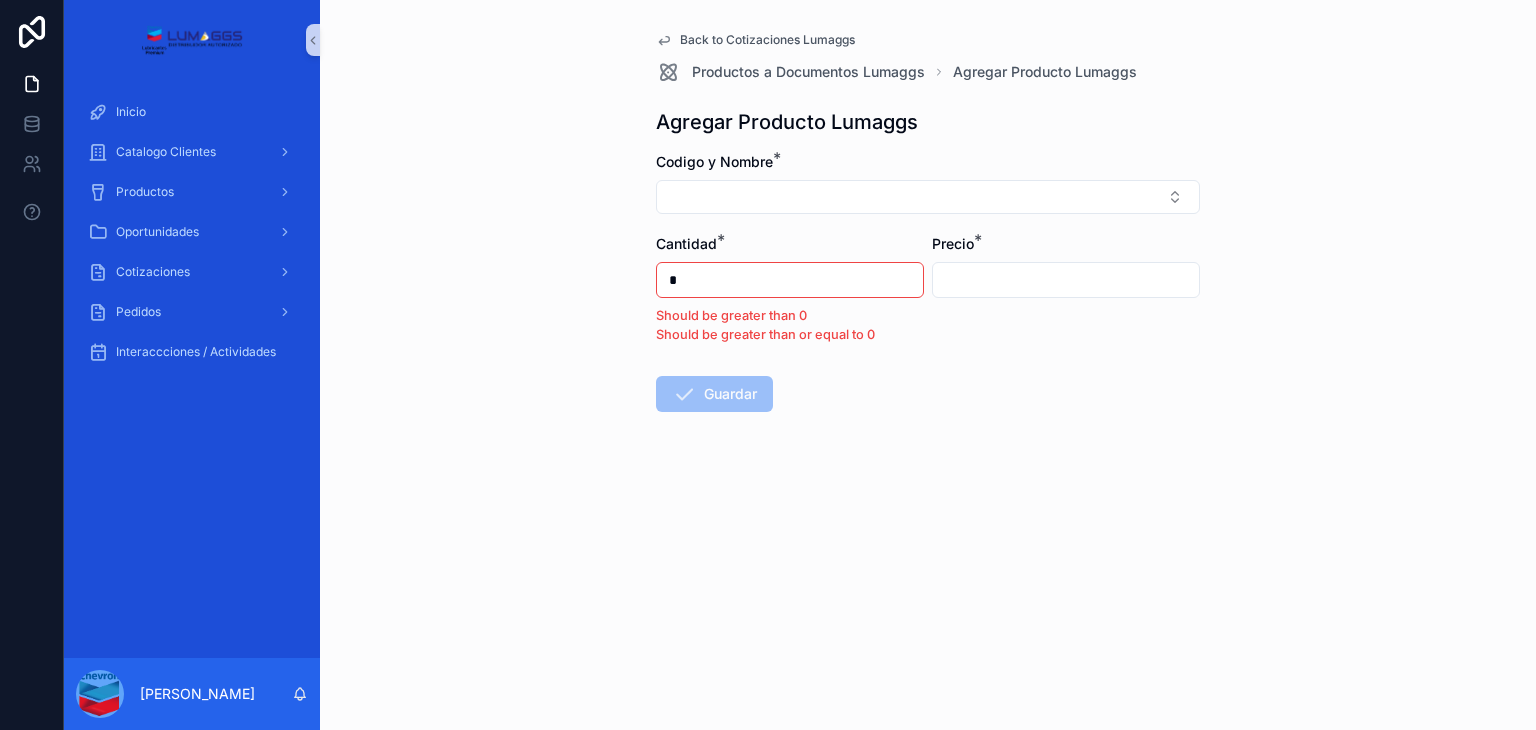 scroll, scrollTop: 0, scrollLeft: 0, axis: both 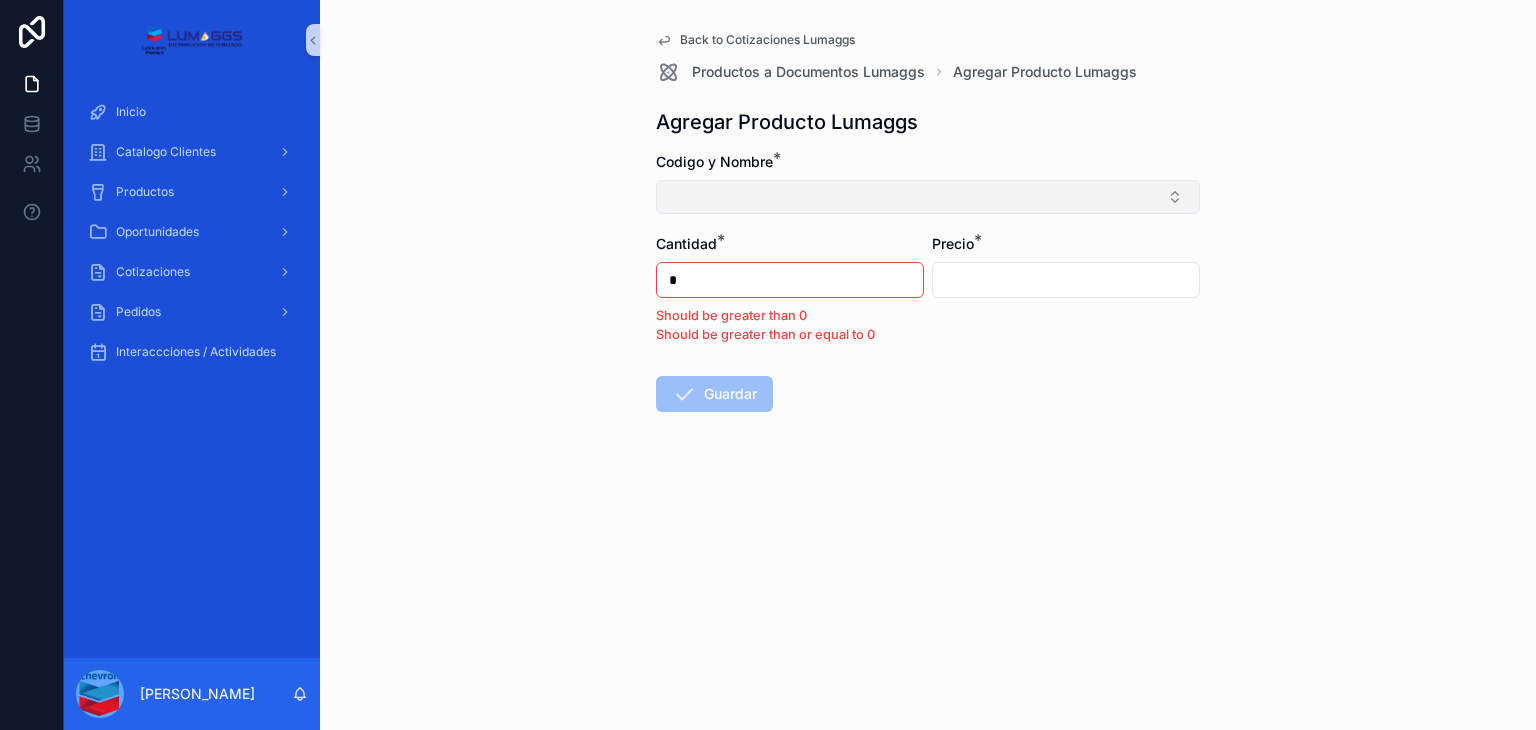 click at bounding box center [928, 197] 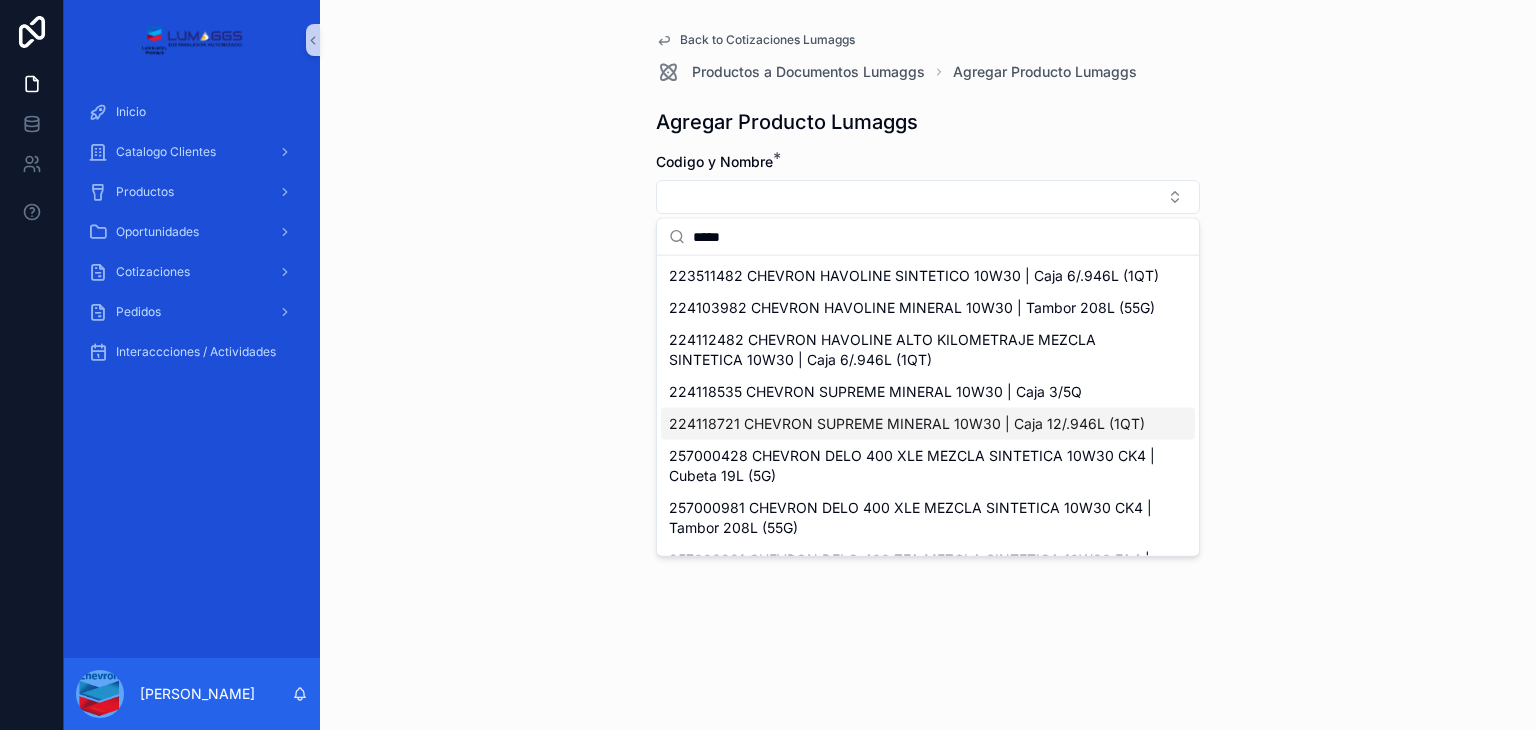 type on "*****" 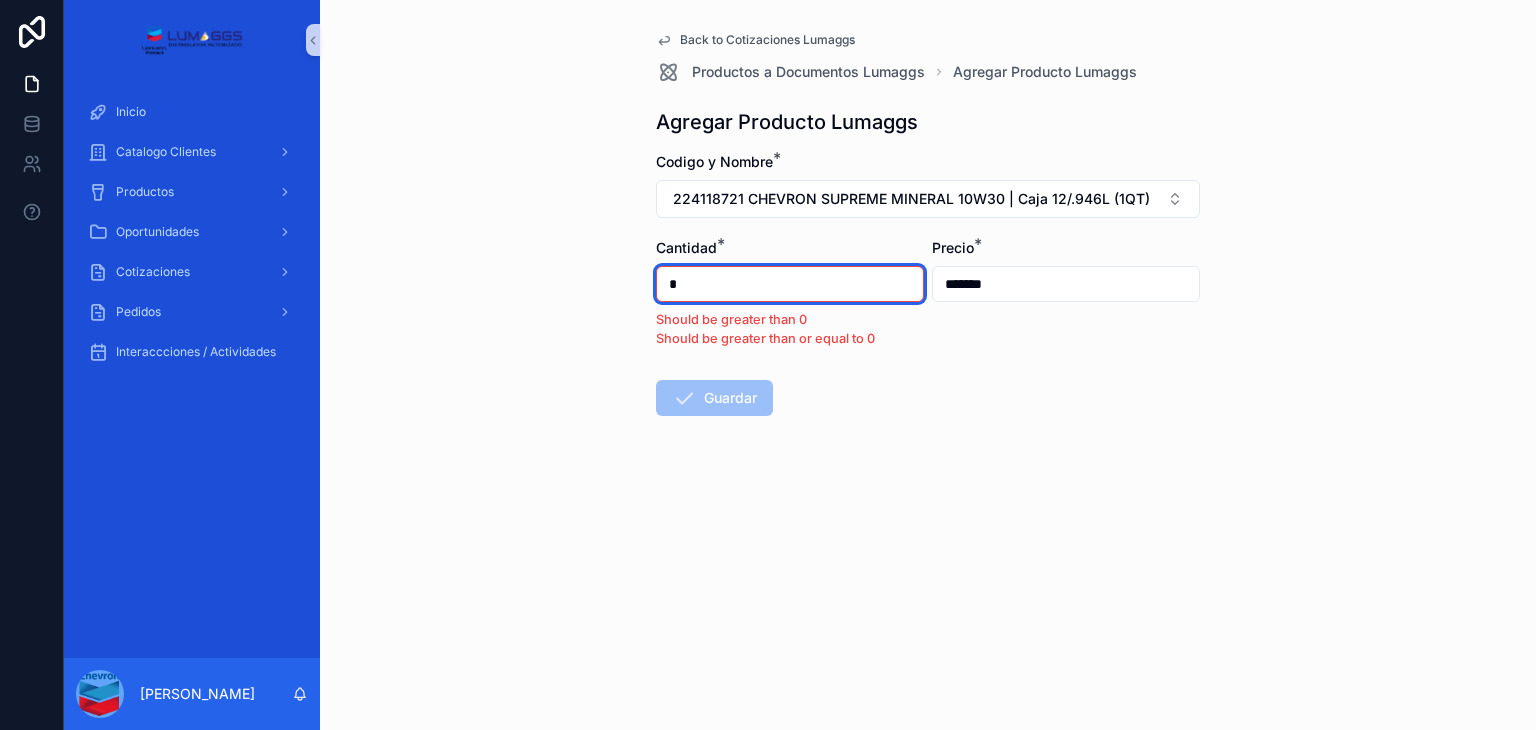 drag, startPoint x: 745, startPoint y: 291, endPoint x: 656, endPoint y: 291, distance: 89 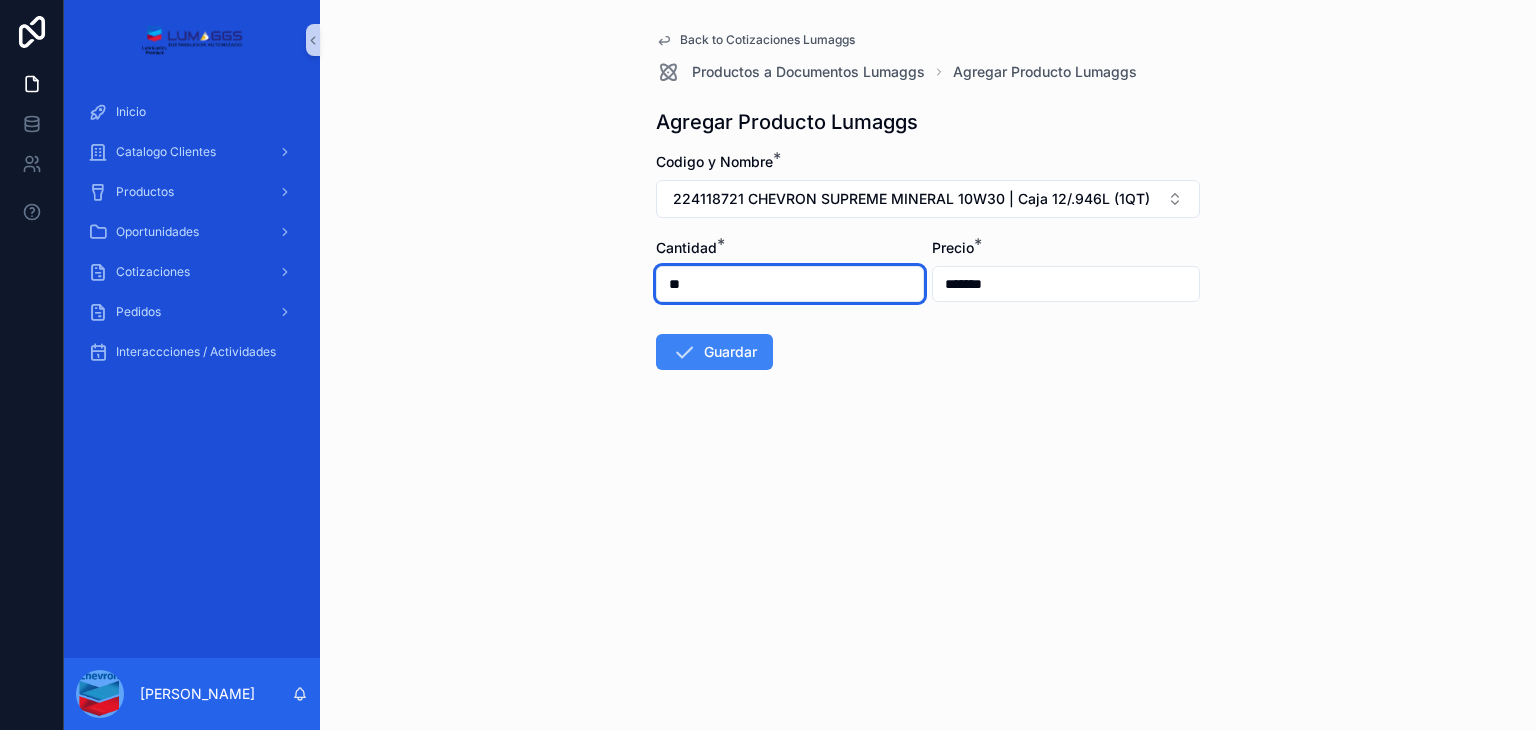 type on "**" 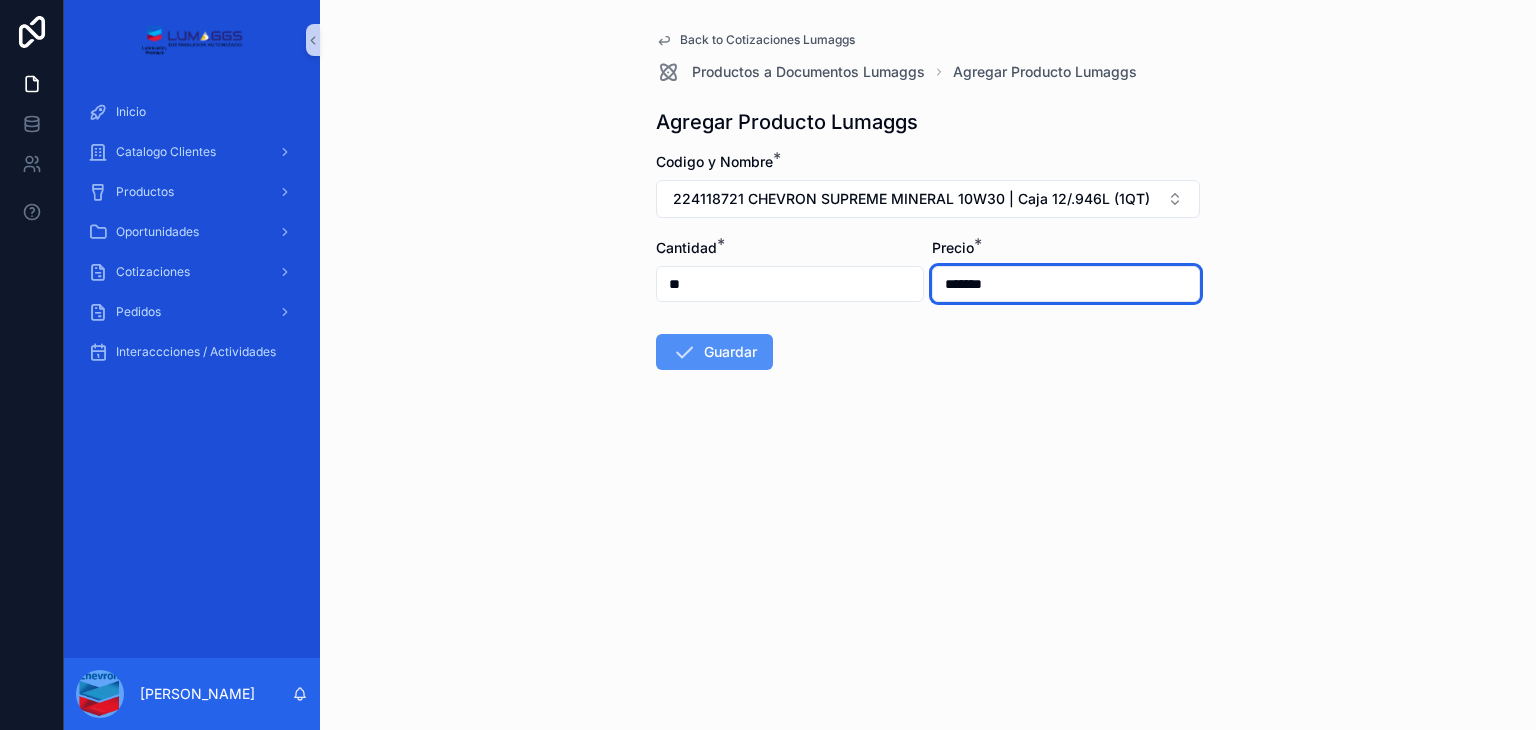 type on "*******" 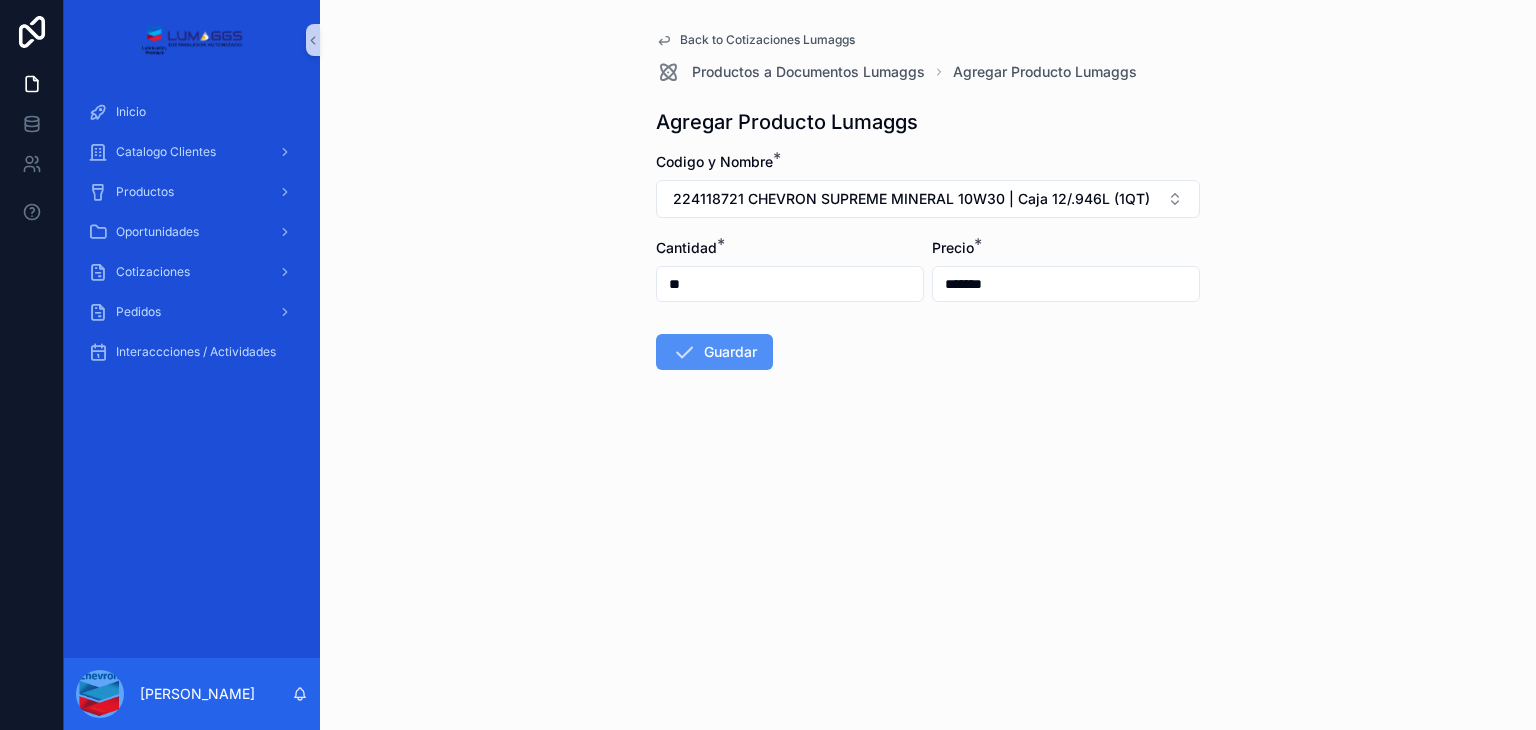 click on "Guardar" at bounding box center (714, 352) 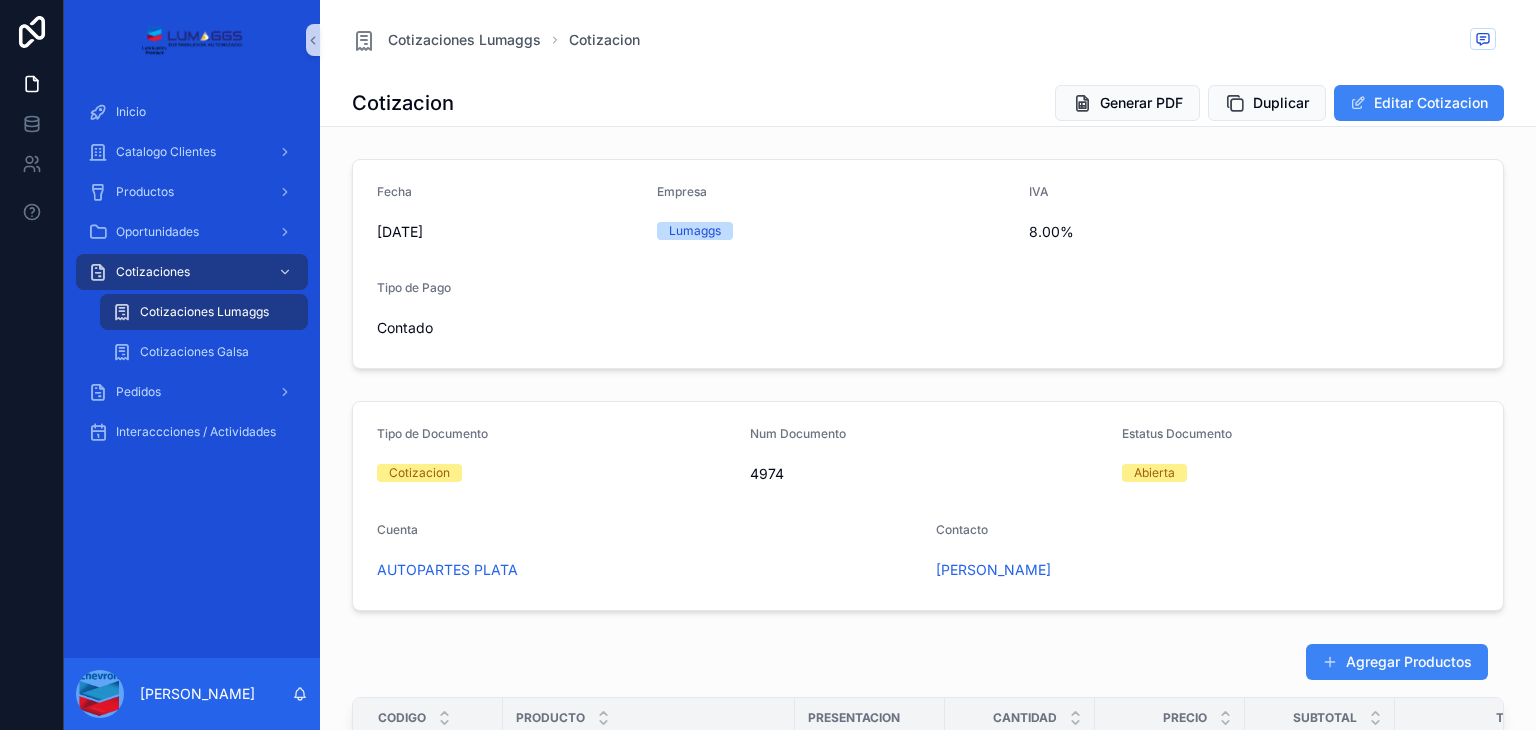 click on "Cuenta AUTOPARTES PLATA" at bounding box center (648, 554) 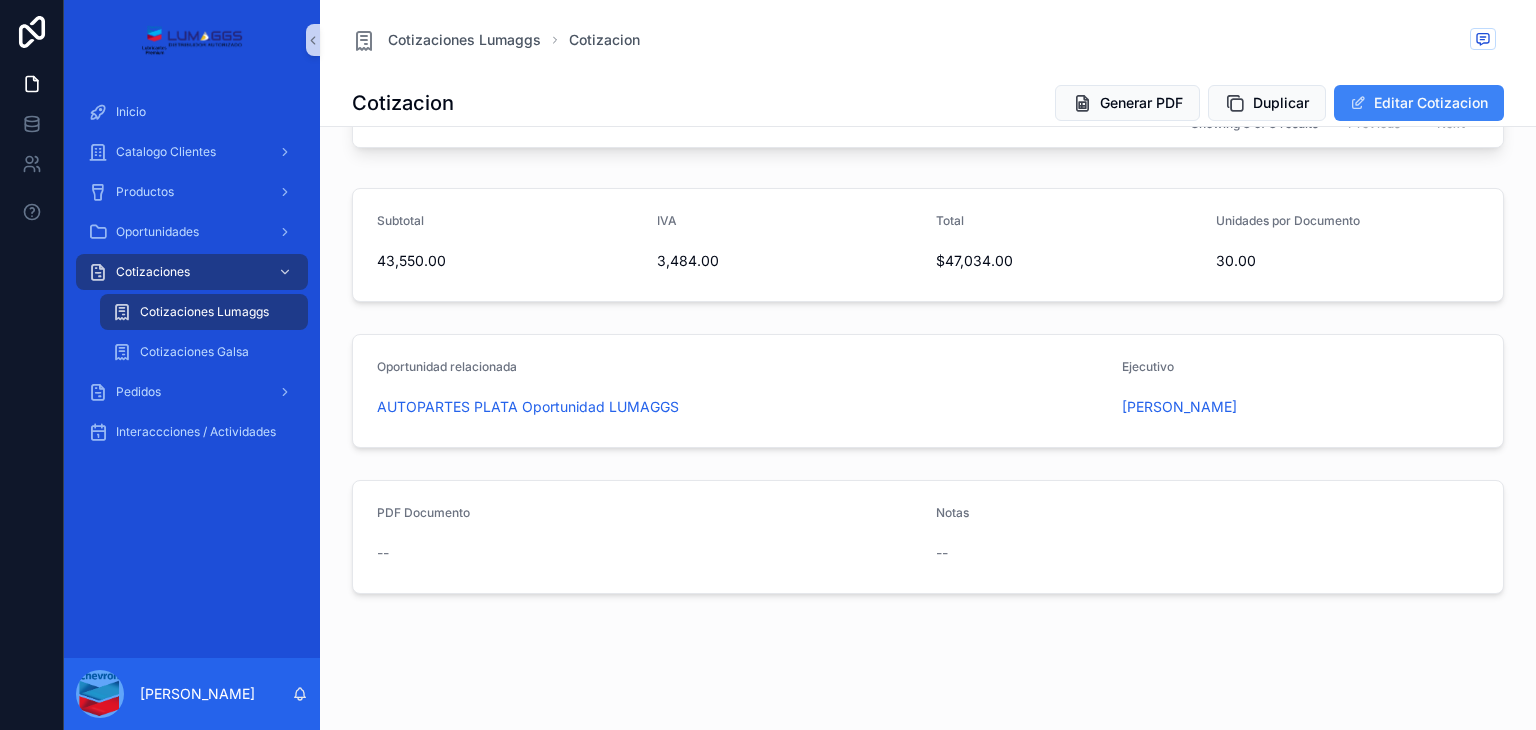 scroll, scrollTop: 297, scrollLeft: 0, axis: vertical 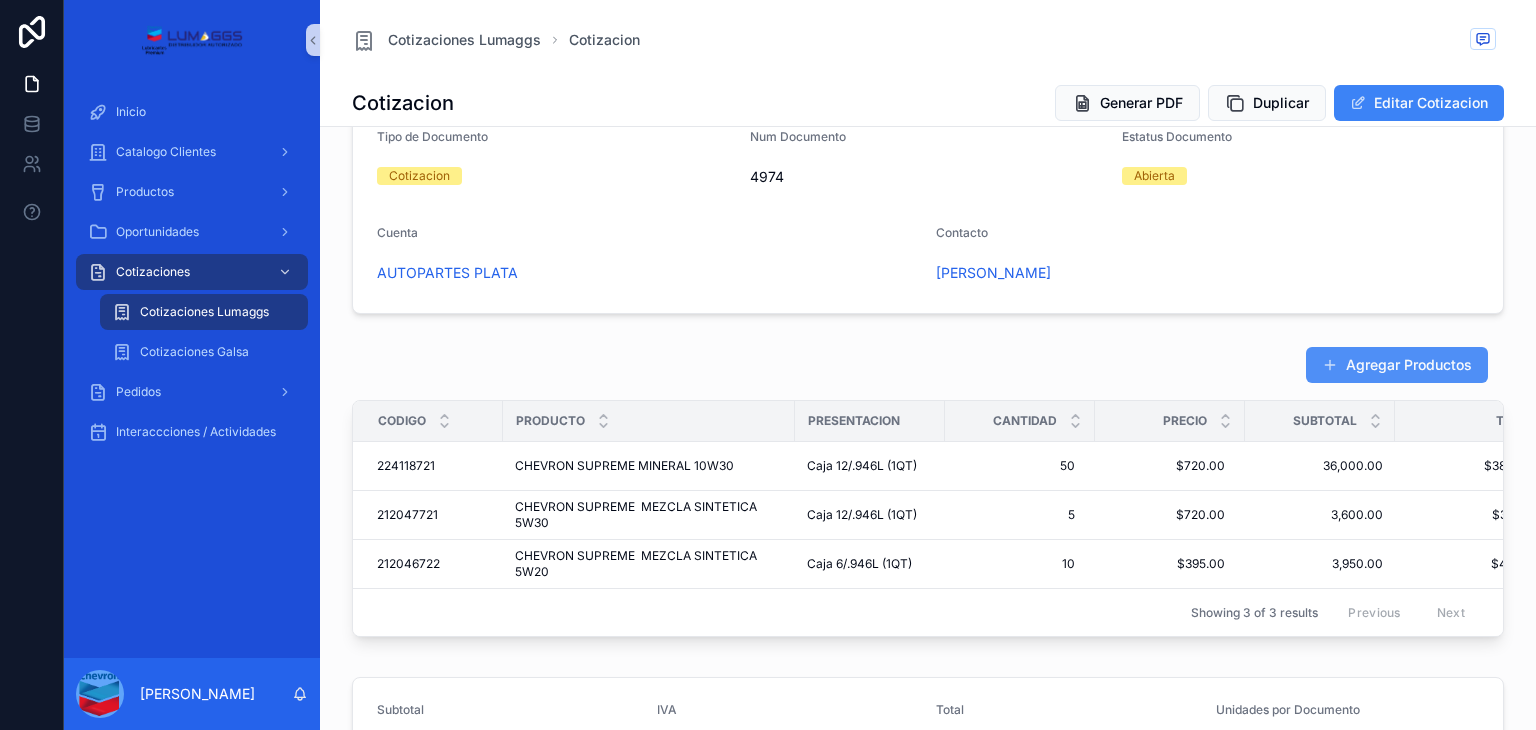 click on "Agregar Productos" at bounding box center (1397, 365) 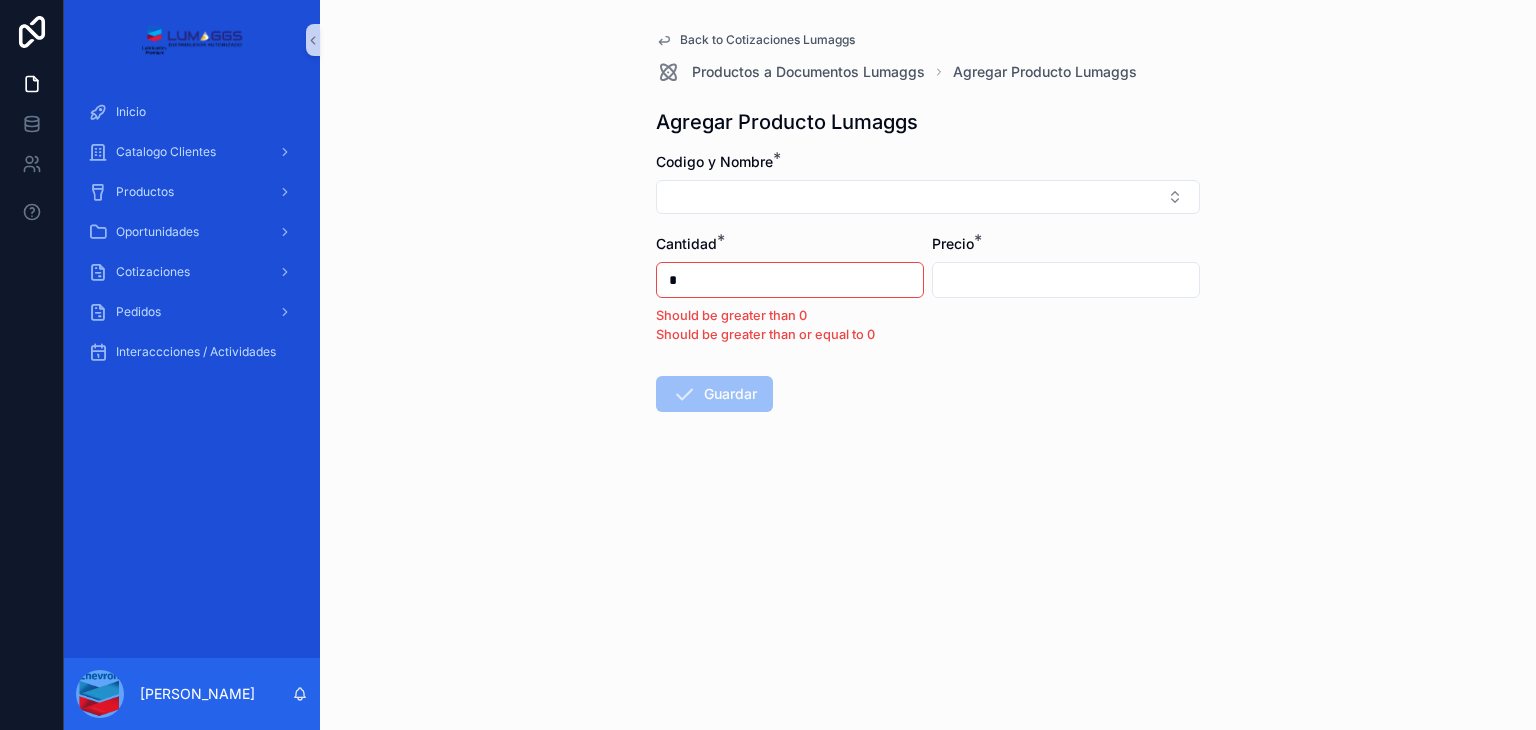 scroll, scrollTop: 0, scrollLeft: 0, axis: both 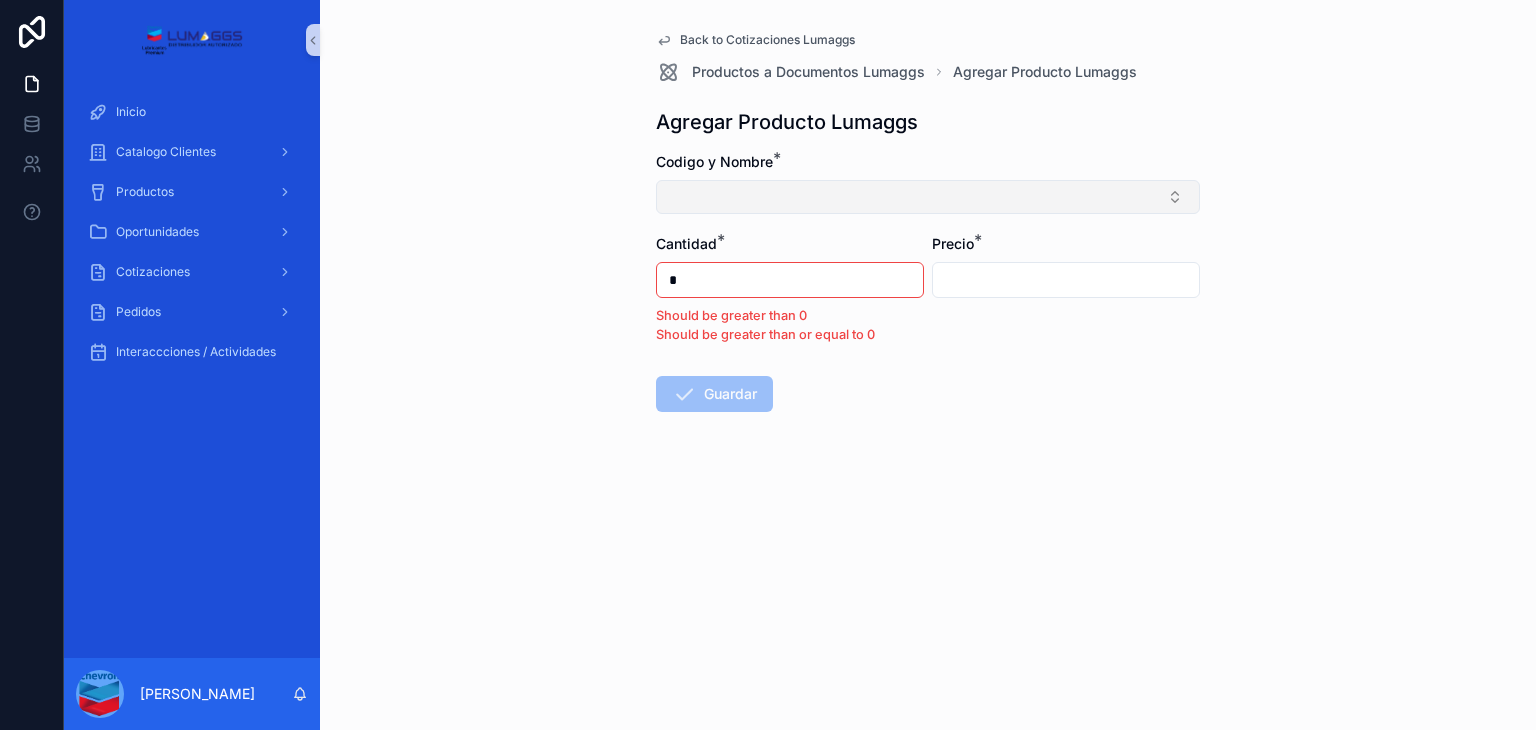 click at bounding box center (928, 197) 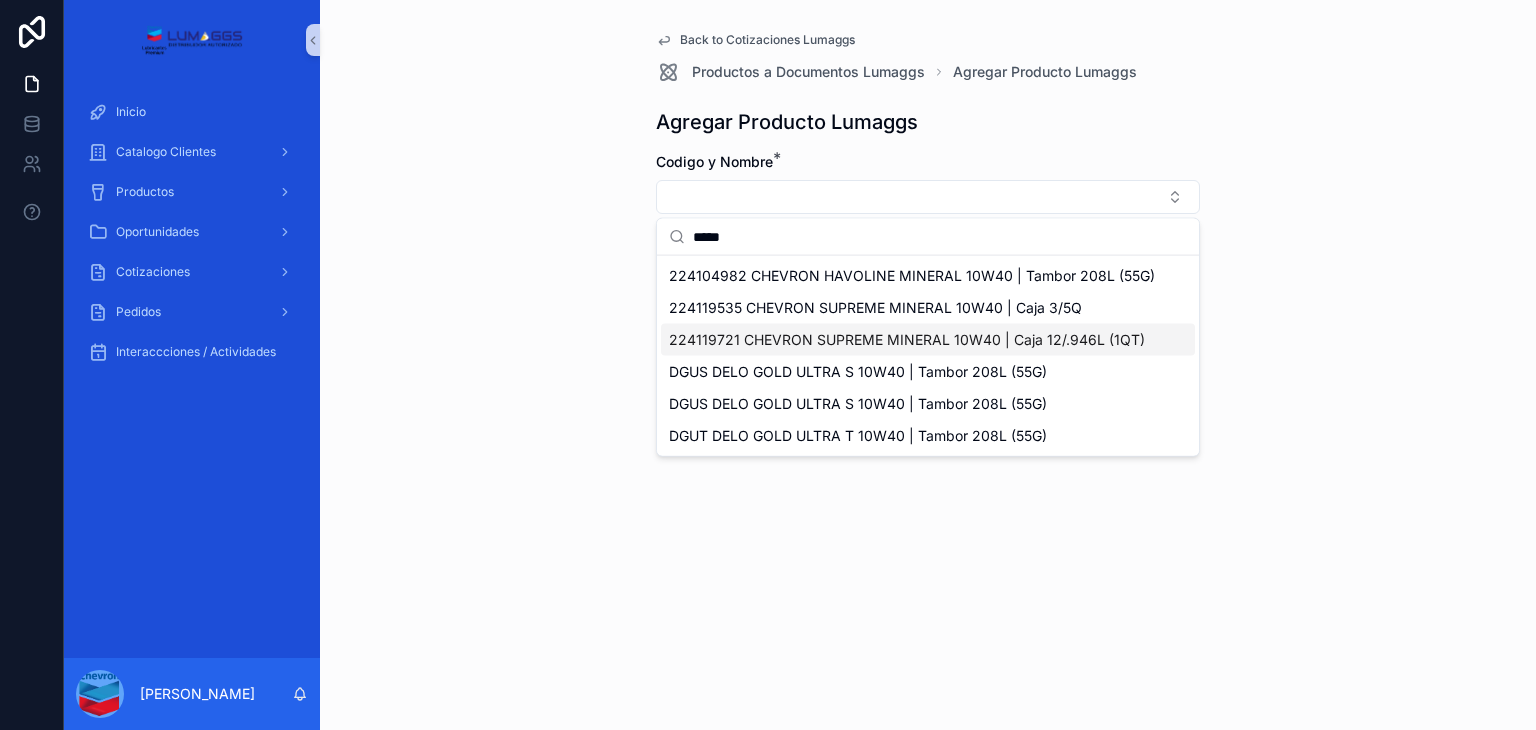 type on "*****" 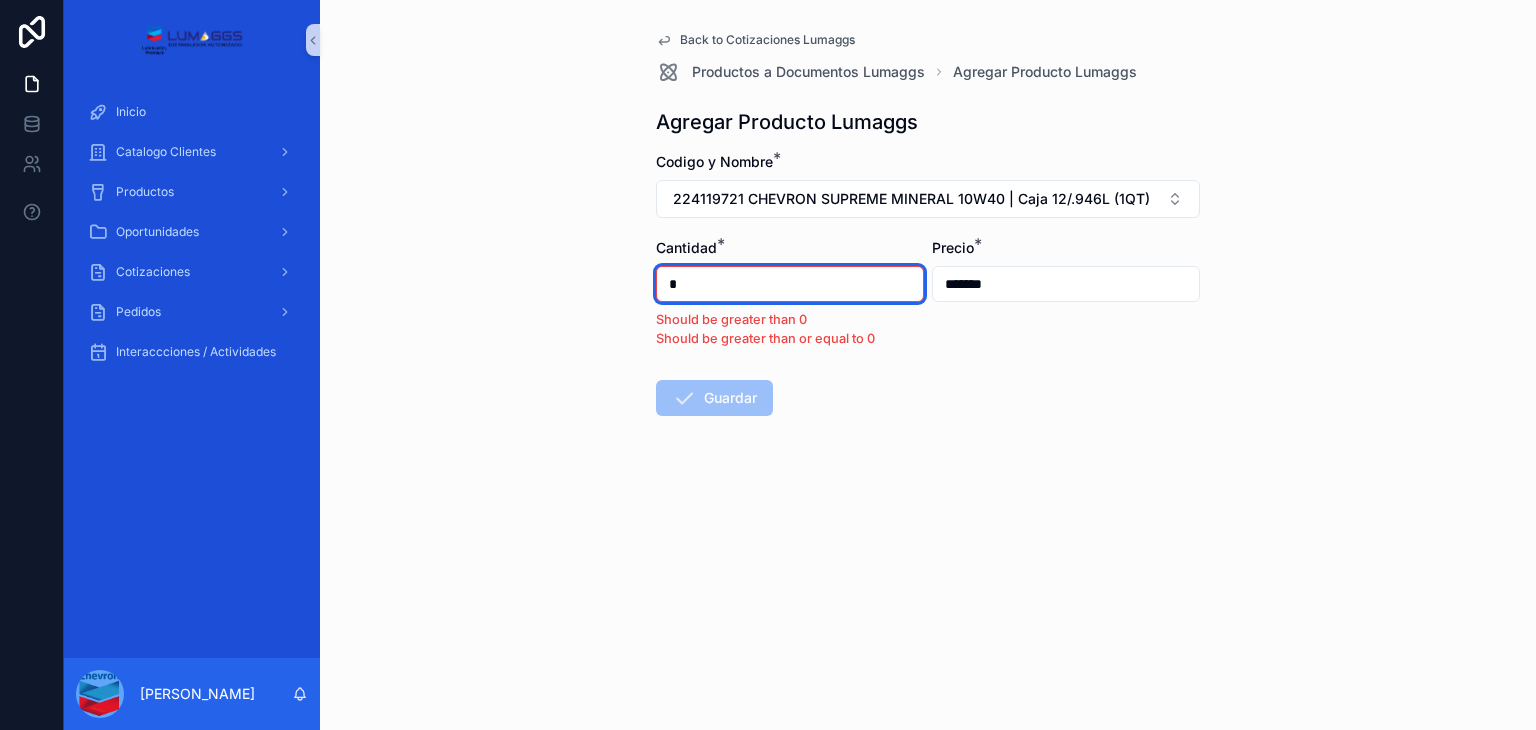 drag, startPoint x: 858, startPoint y: 282, endPoint x: 593, endPoint y: 279, distance: 265.01697 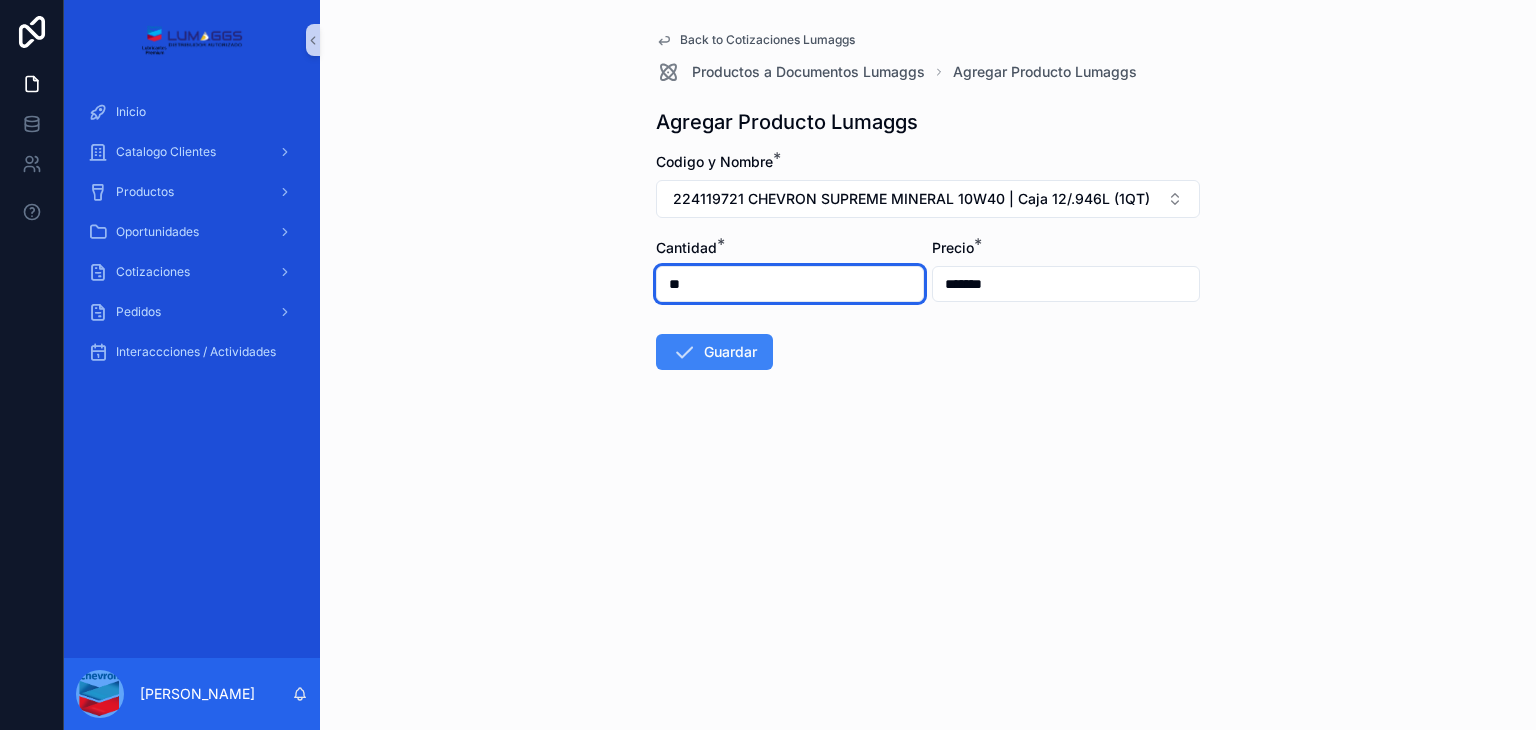 type on "**" 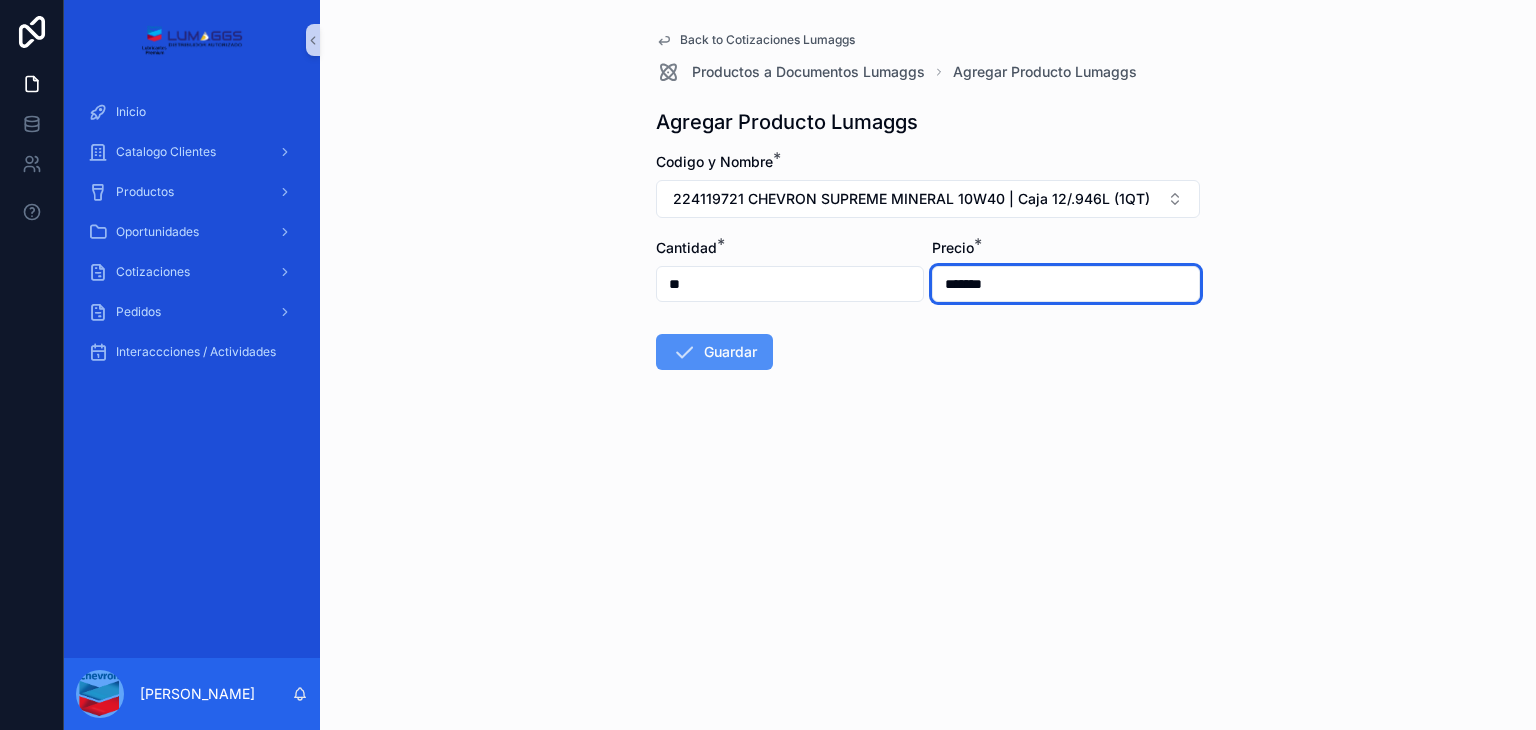 type on "*******" 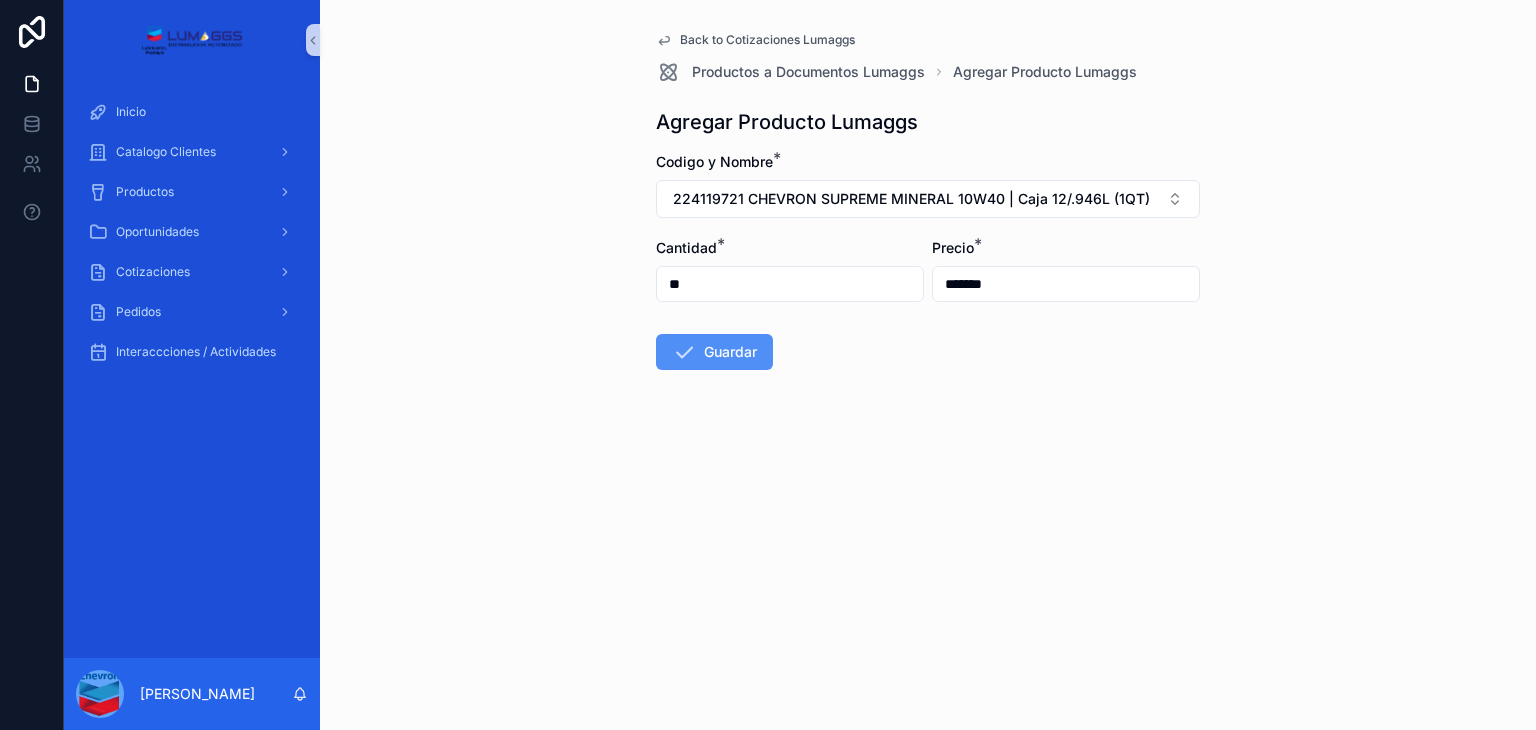 click on "Guardar" at bounding box center (714, 352) 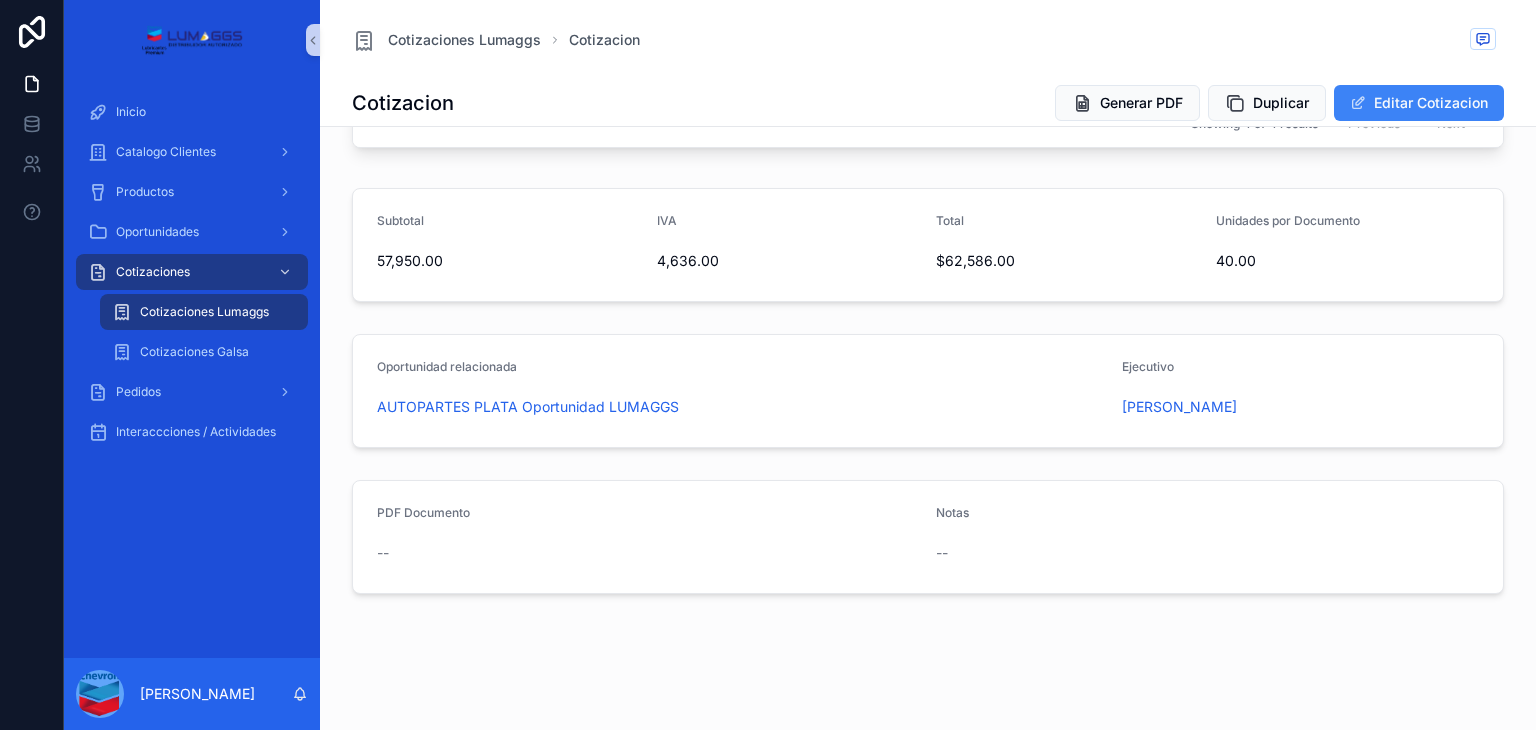 scroll, scrollTop: 346, scrollLeft: 0, axis: vertical 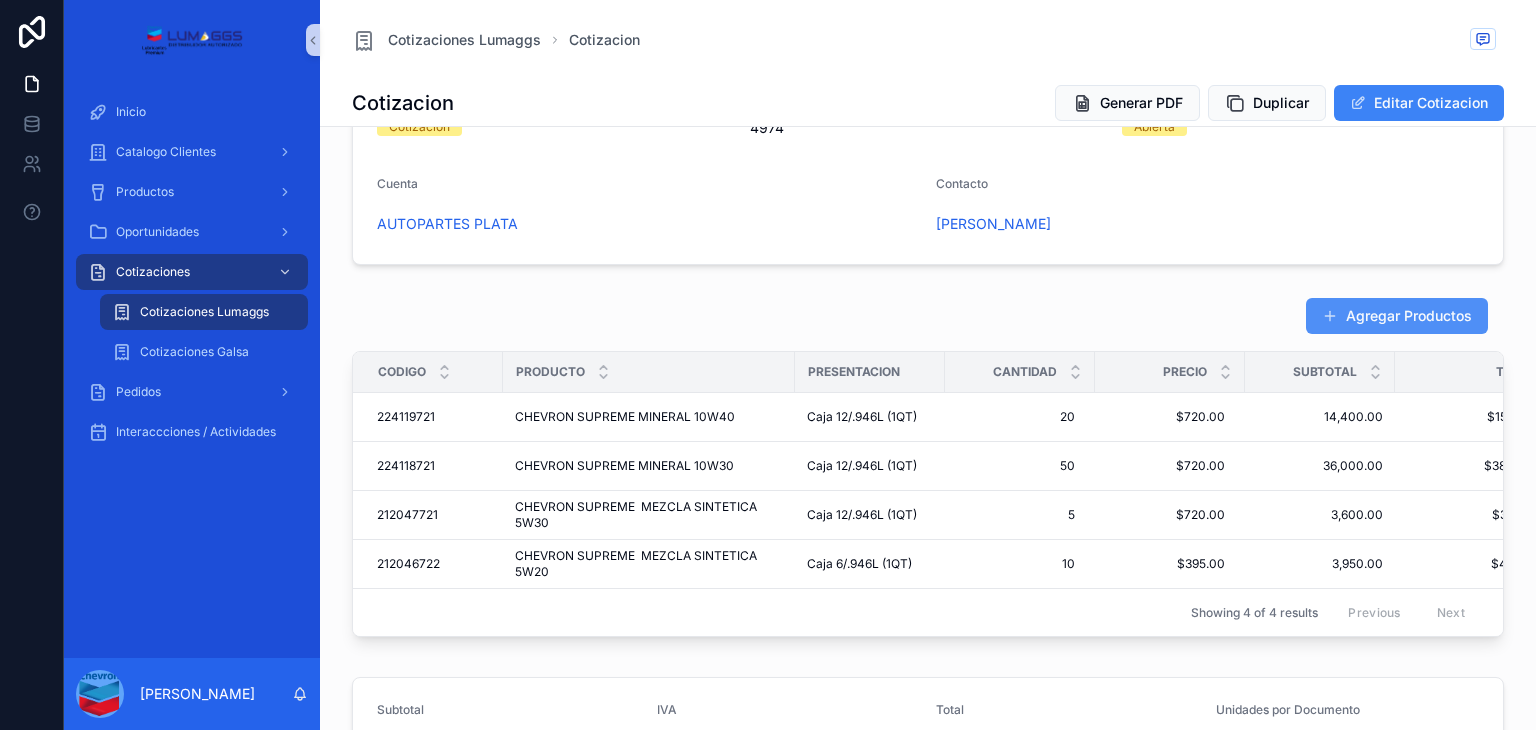 click on "Agregar Productos" at bounding box center (1397, 316) 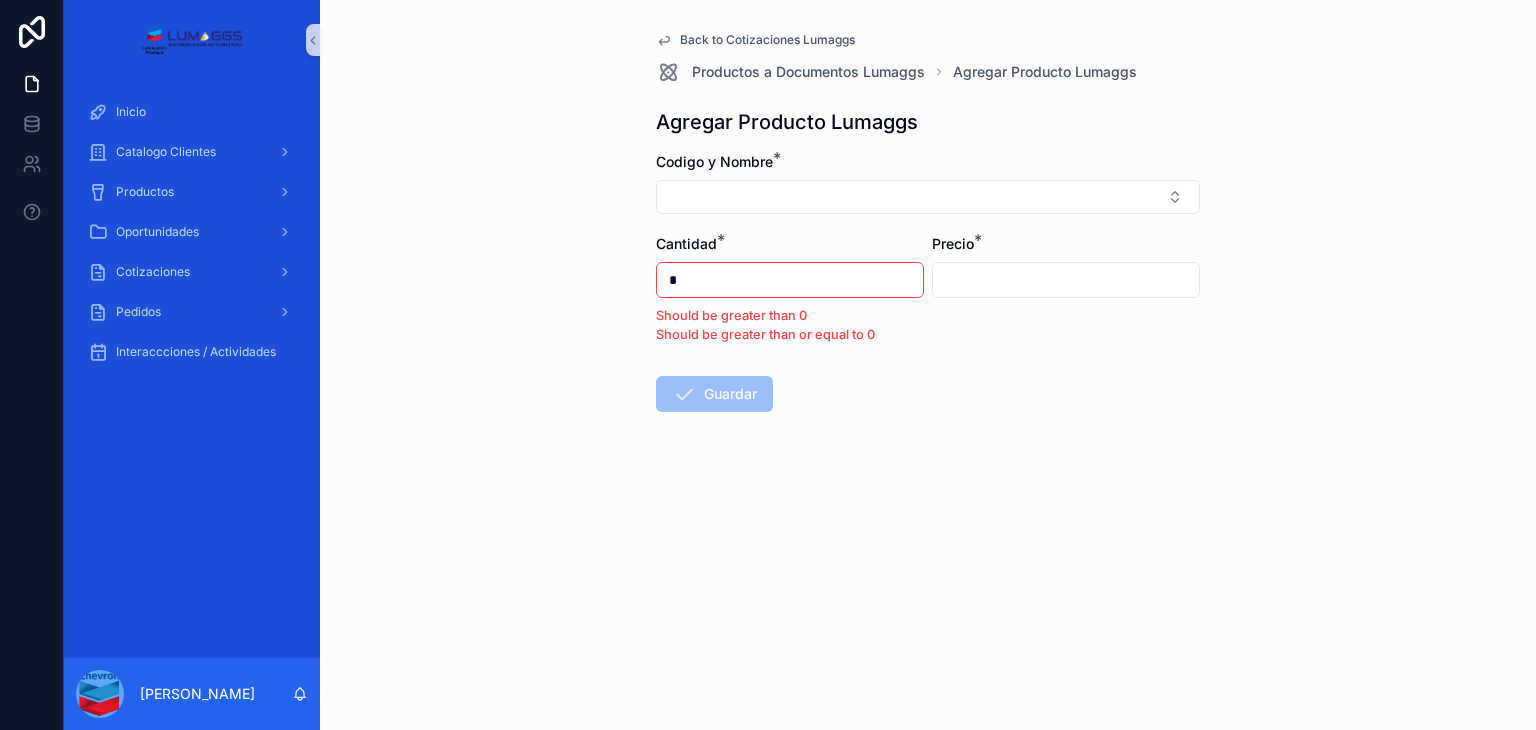 scroll, scrollTop: 0, scrollLeft: 0, axis: both 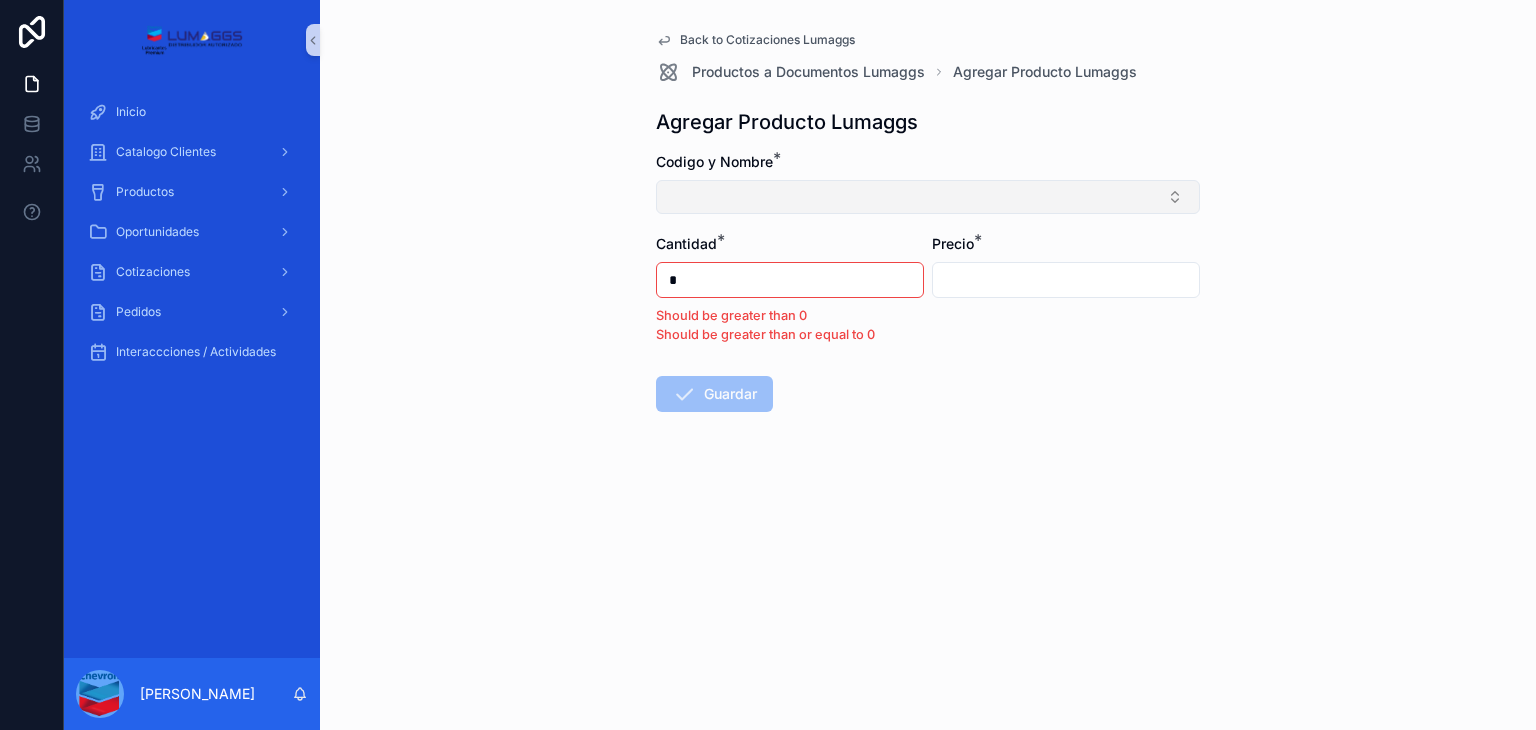 click at bounding box center [928, 197] 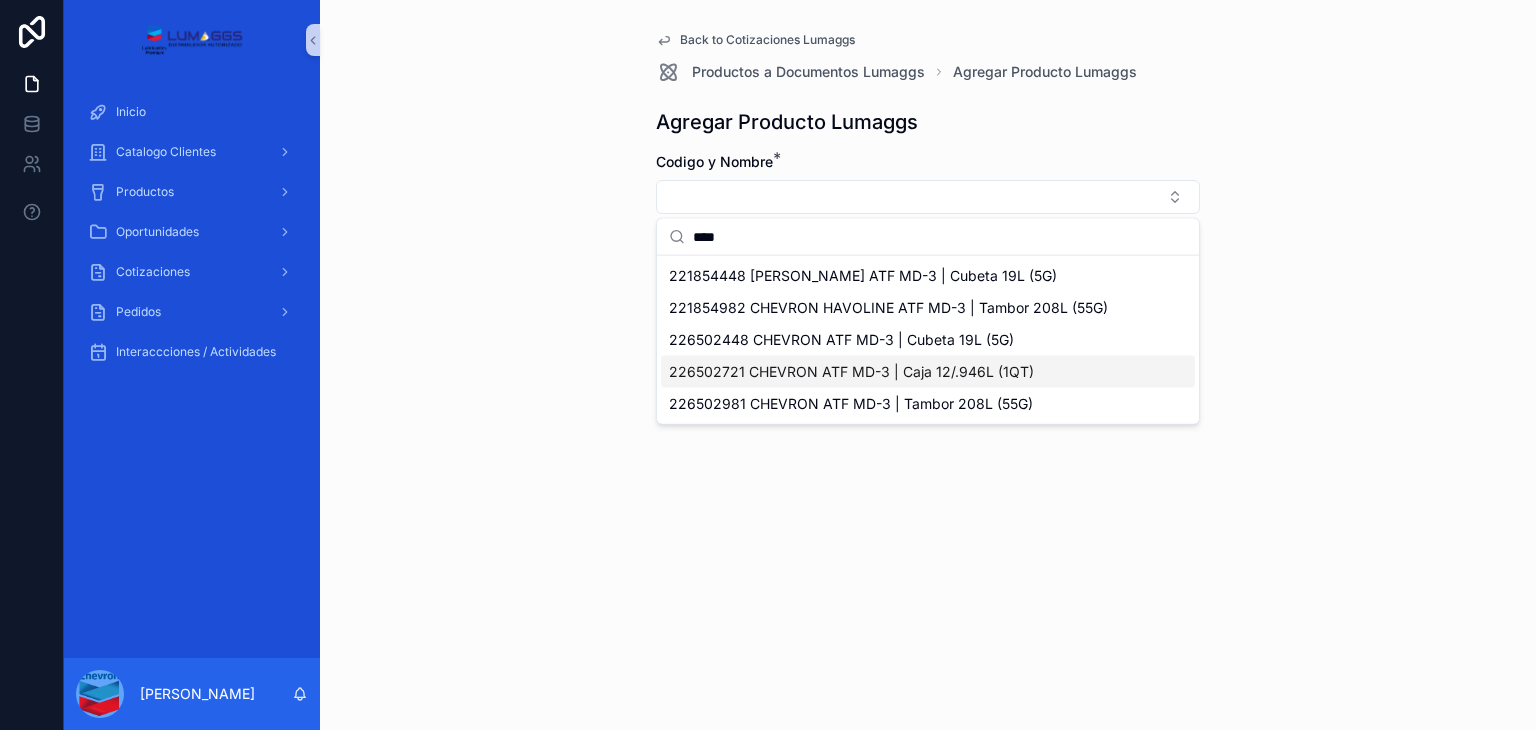 type on "****" 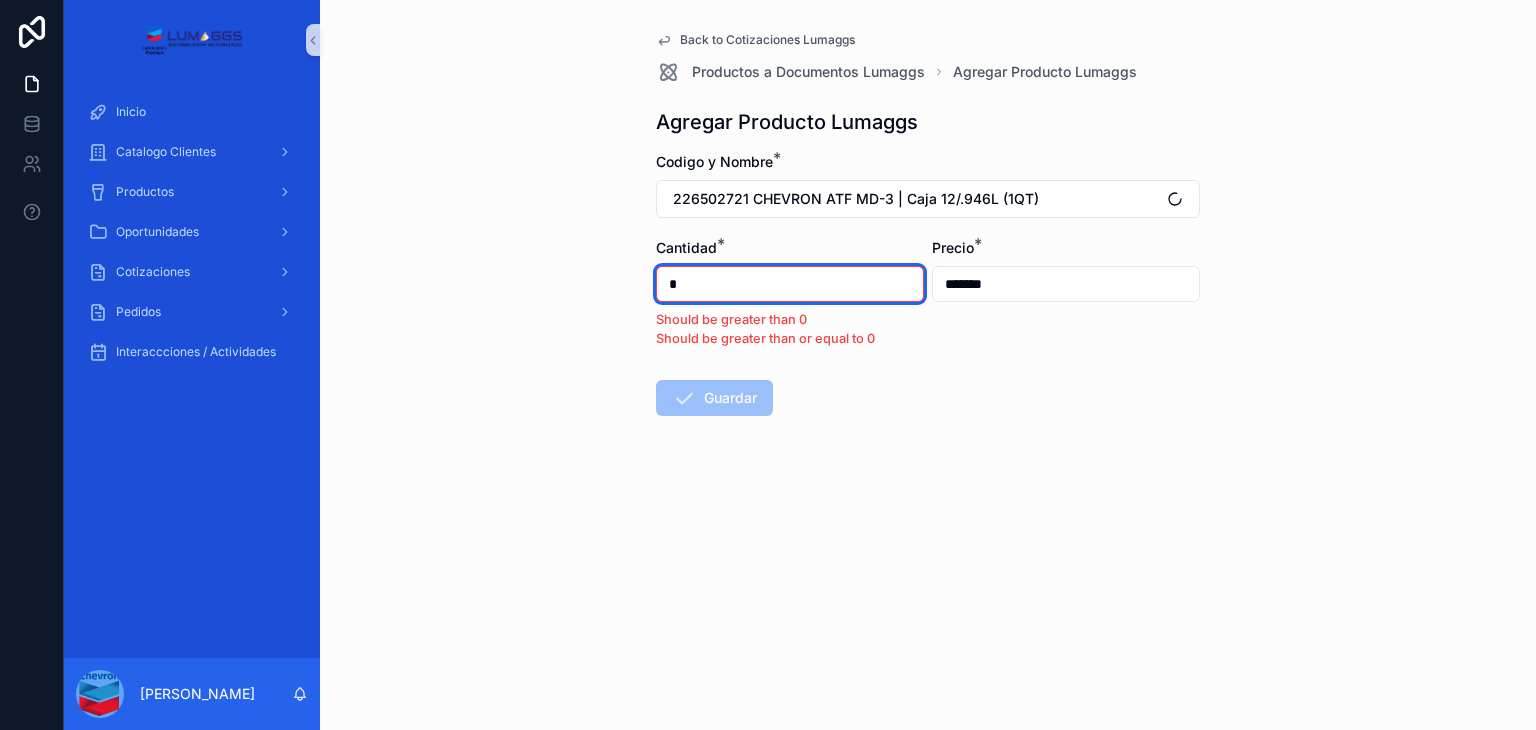 drag, startPoint x: 569, startPoint y: 265, endPoint x: 550, endPoint y: 261, distance: 19.416489 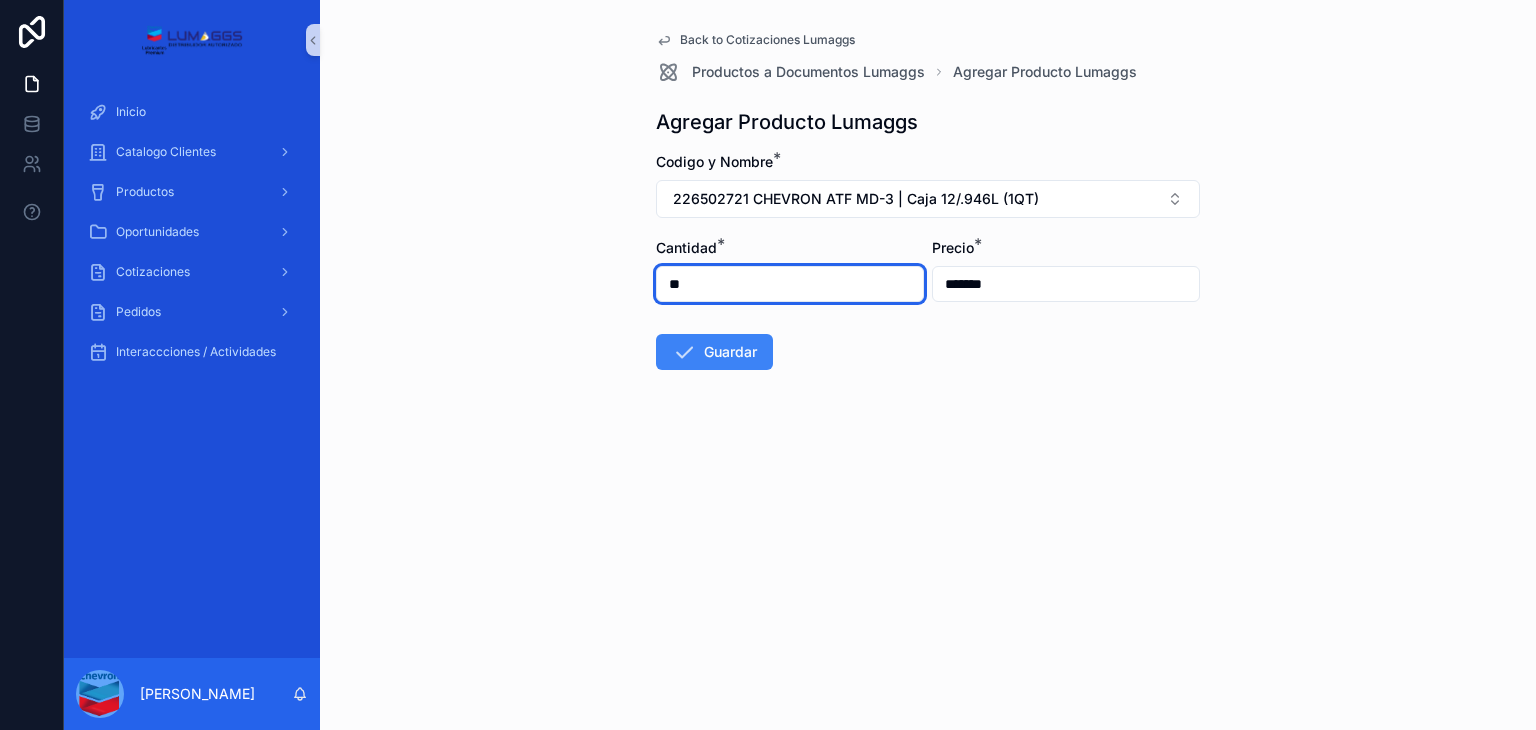 type on "**" 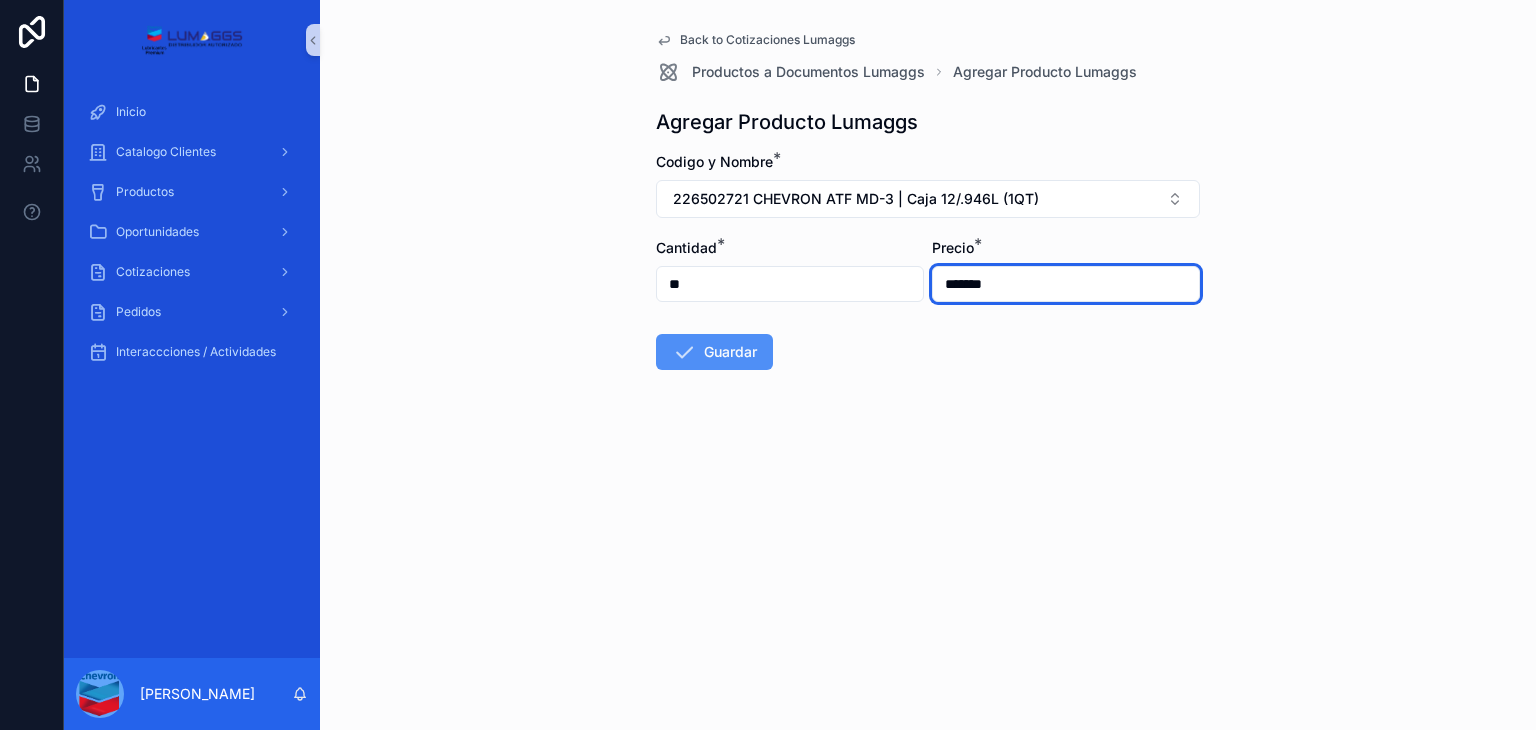 type on "*******" 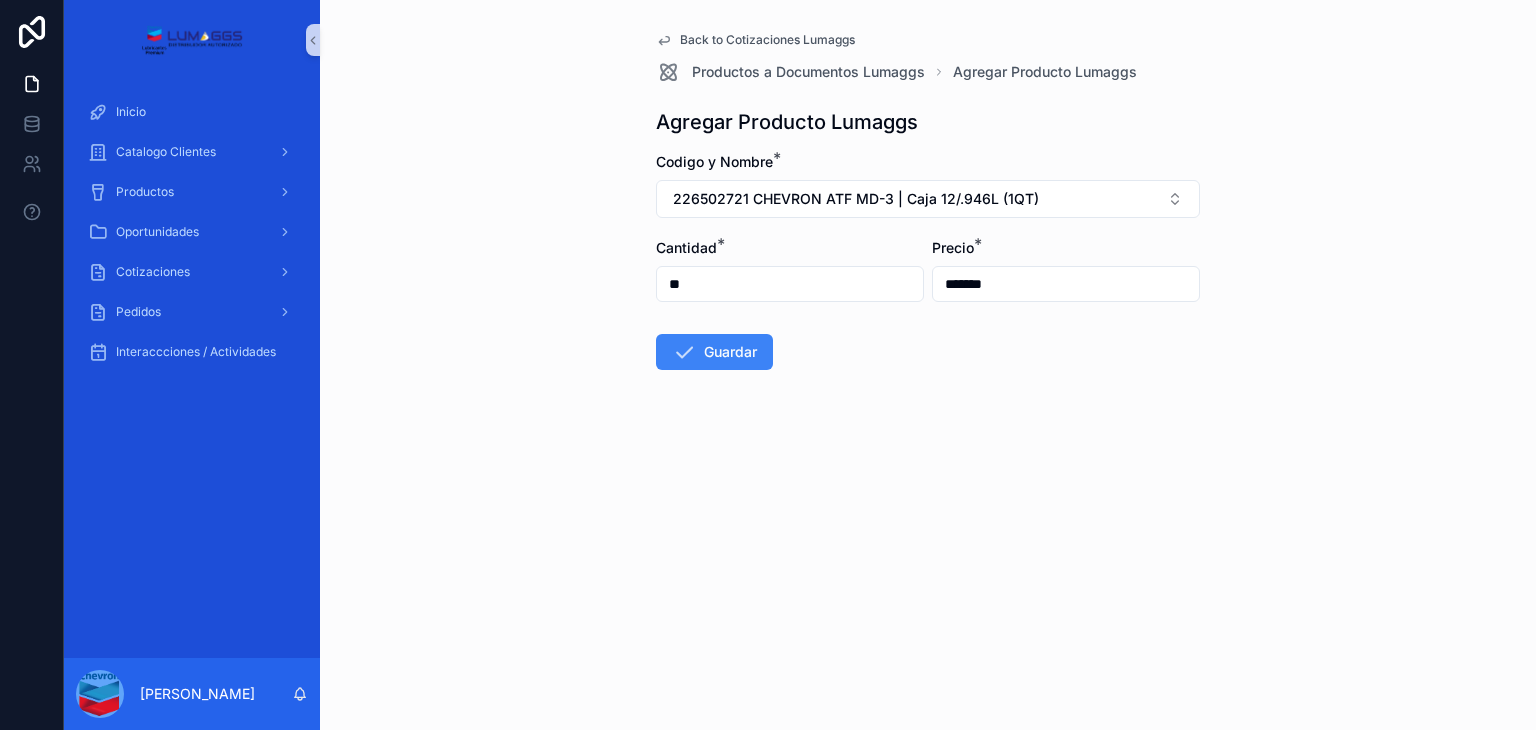 click on "Guardar" at bounding box center (714, 352) 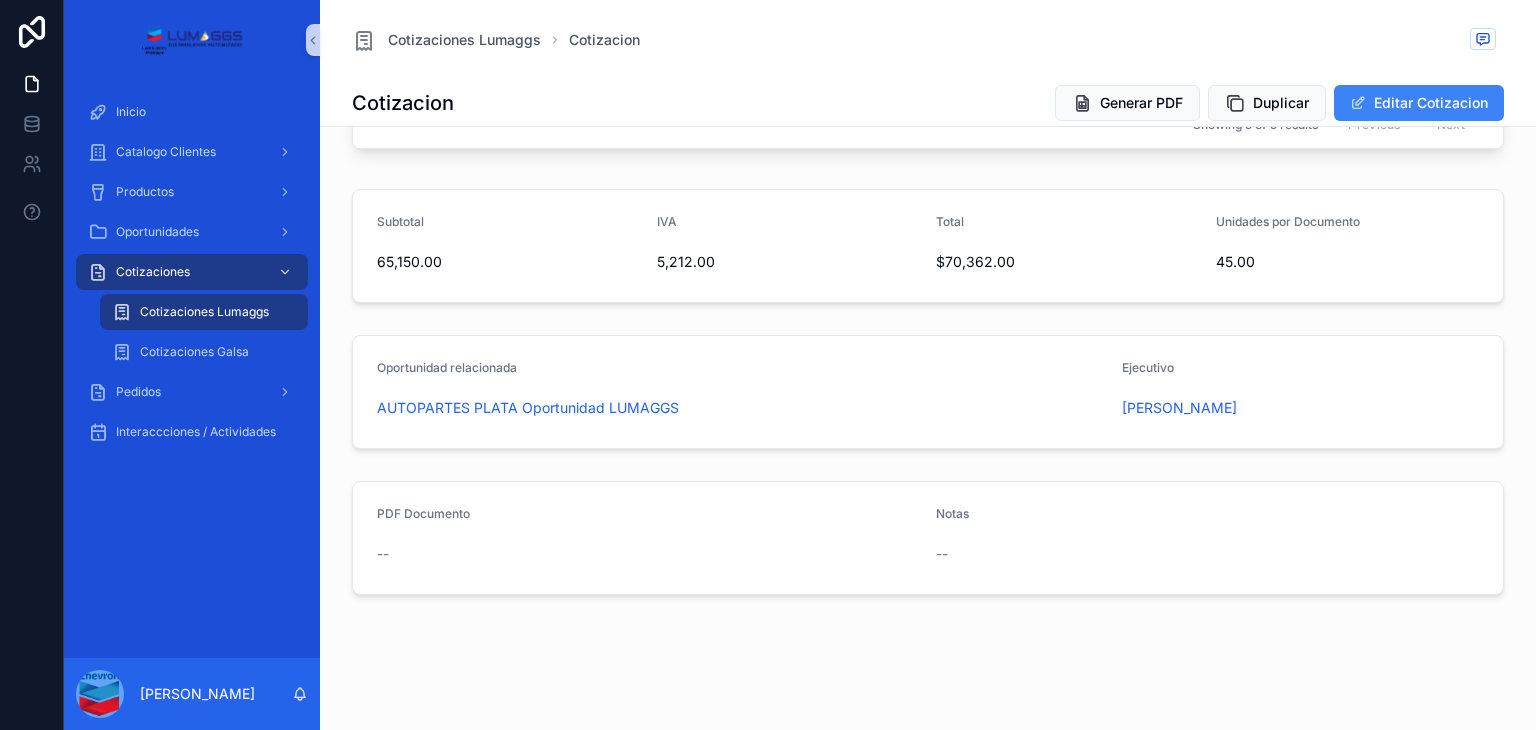 scroll, scrollTop: 895, scrollLeft: 0, axis: vertical 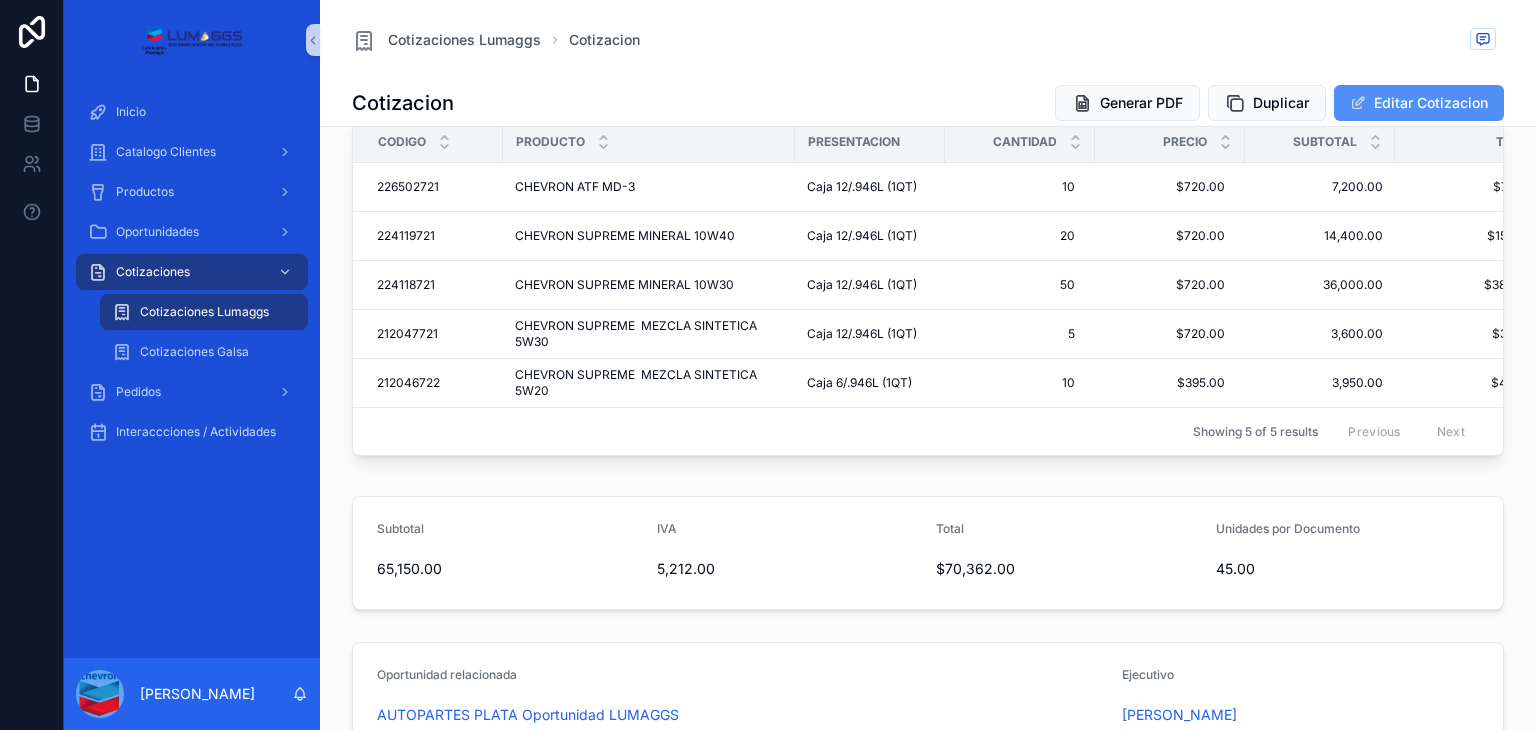 click on "Editar Cotizacion" at bounding box center (1419, 103) 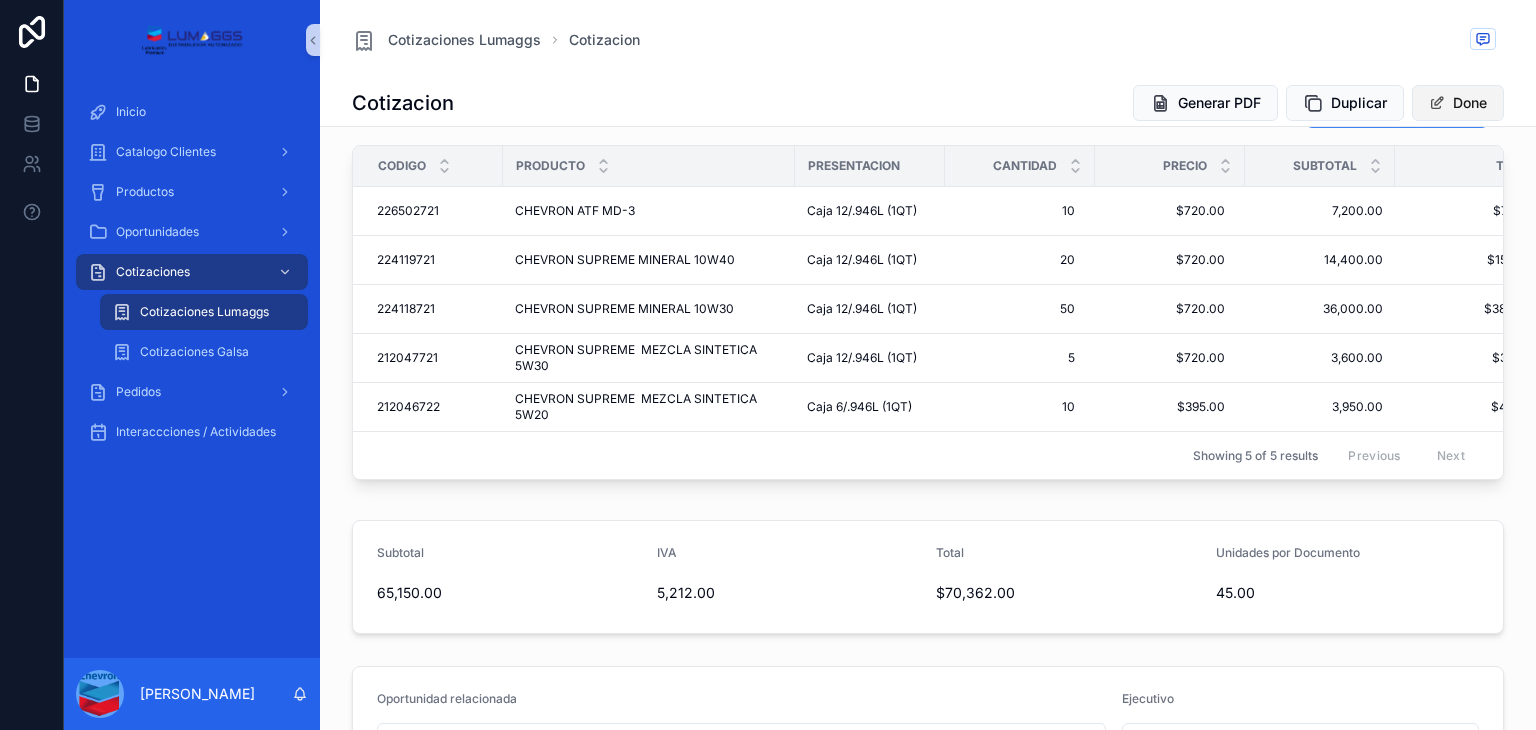scroll, scrollTop: 593, scrollLeft: 0, axis: vertical 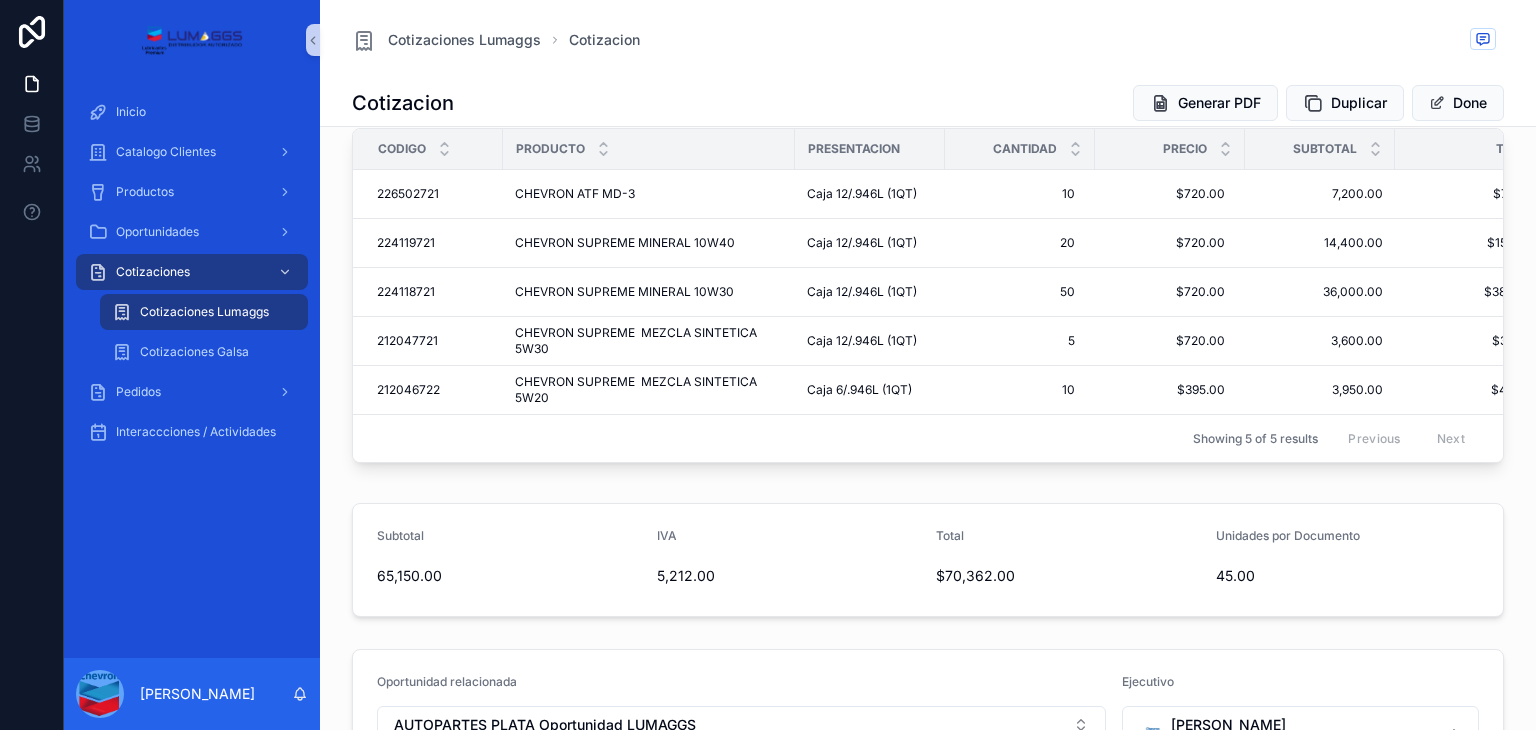 click on "Agregar Productos Codigo Producto Presentacion Cantidad Precio Subtotal Total 226502721 226502721 CHEVRON ATF MD-3 CHEVRON ATF MD-3 Caja 12/.946L (1QT) 10 10 $720.00 $720.00 7,200.00 7,200.00 $7,776.00 $7,776.00 Eliminar 224119721 224119721 CHEVRON SUPREME MINERAL 10W40 CHEVRON SUPREME MINERAL 10W40 Caja 12/.946L (1QT) 20 20 $720.00 $720.00 14,400.00 14,400.00 $15,552.00 $15,552.00 Eliminar 224118721 224118721 CHEVRON SUPREME MINERAL 10W30 CHEVRON SUPREME MINERAL 10W30 Caja 12/.946L (1QT) 50 50 $720.00 $720.00 36,000.00 36,000.00 $38,880.00 $38,880.00 Eliminar 212047721 212047721 CHEVRON SUPREME  MEZCLA SINTETICA 5W30 CHEVRON SUPREME  MEZCLA SINTETICA 5W30 Caja 12/.946L (1QT) 5 5 $720.00 $720.00 3,600.00 3,600.00 $3,888.00 $3,888.00 Eliminar 212046722 212046722 CHEVRON SUPREME  MEZCLA SINTETICA 5W20 CHEVRON SUPREME  MEZCLA SINTETICA 5W20 Caja 6/.946L (1QT) 10 10 $395.00 $395.00 3,950.00 3,950.00 $4,266.00 $4,266.00 Eliminar Showing 5 of 5 results Previous Next" at bounding box center (928, 272) 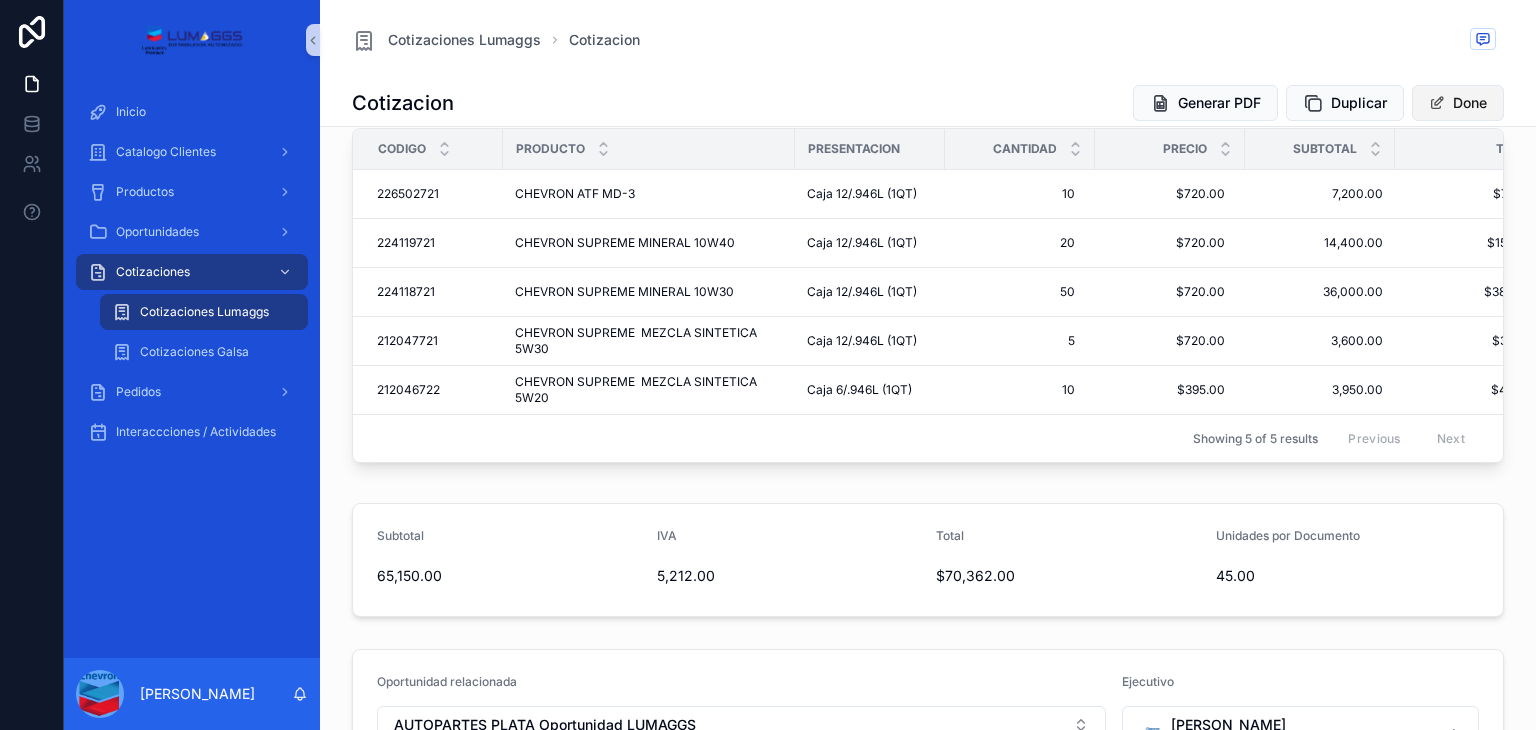 click on "Done" at bounding box center (1458, 103) 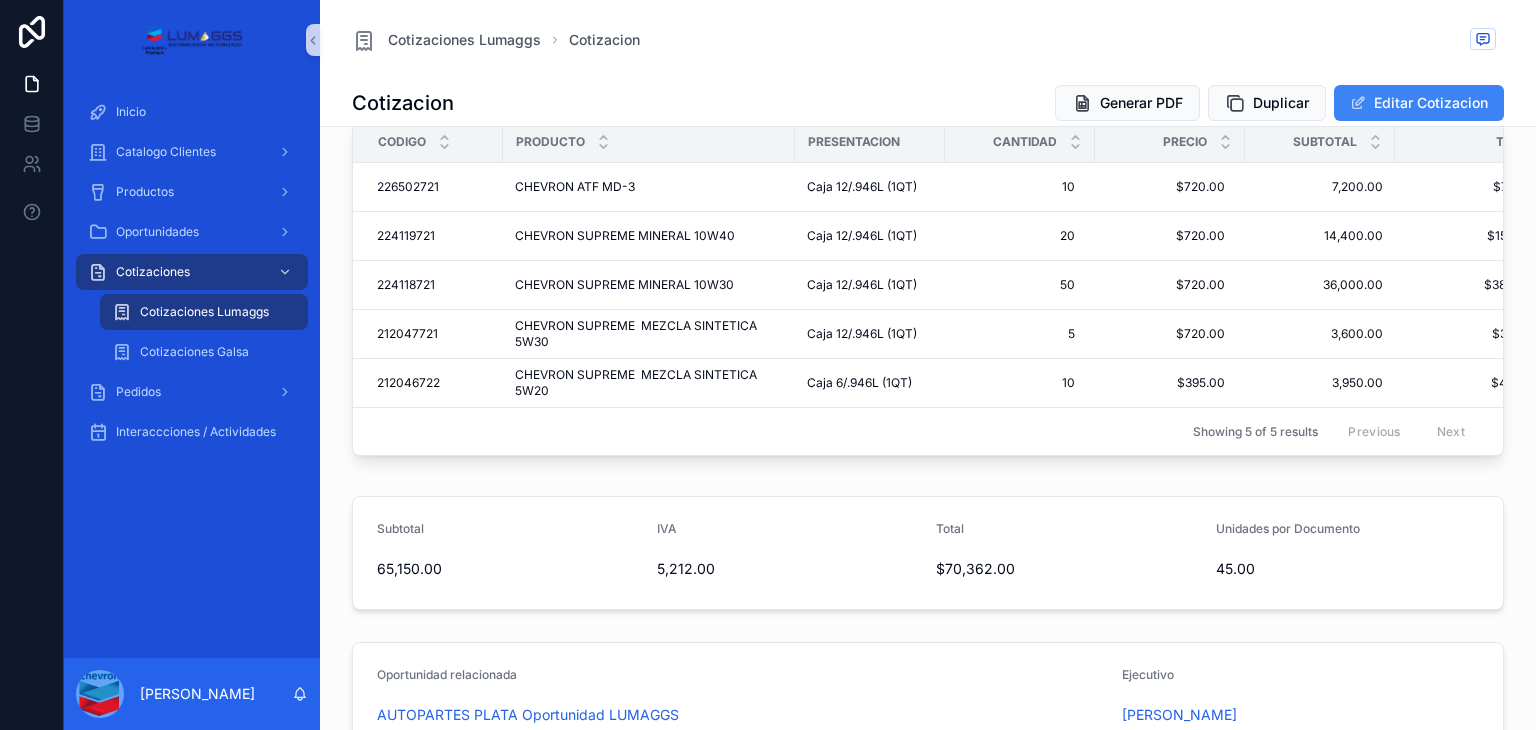 scroll, scrollTop: 76, scrollLeft: 0, axis: vertical 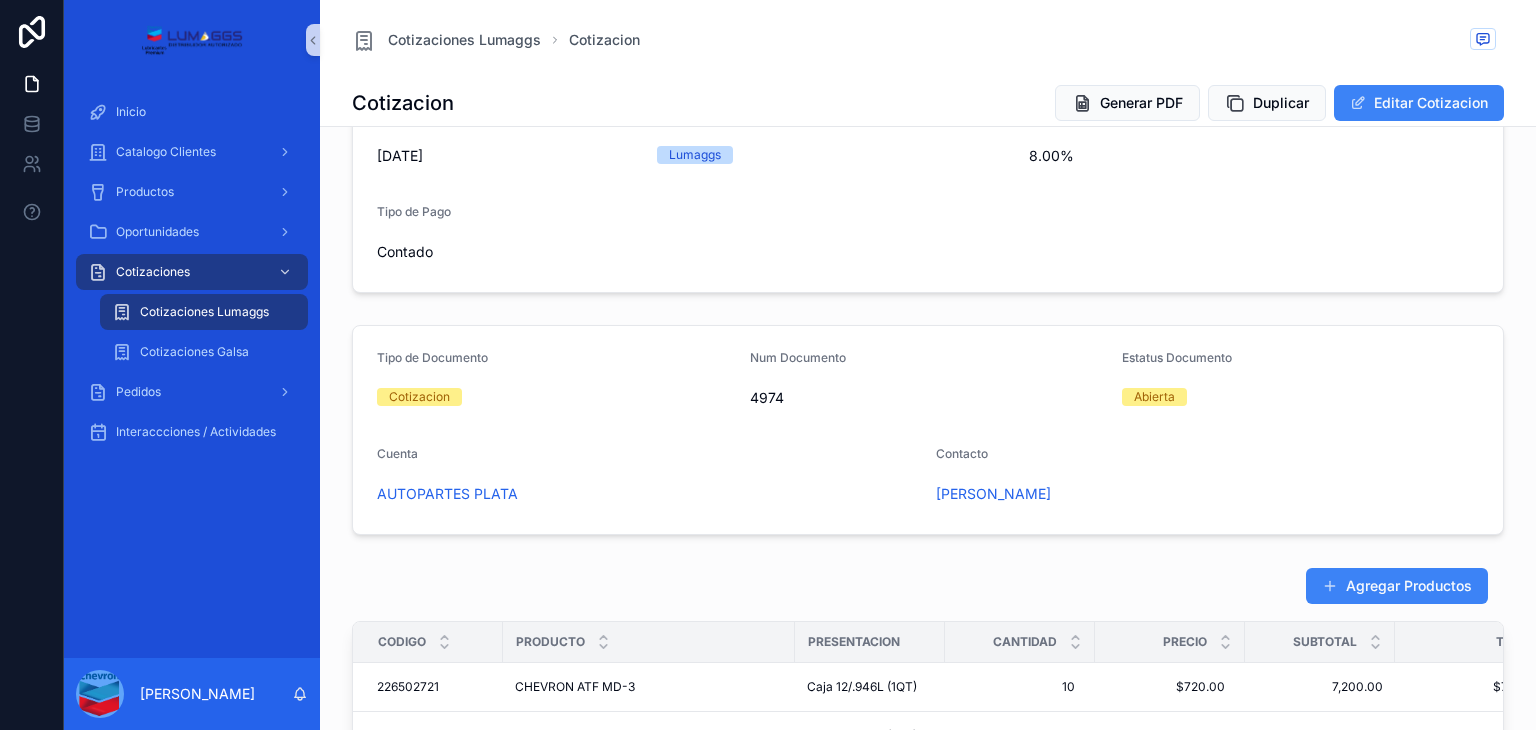 drag, startPoint x: 1384, startPoint y: 583, endPoint x: 1384, endPoint y: 564, distance: 19 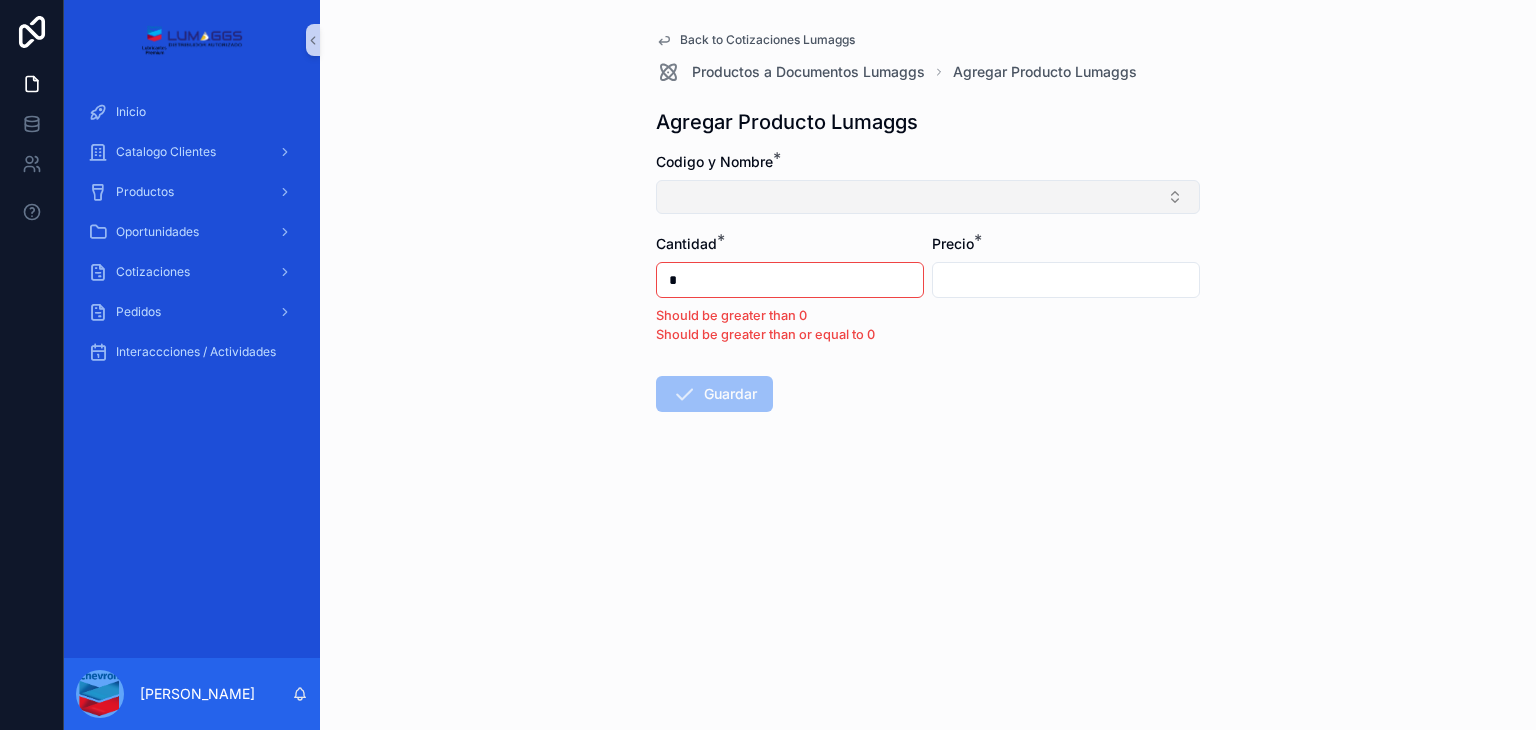 click at bounding box center [928, 197] 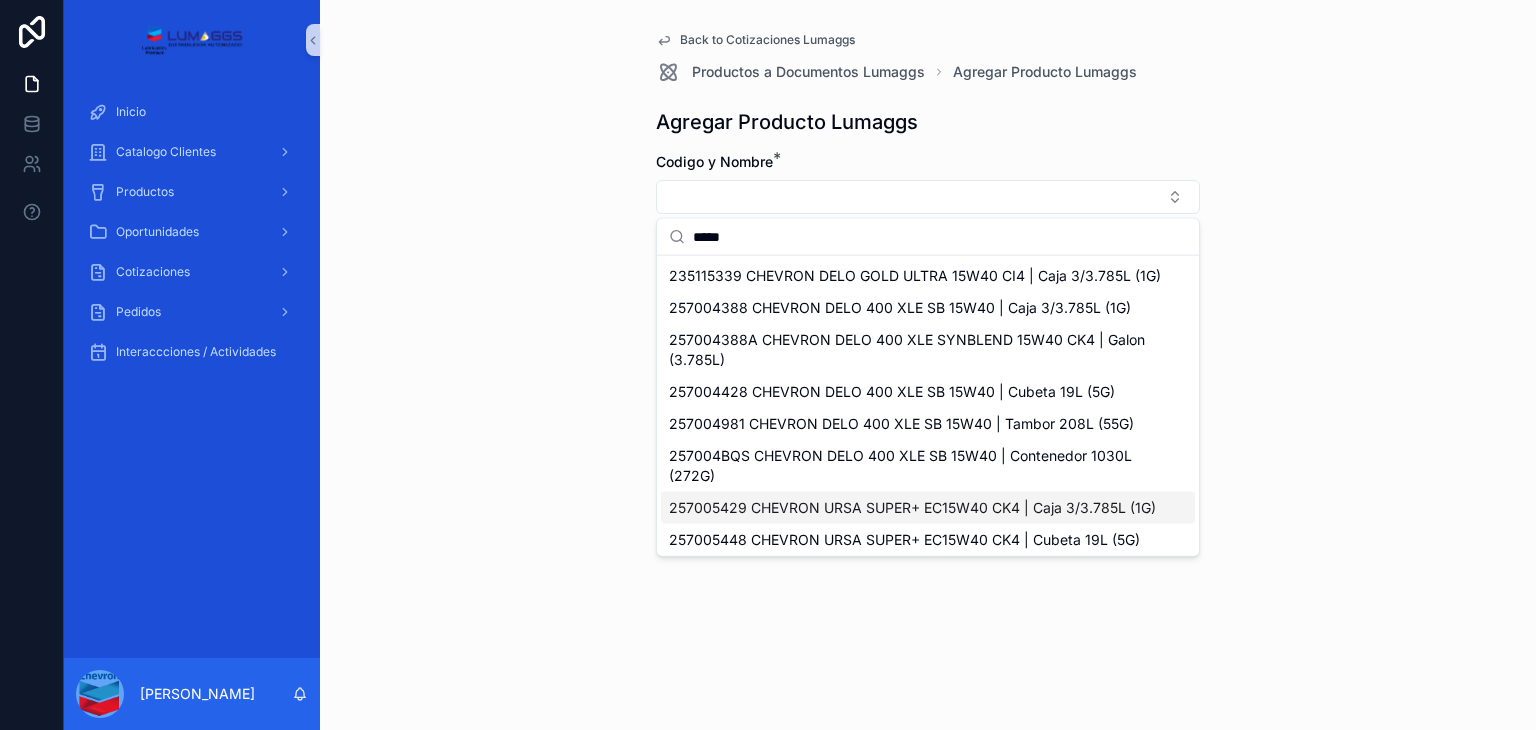 type on "*****" 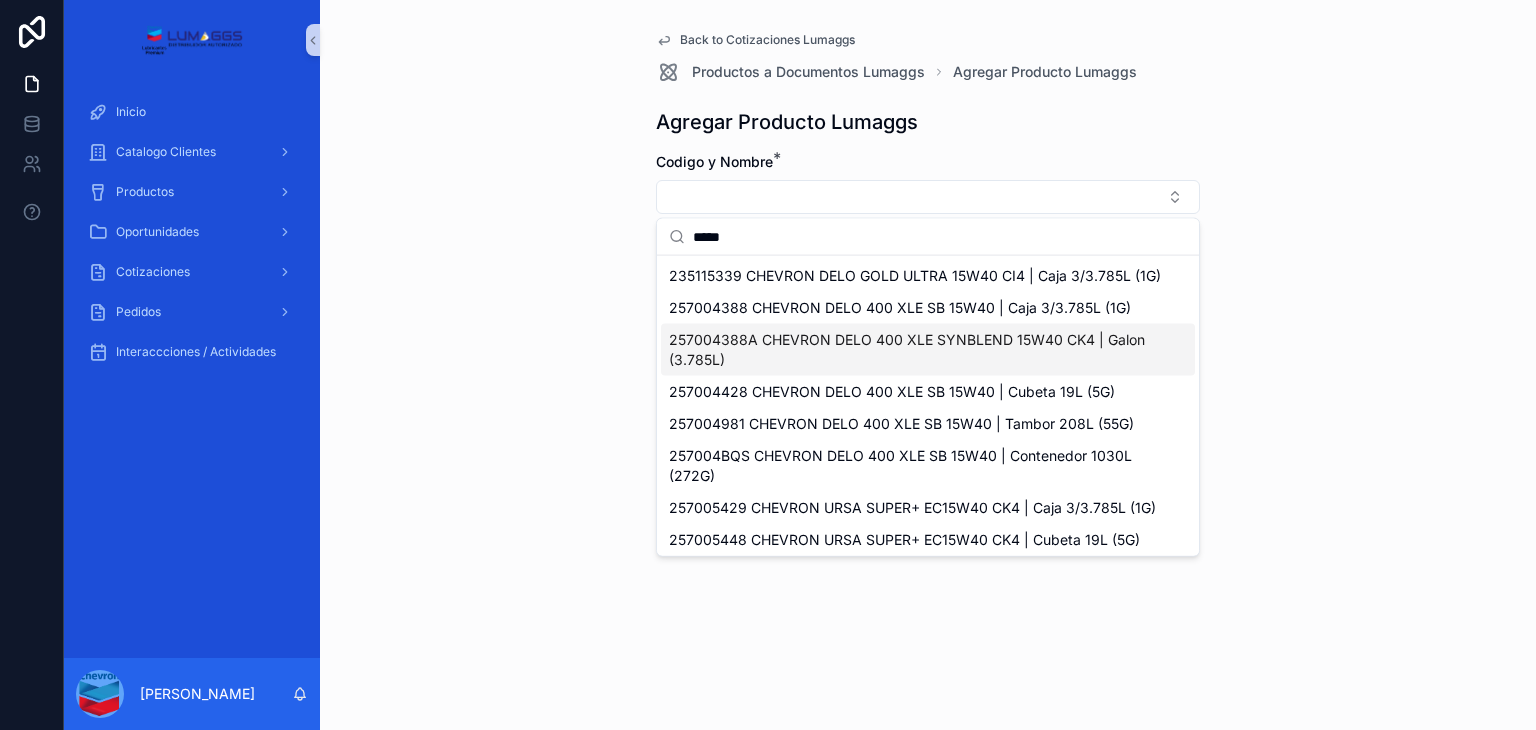 drag, startPoint x: 1199, startPoint y: 341, endPoint x: 1203, endPoint y: 365, distance: 24.33105 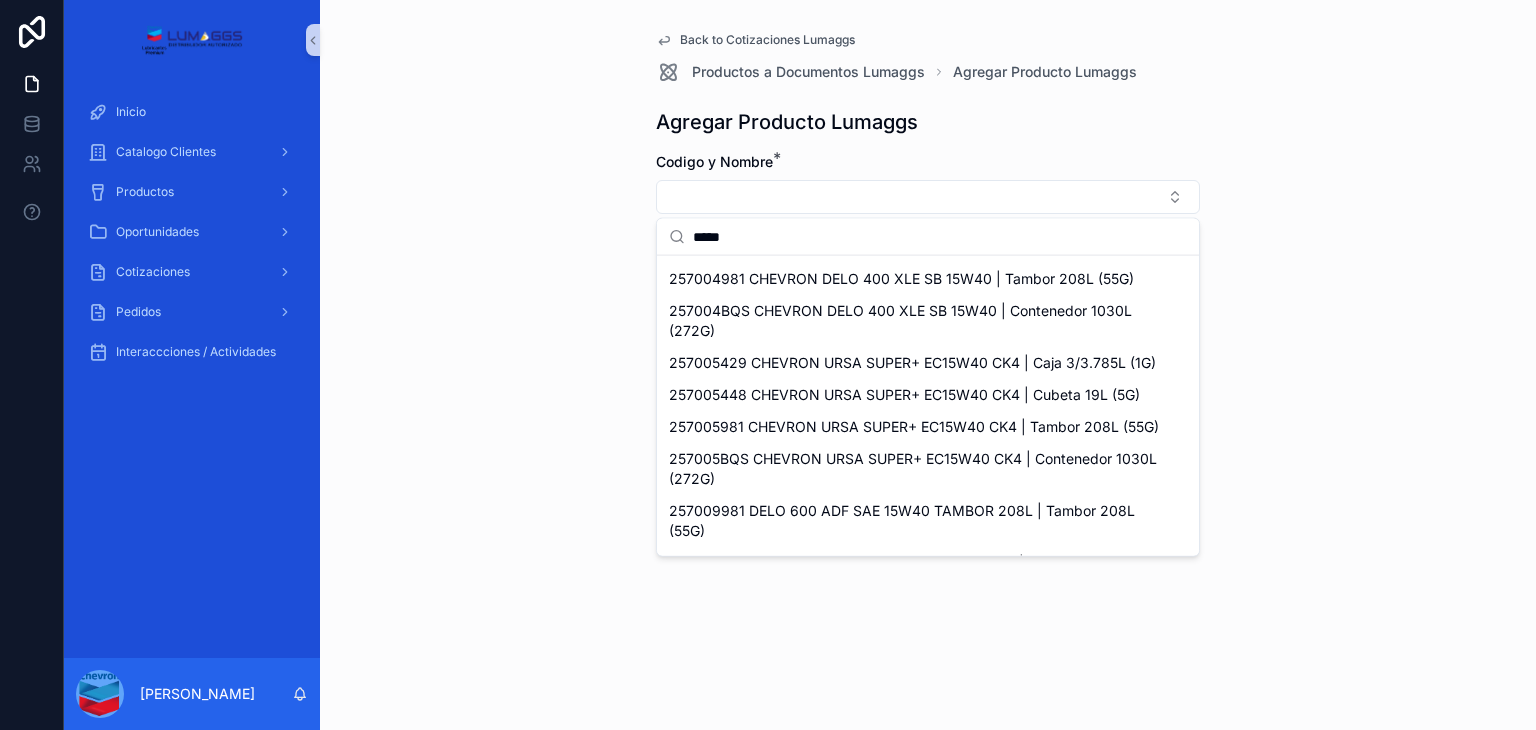 scroll, scrollTop: 0, scrollLeft: 0, axis: both 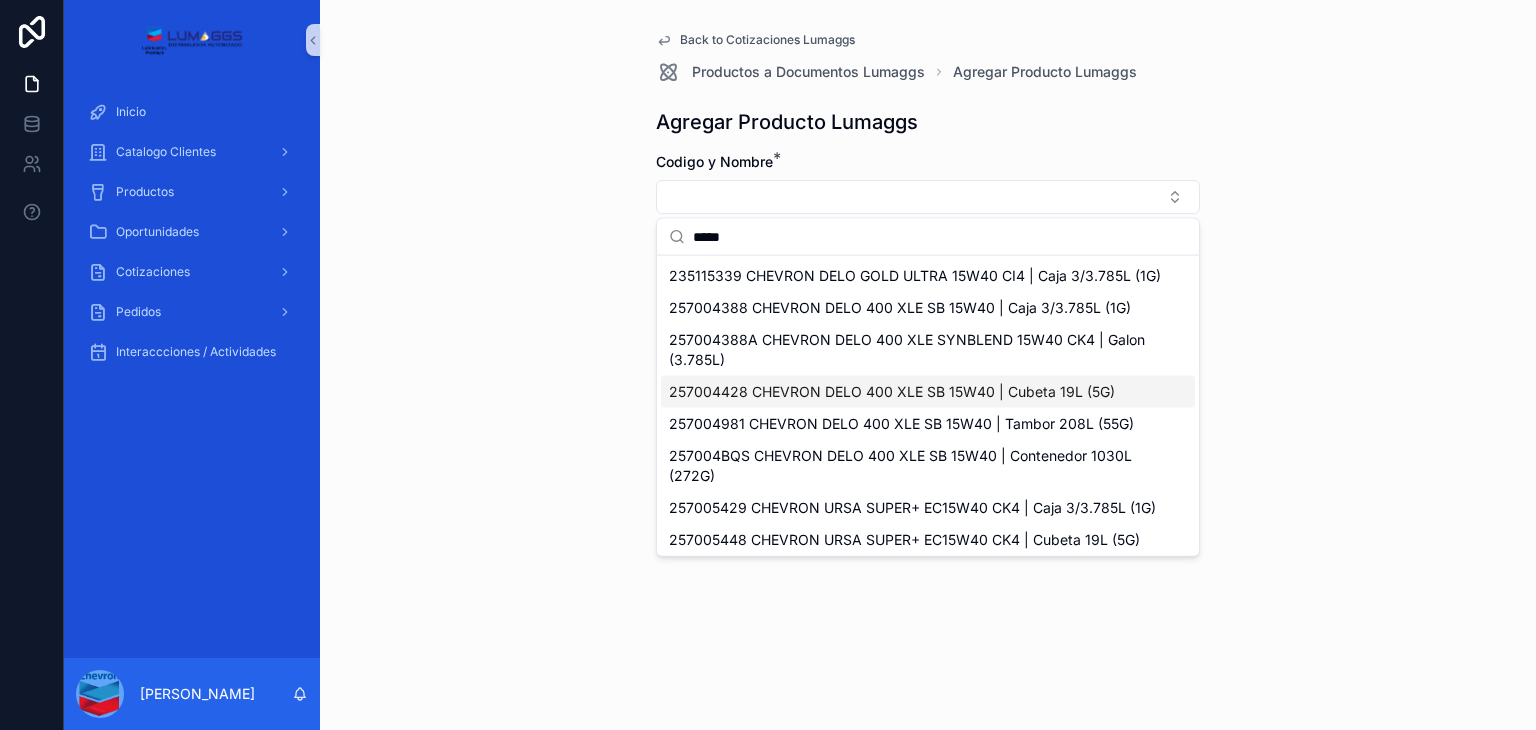 click on "257004428 CHEVRON DELO 400 XLE SB 15W40 | Cubeta 19L (5G)" at bounding box center [892, 392] 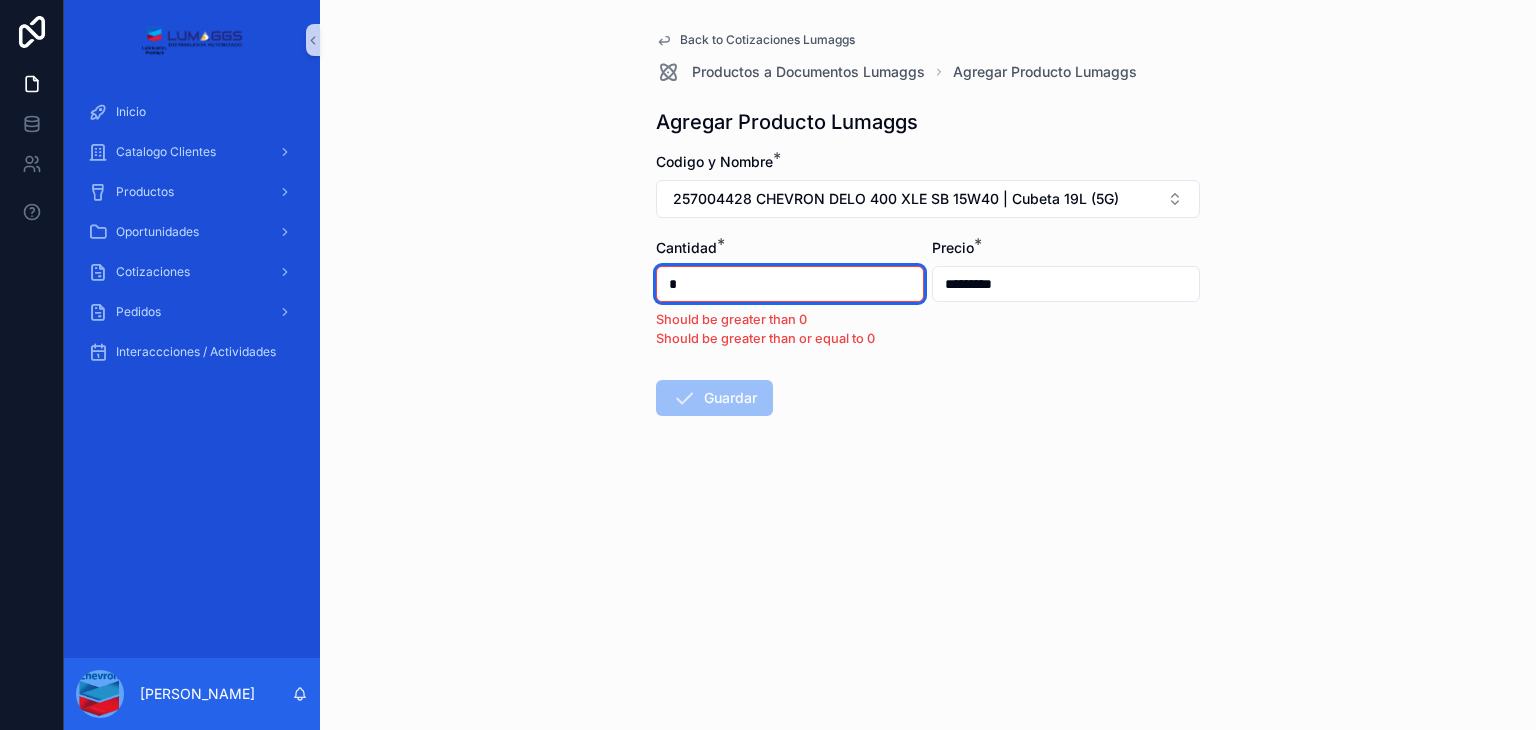 drag, startPoint x: 740, startPoint y: 277, endPoint x: 620, endPoint y: 292, distance: 120.93387 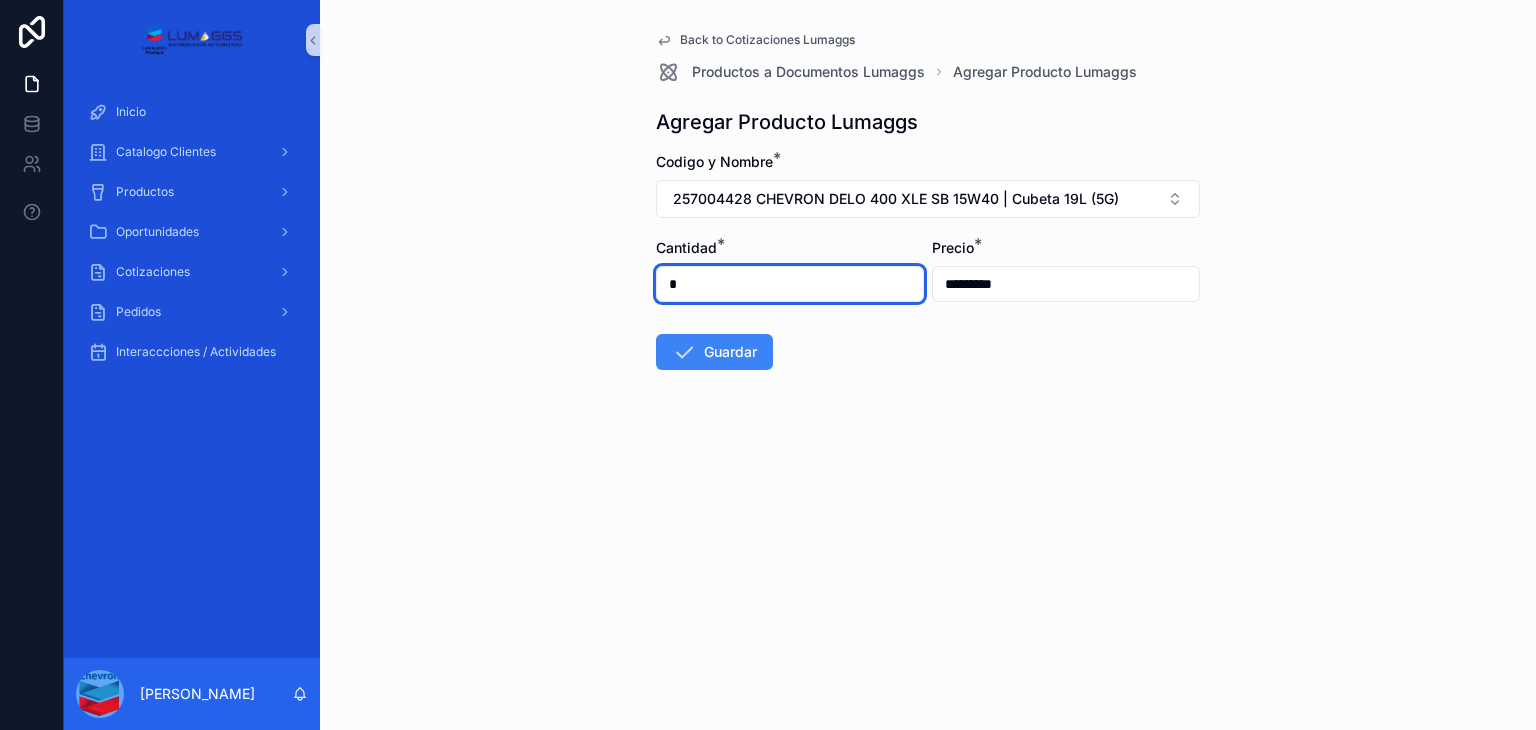 type on "*" 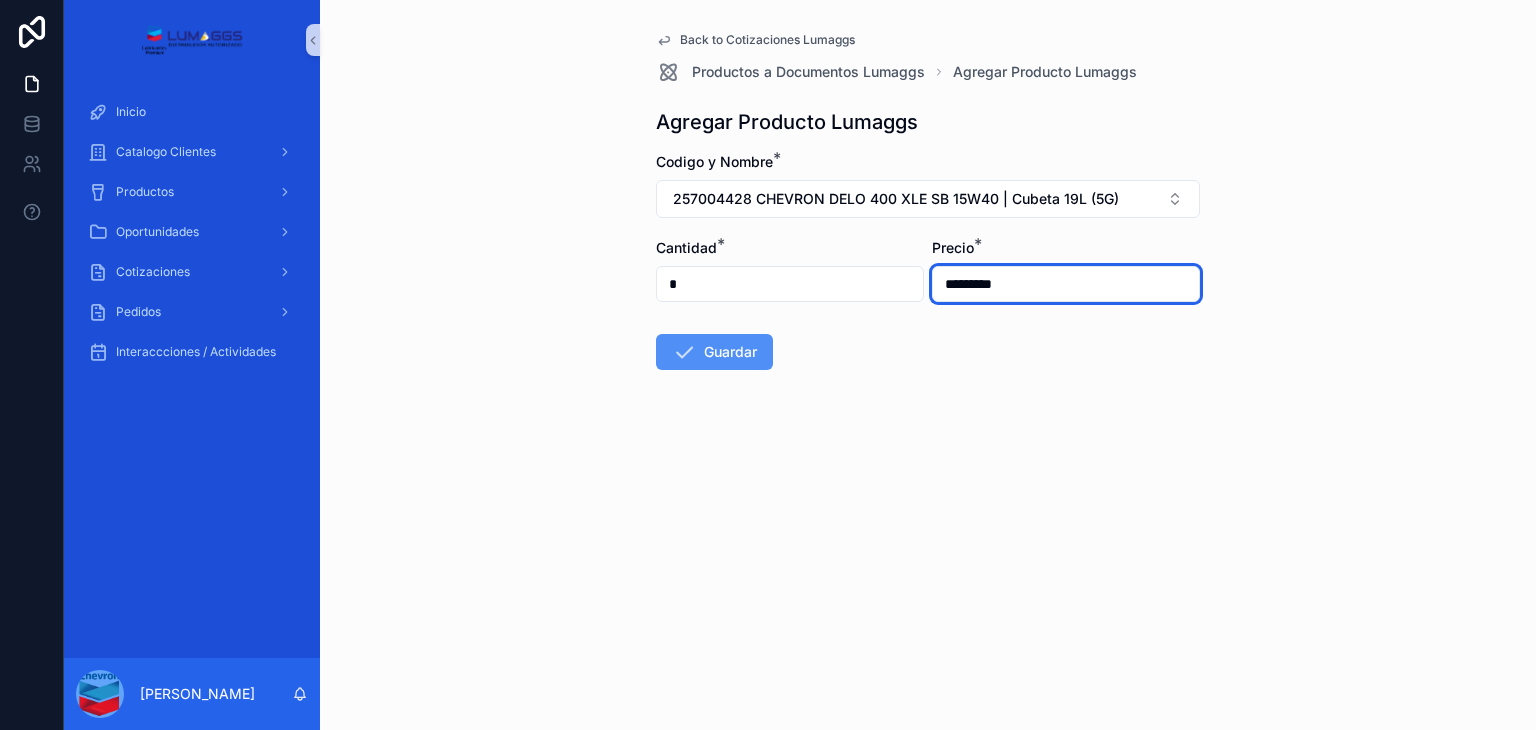 type on "*********" 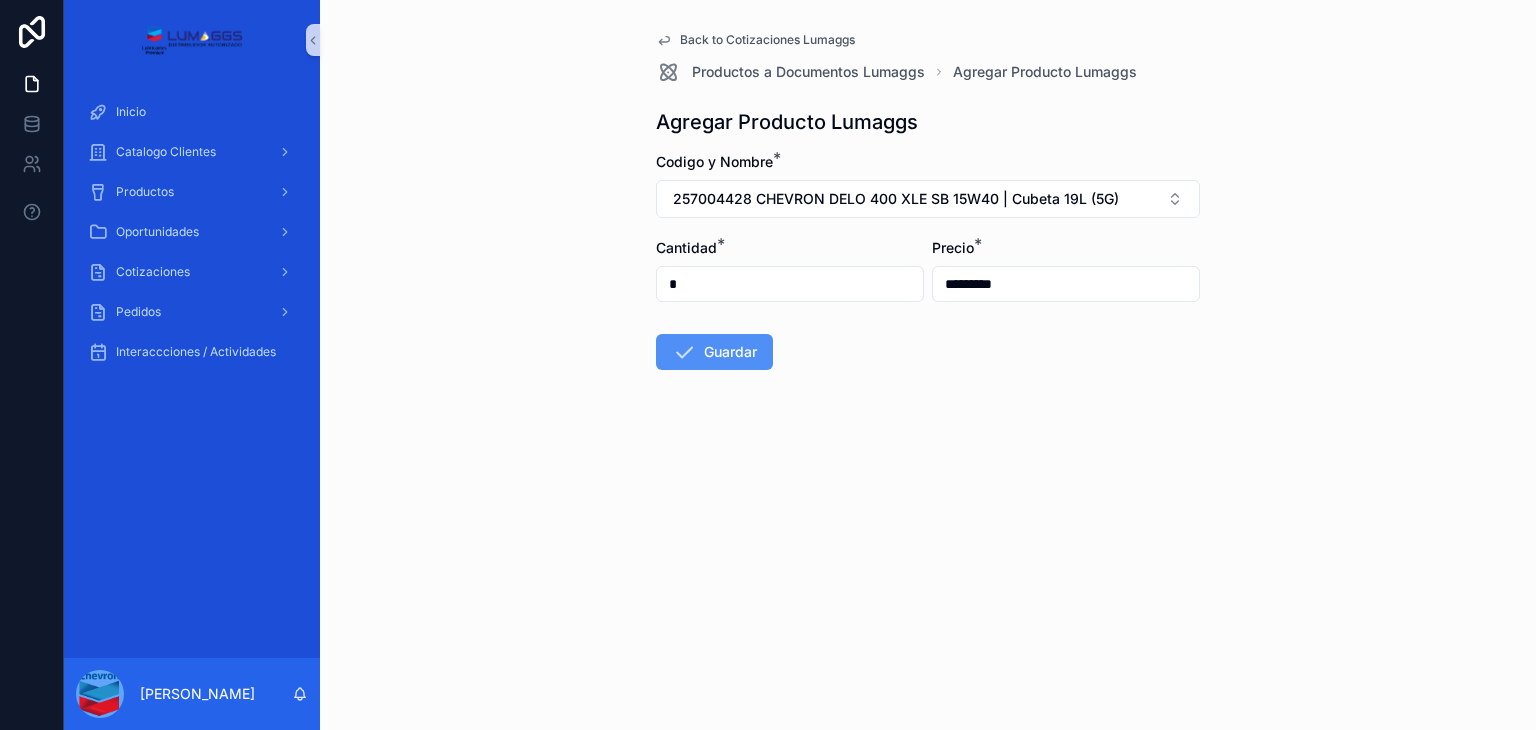 click on "Guardar" at bounding box center (714, 352) 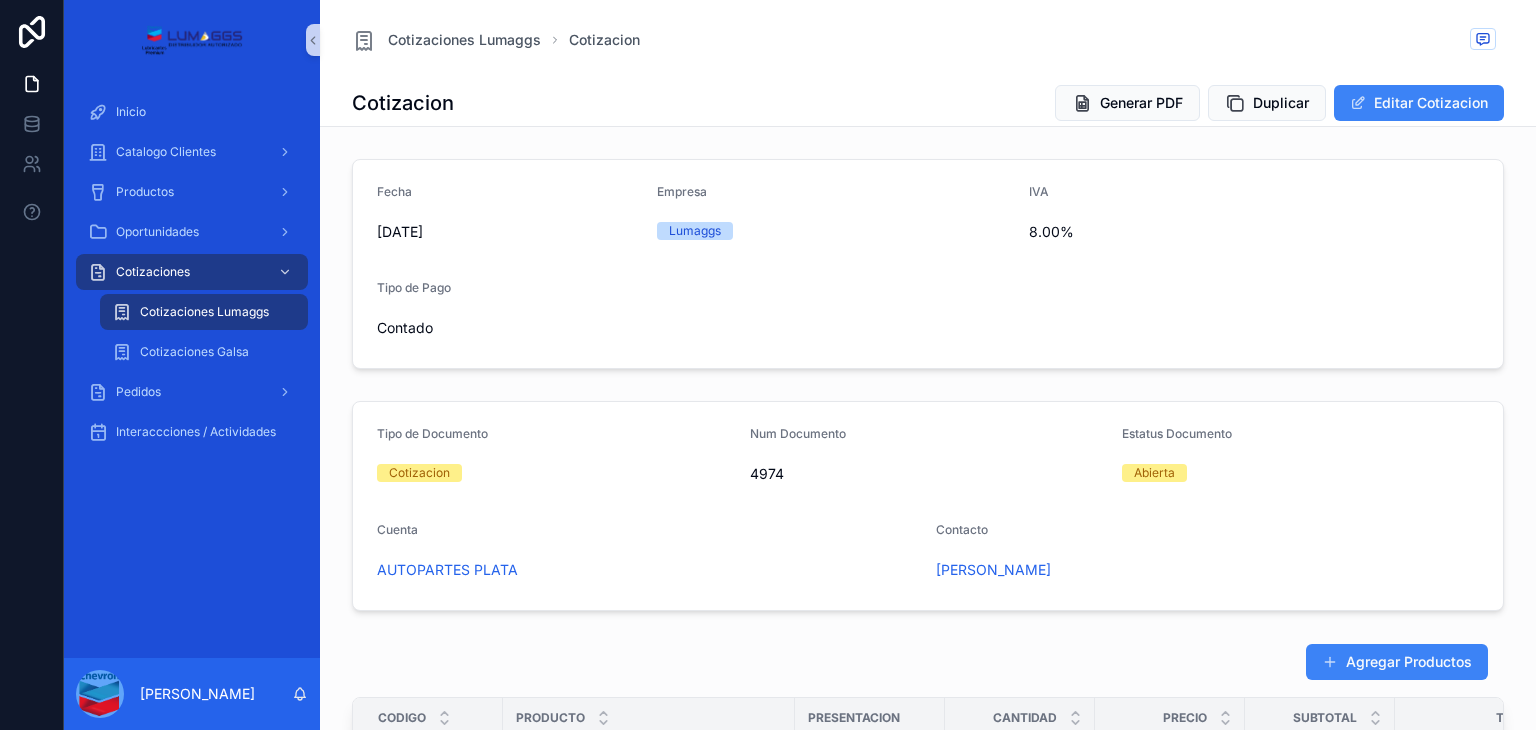 scroll, scrollTop: 895, scrollLeft: 0, axis: vertical 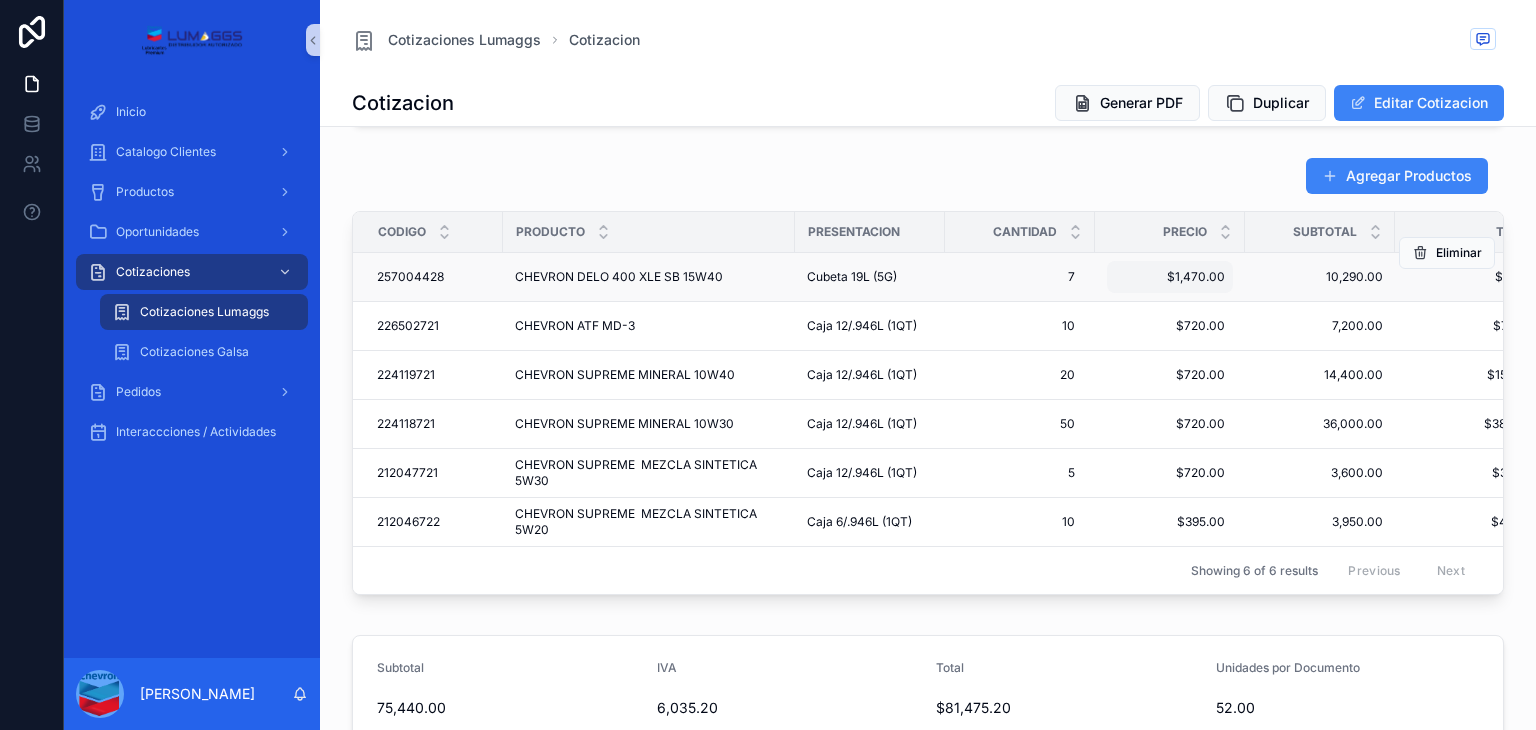 click on "$1,470.00" at bounding box center [1170, 277] 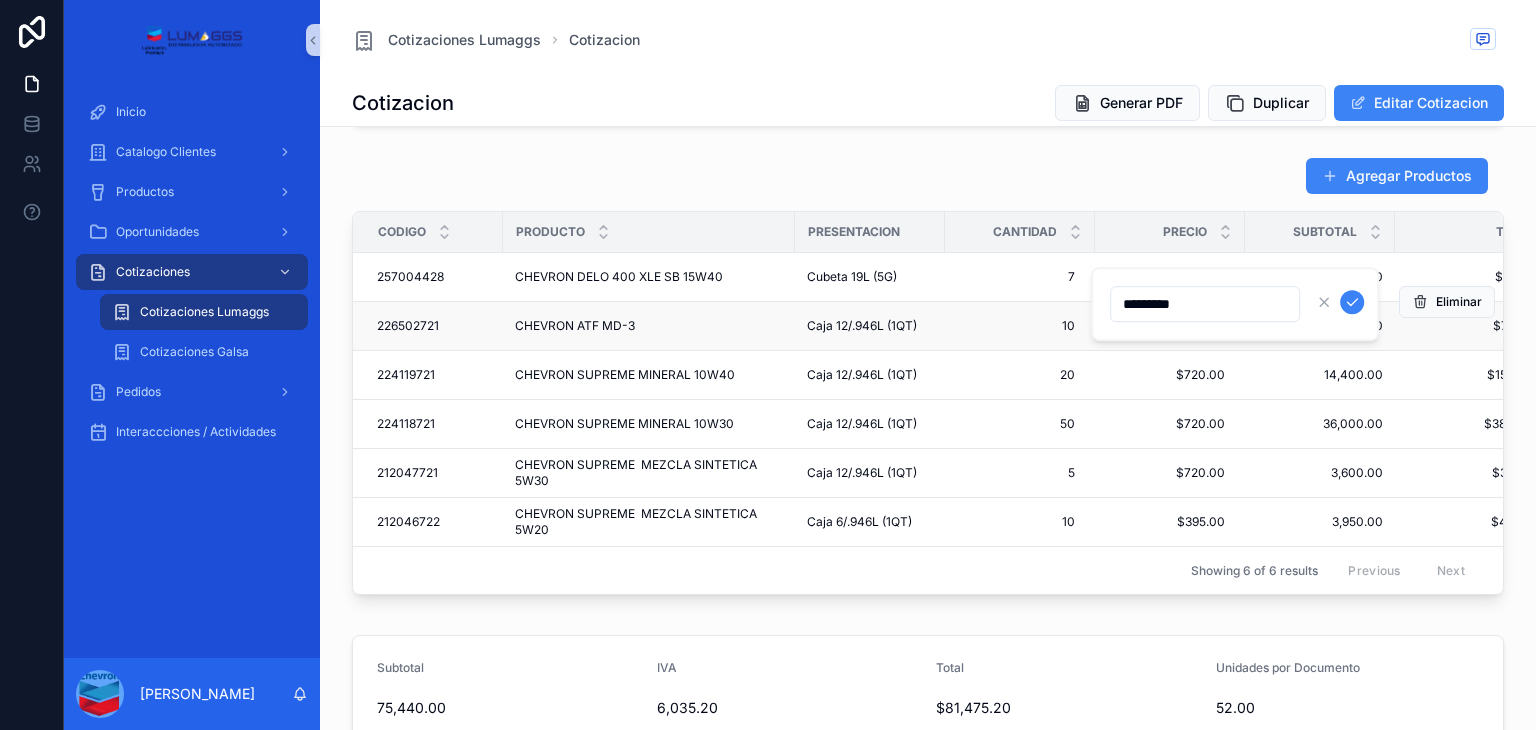 drag, startPoint x: 1197, startPoint y: 306, endPoint x: 1081, endPoint y: 301, distance: 116.10771 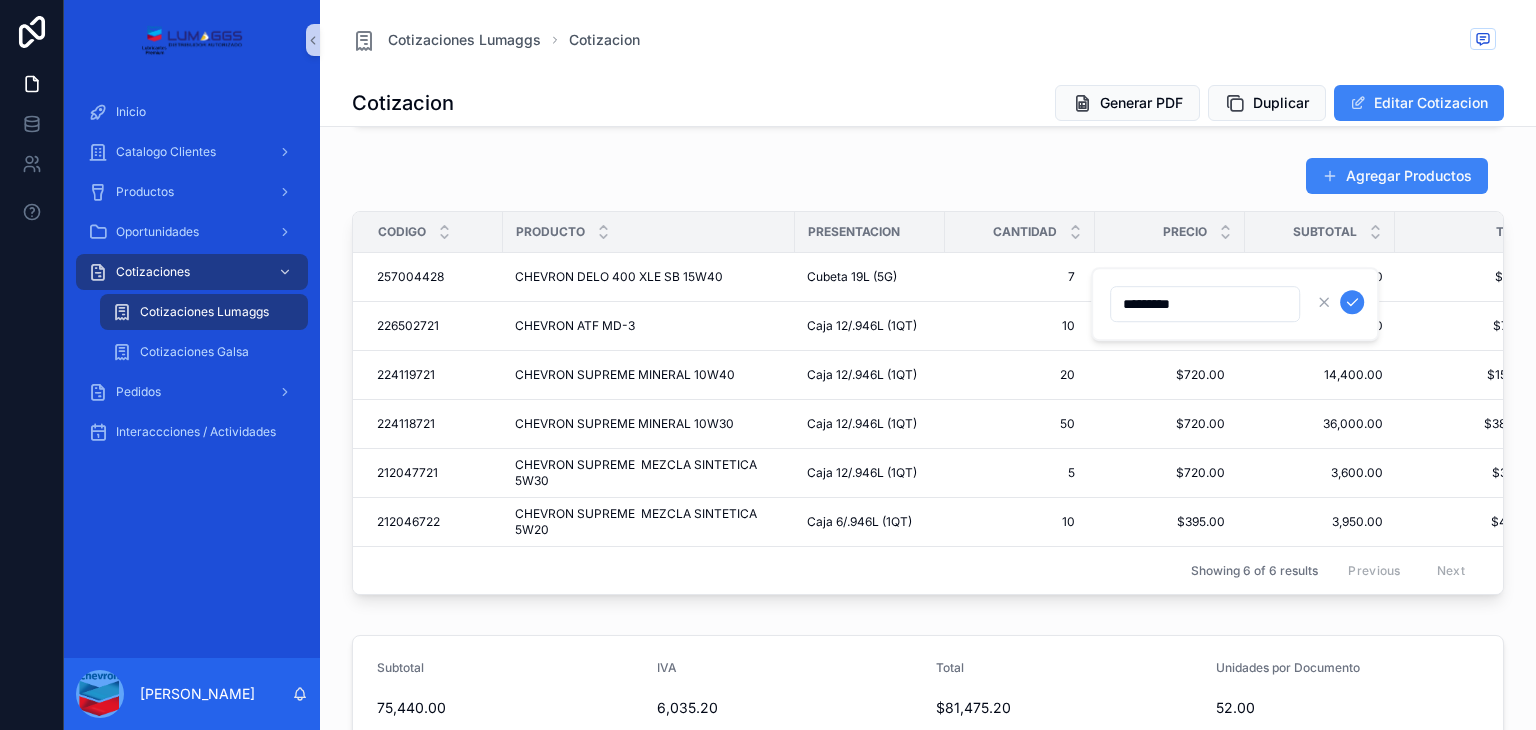 click on "*********" at bounding box center (1205, 304) 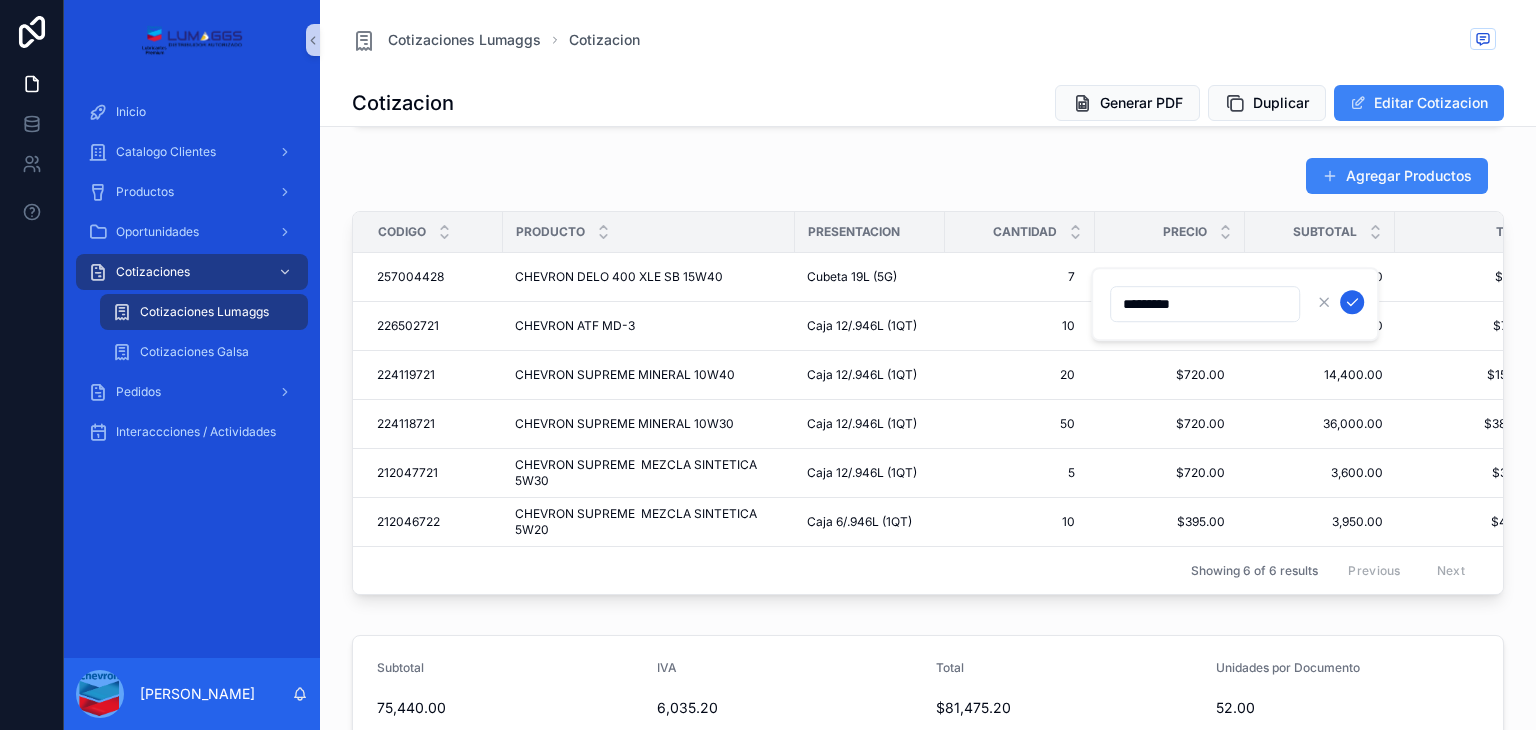 click 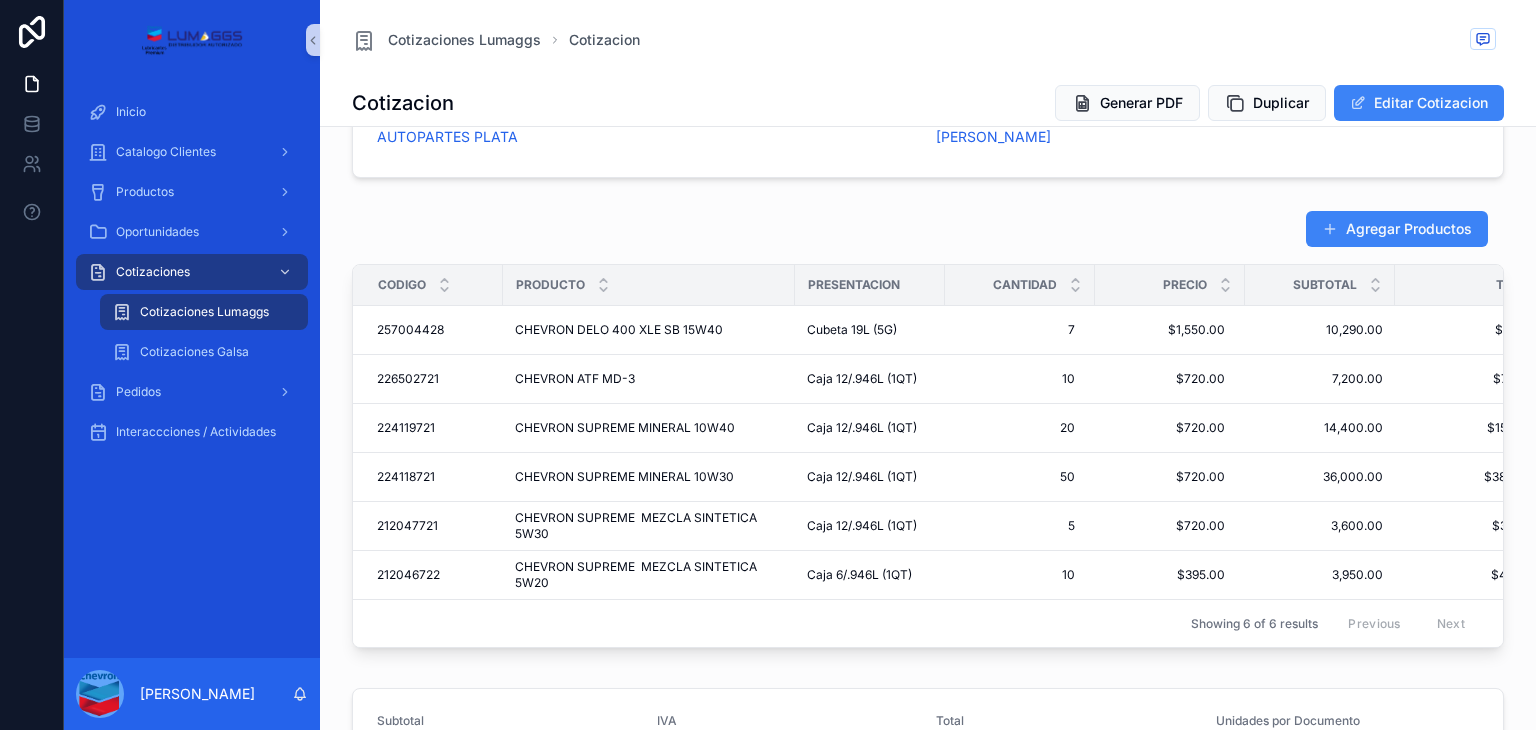 scroll, scrollTop: 436, scrollLeft: 0, axis: vertical 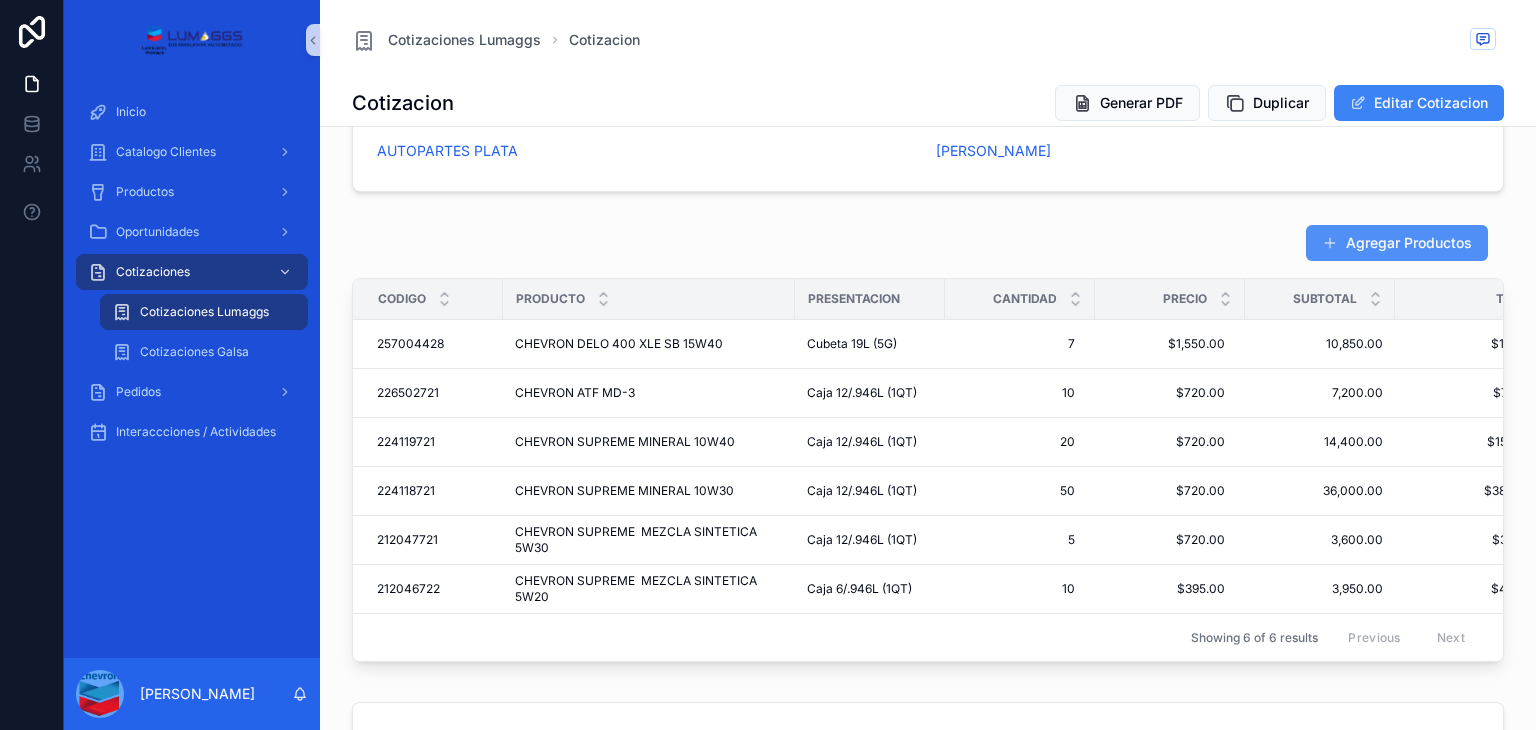 click on "Agregar Productos" at bounding box center (1397, 243) 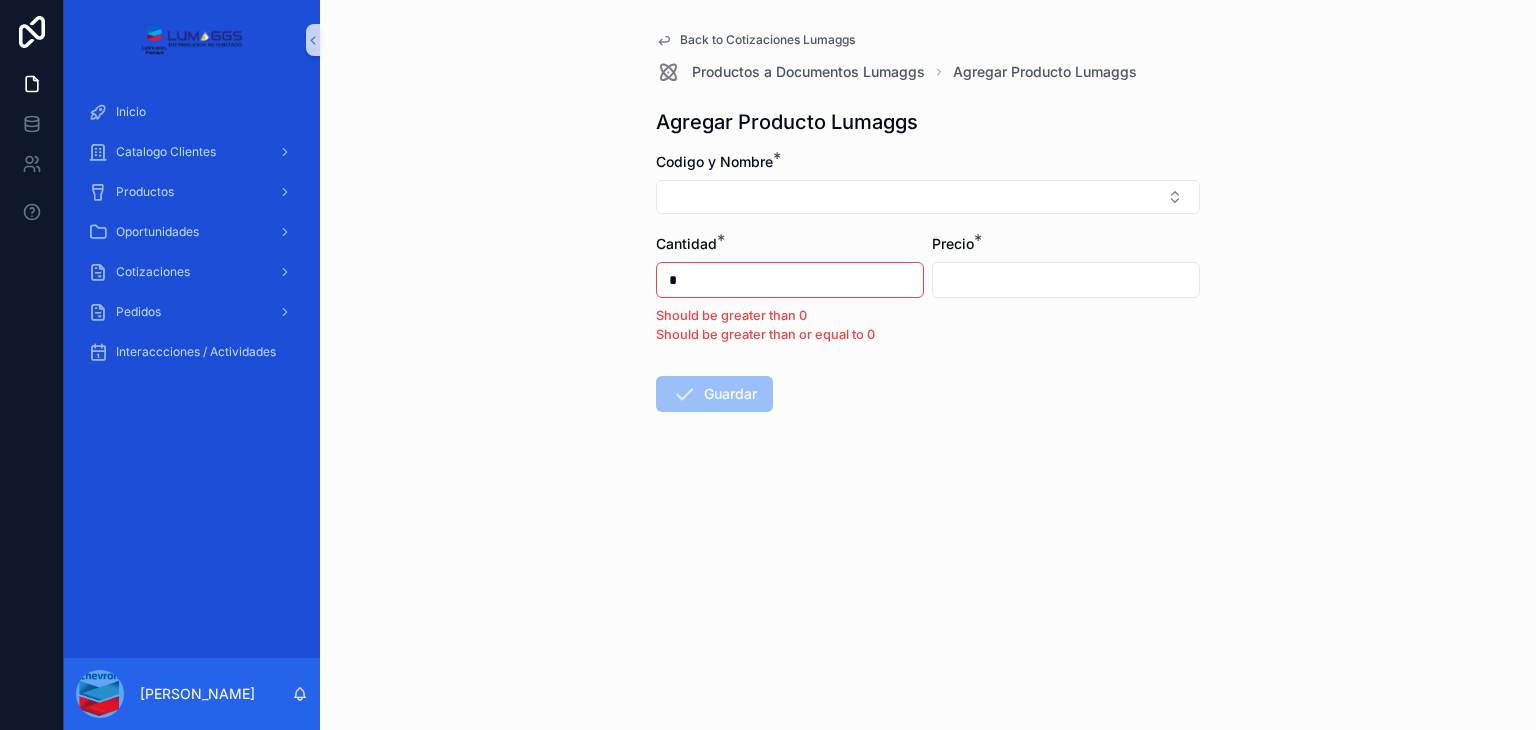 scroll, scrollTop: 0, scrollLeft: 0, axis: both 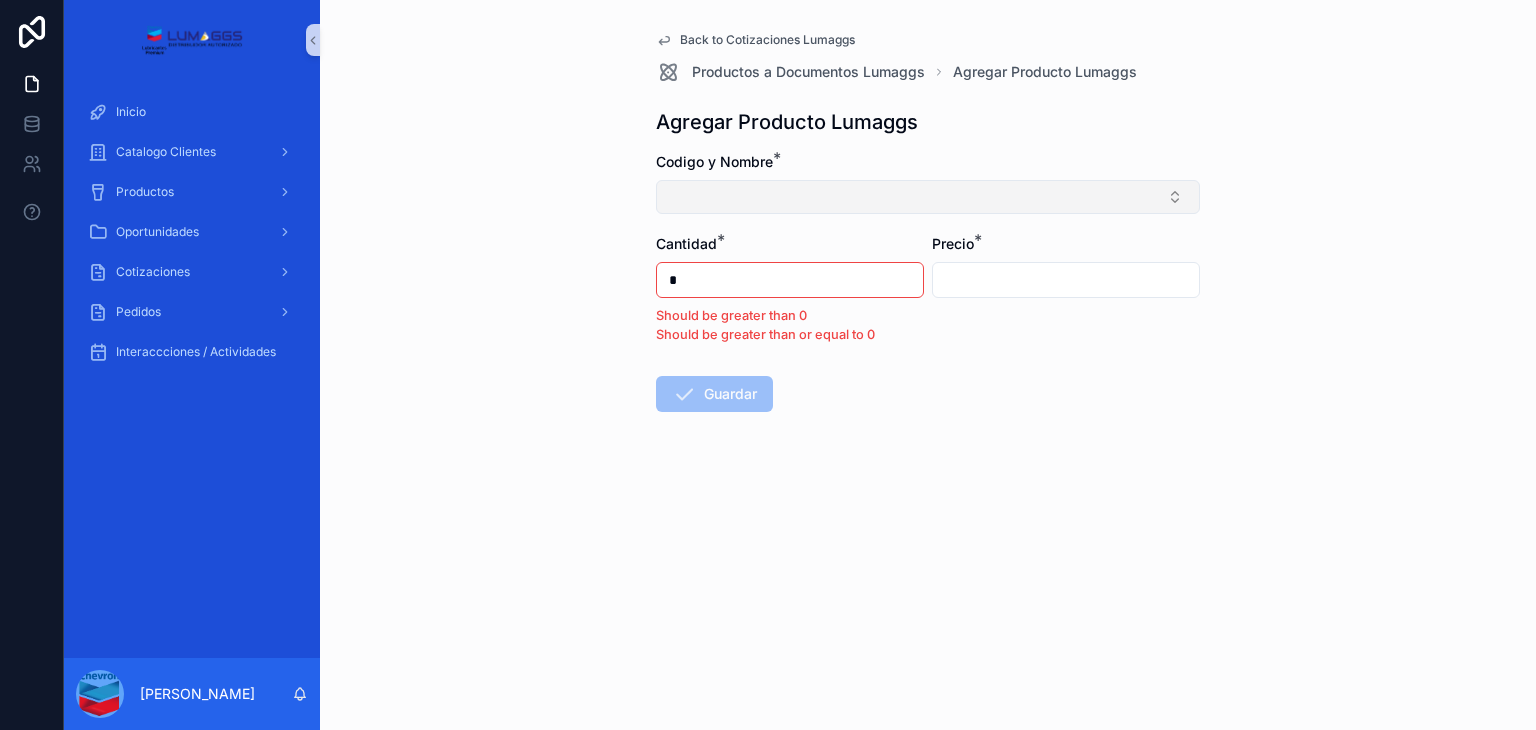 click at bounding box center [928, 197] 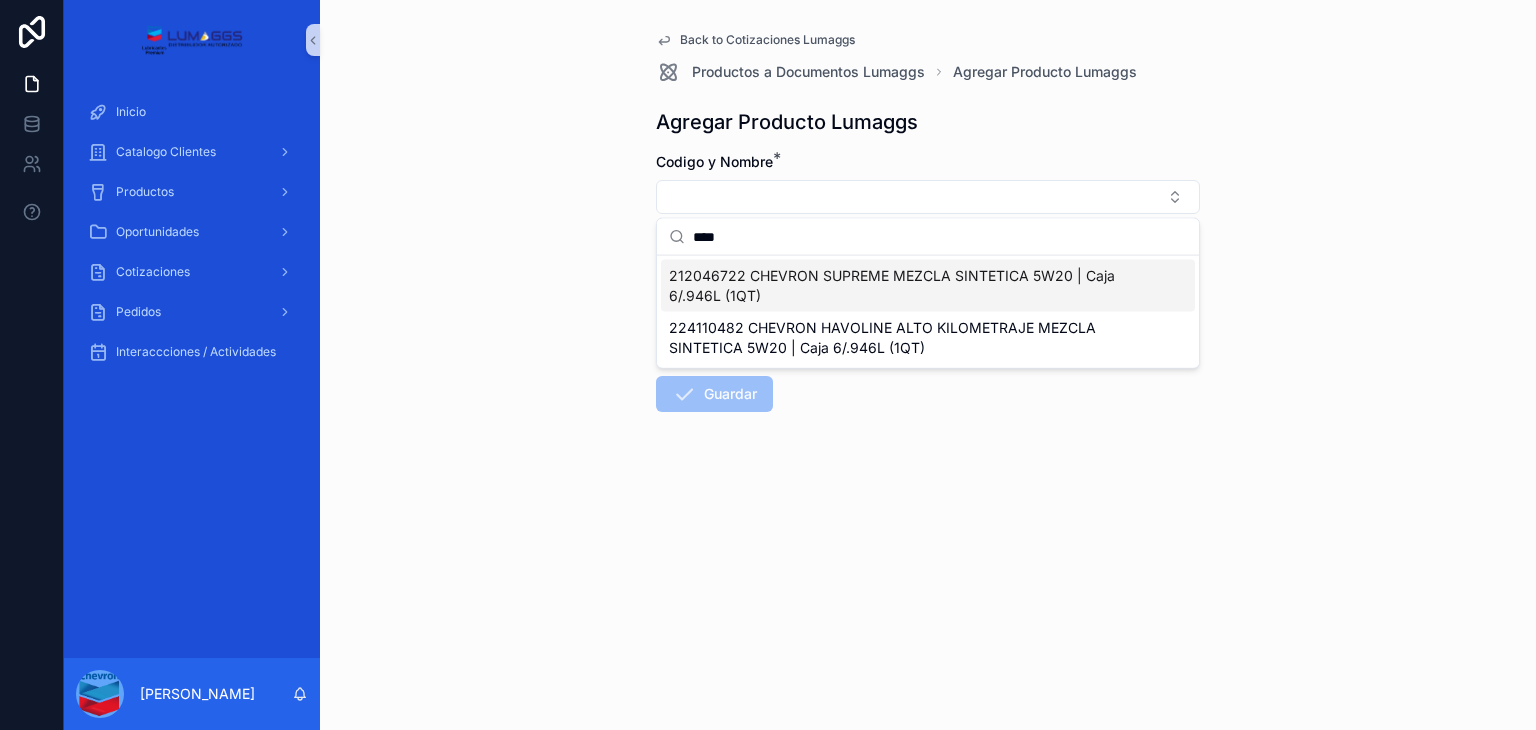 drag, startPoint x: 764, startPoint y: 235, endPoint x: 616, endPoint y: 209, distance: 150.26643 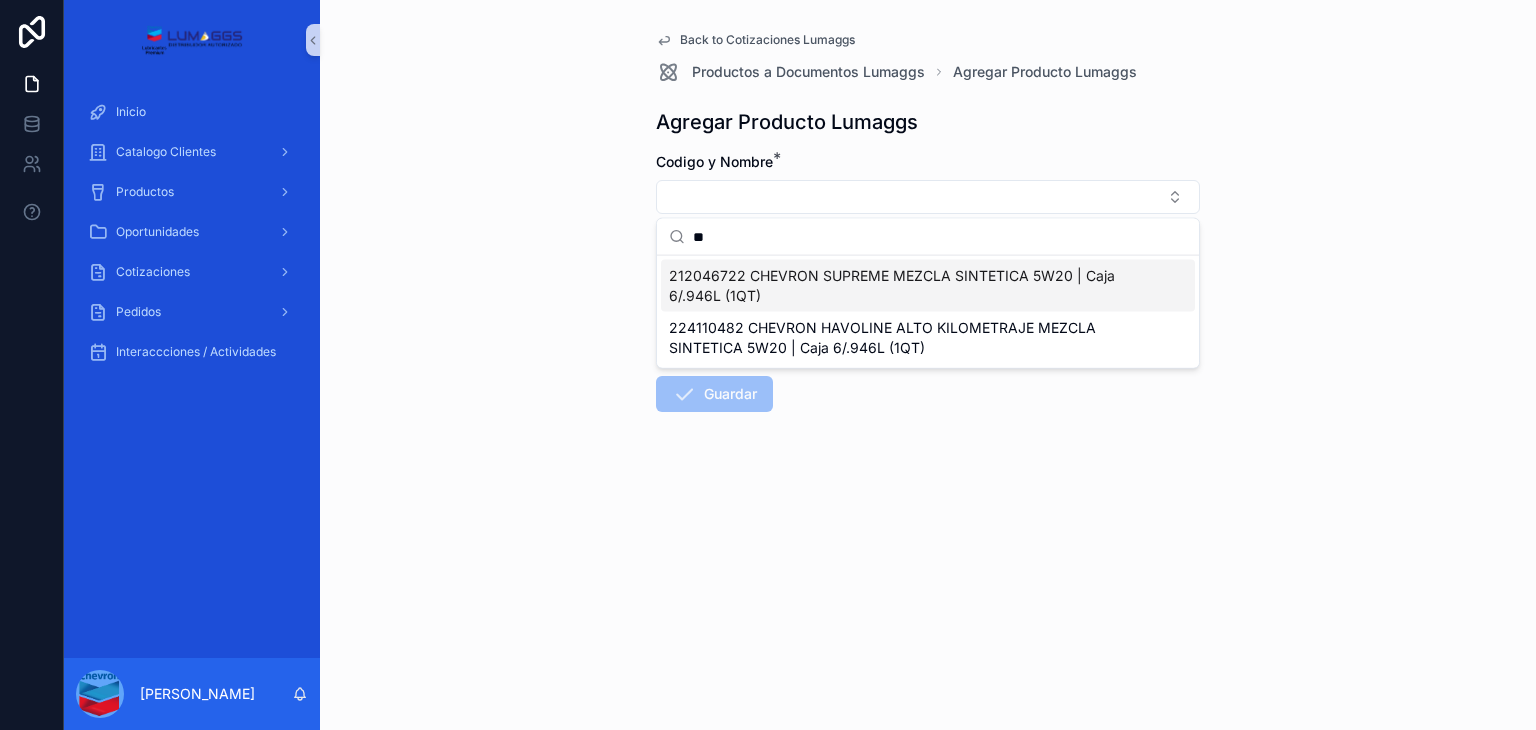 type on "*" 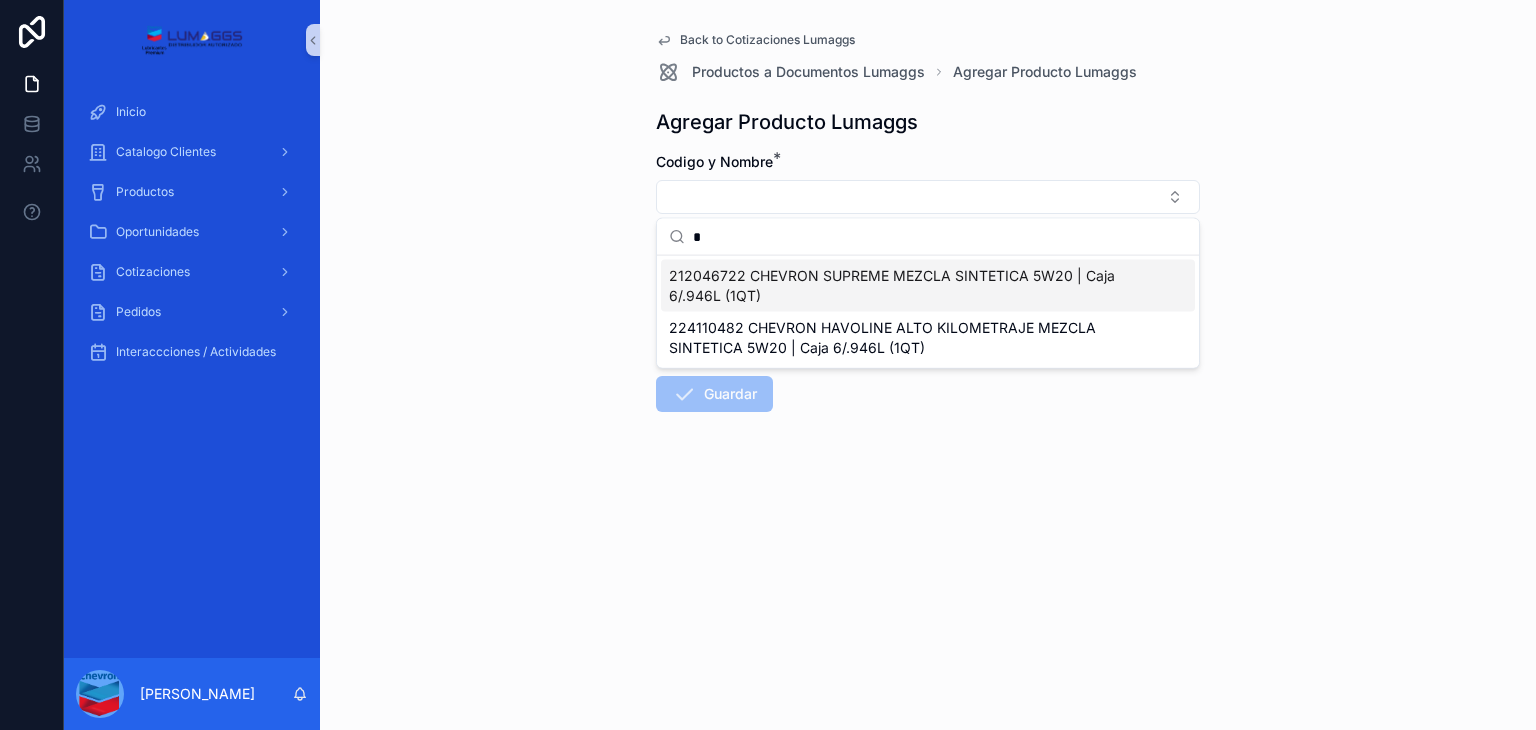 type 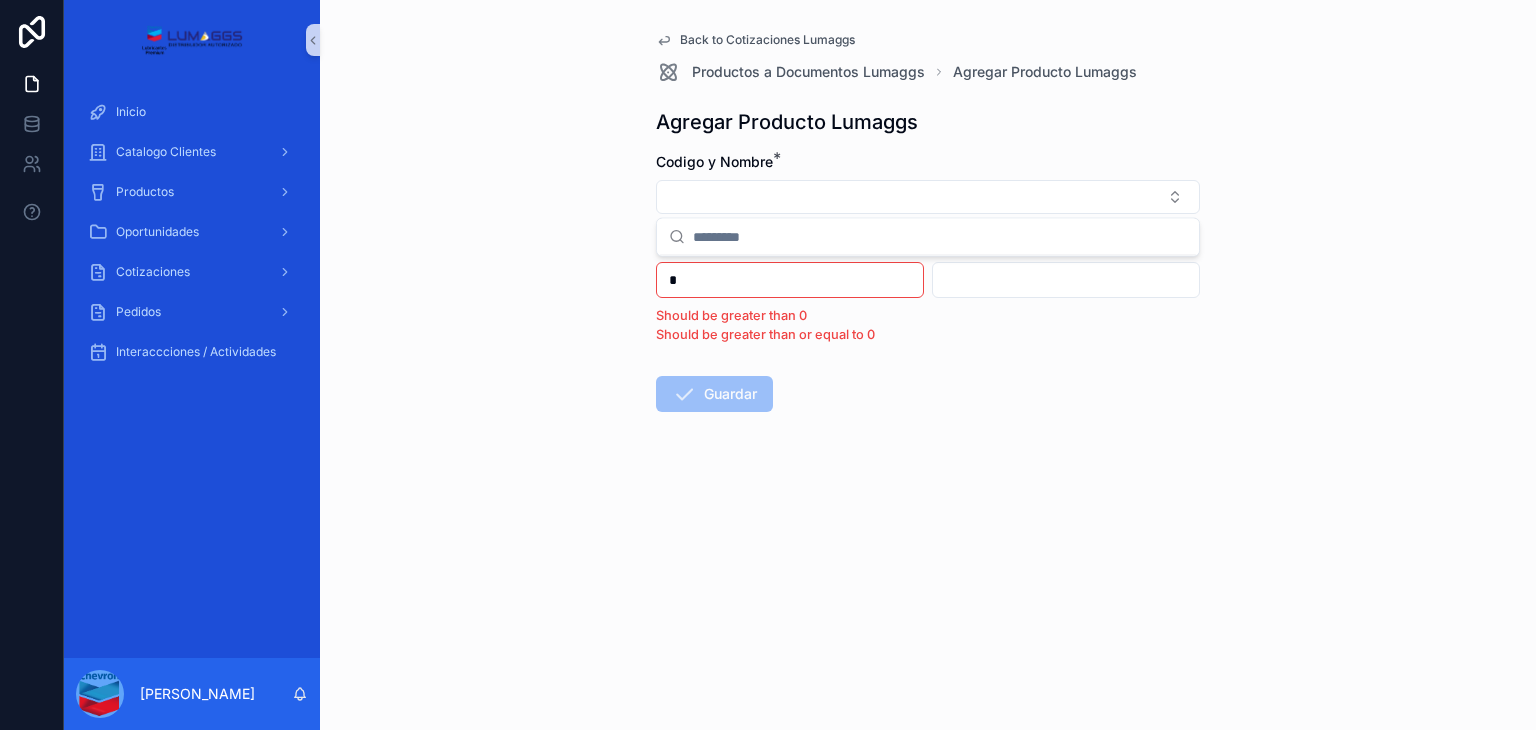 type 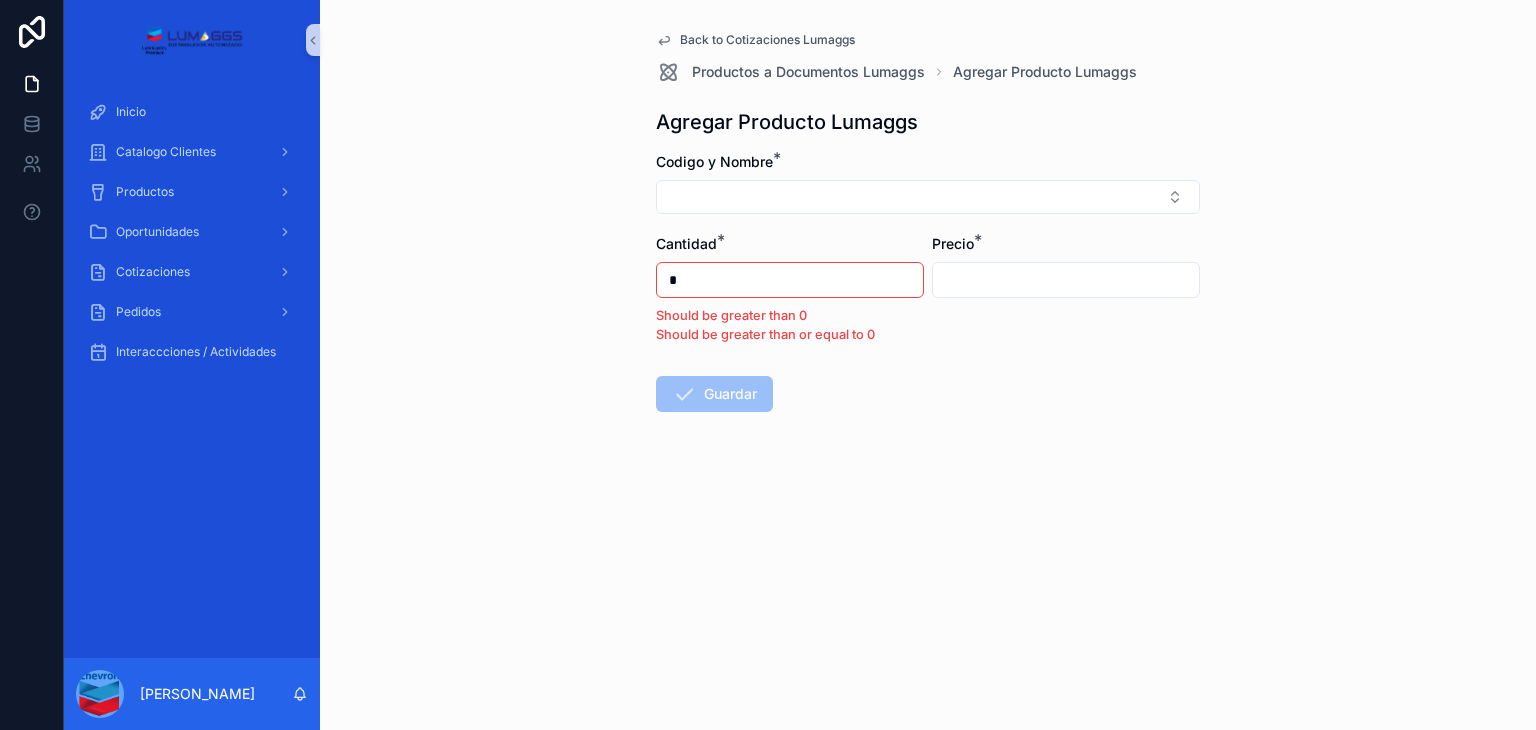 click on "Back to Cotizaciones Lumaggs Productos a Documentos Lumaggs Agregar Producto Lumaggs Agregar Producto Lumaggs Codigo y Nombre * Cantidad * * Should be greater than 0 Should be greater than or equal to 0 Precio * Guardar" at bounding box center [928, 365] 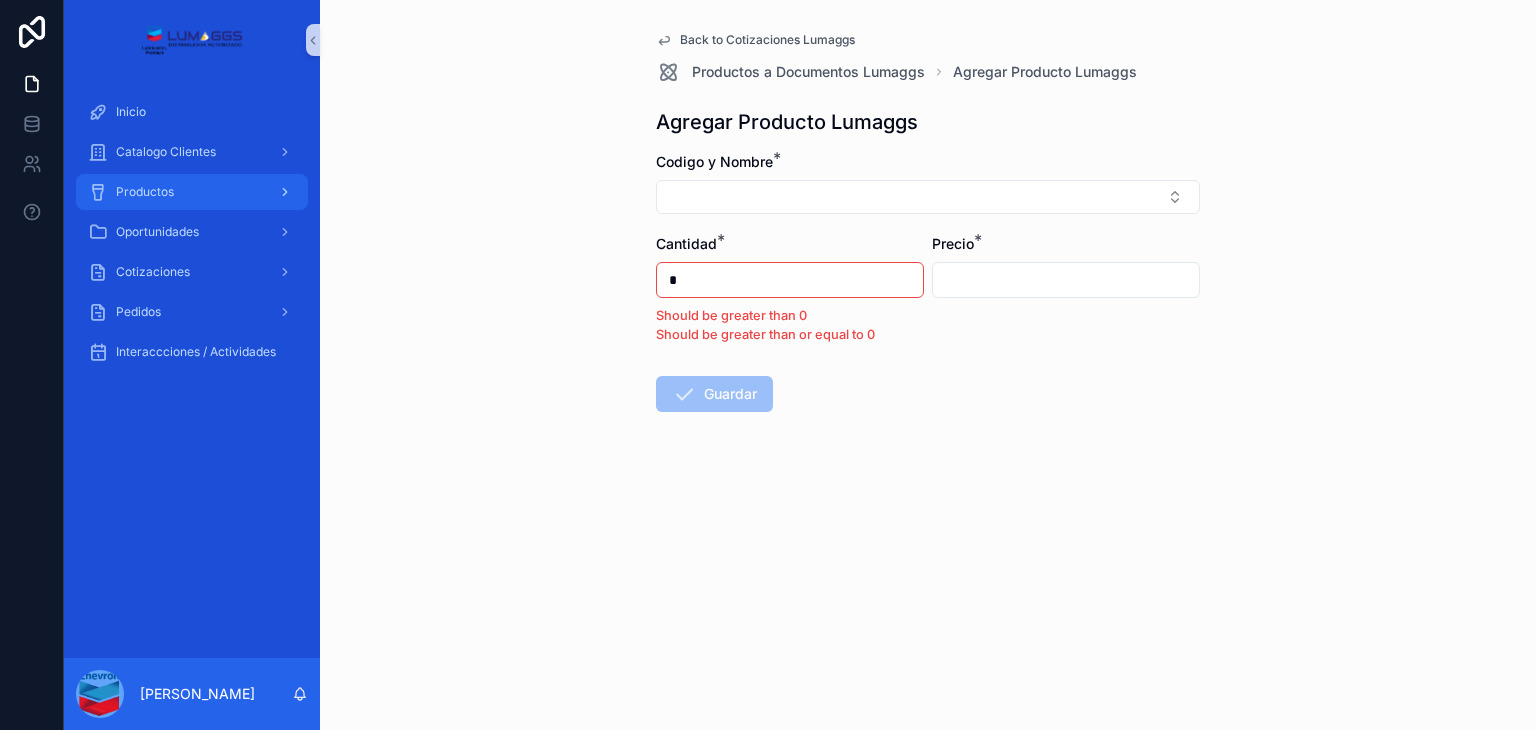 click on "Productos" at bounding box center (145, 192) 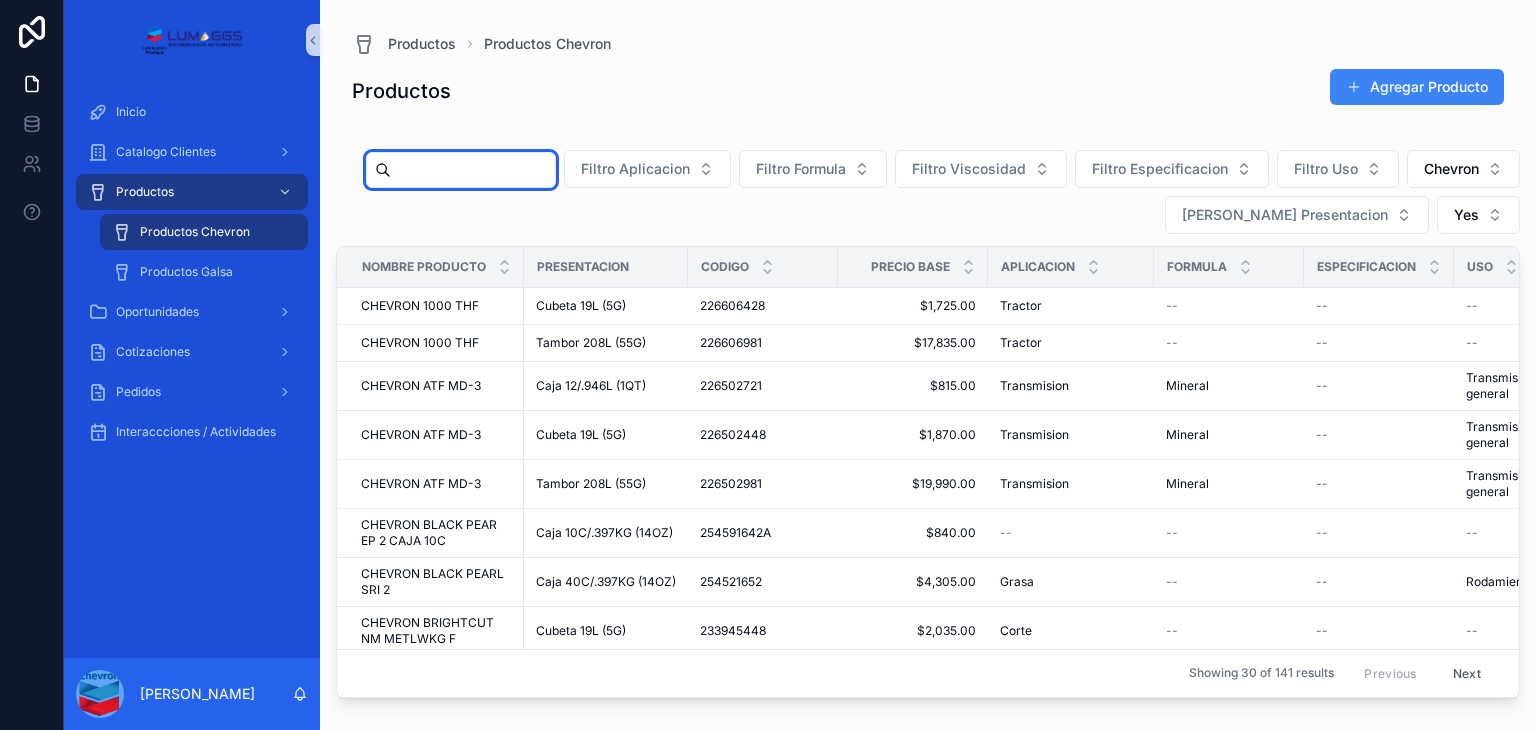 click at bounding box center [473, 170] 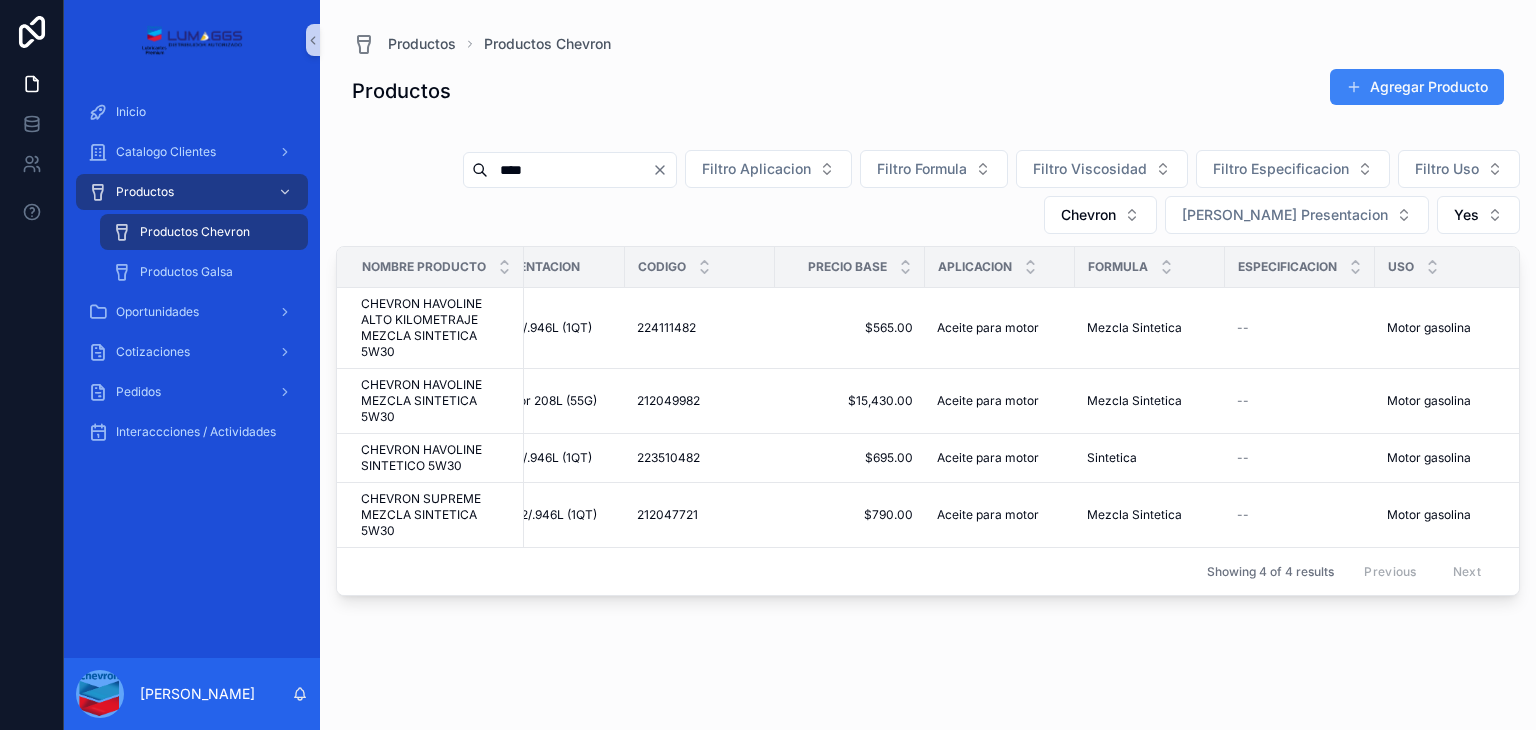 scroll, scrollTop: 0, scrollLeft: 0, axis: both 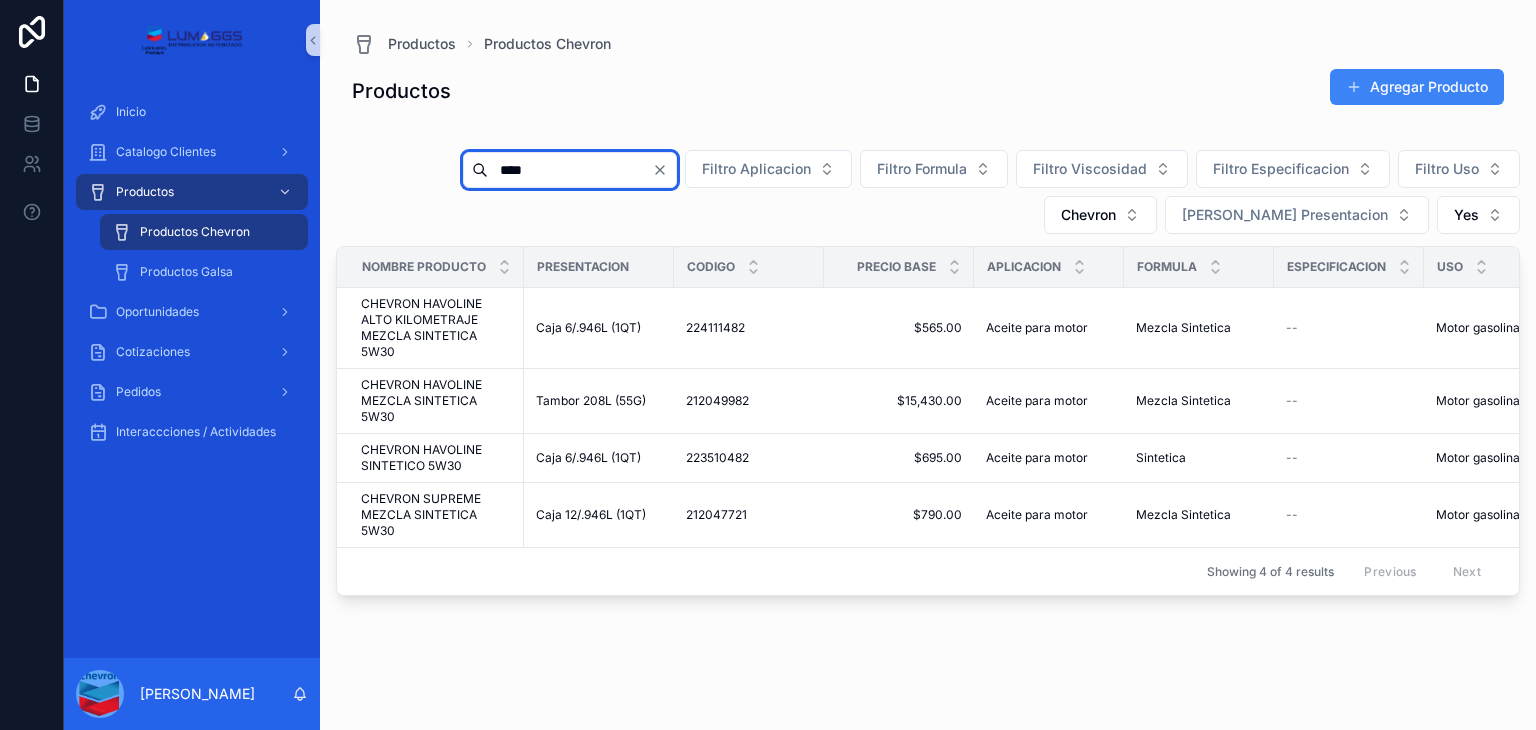 drag, startPoint x: 483, startPoint y: 173, endPoint x: 328, endPoint y: 170, distance: 155.02902 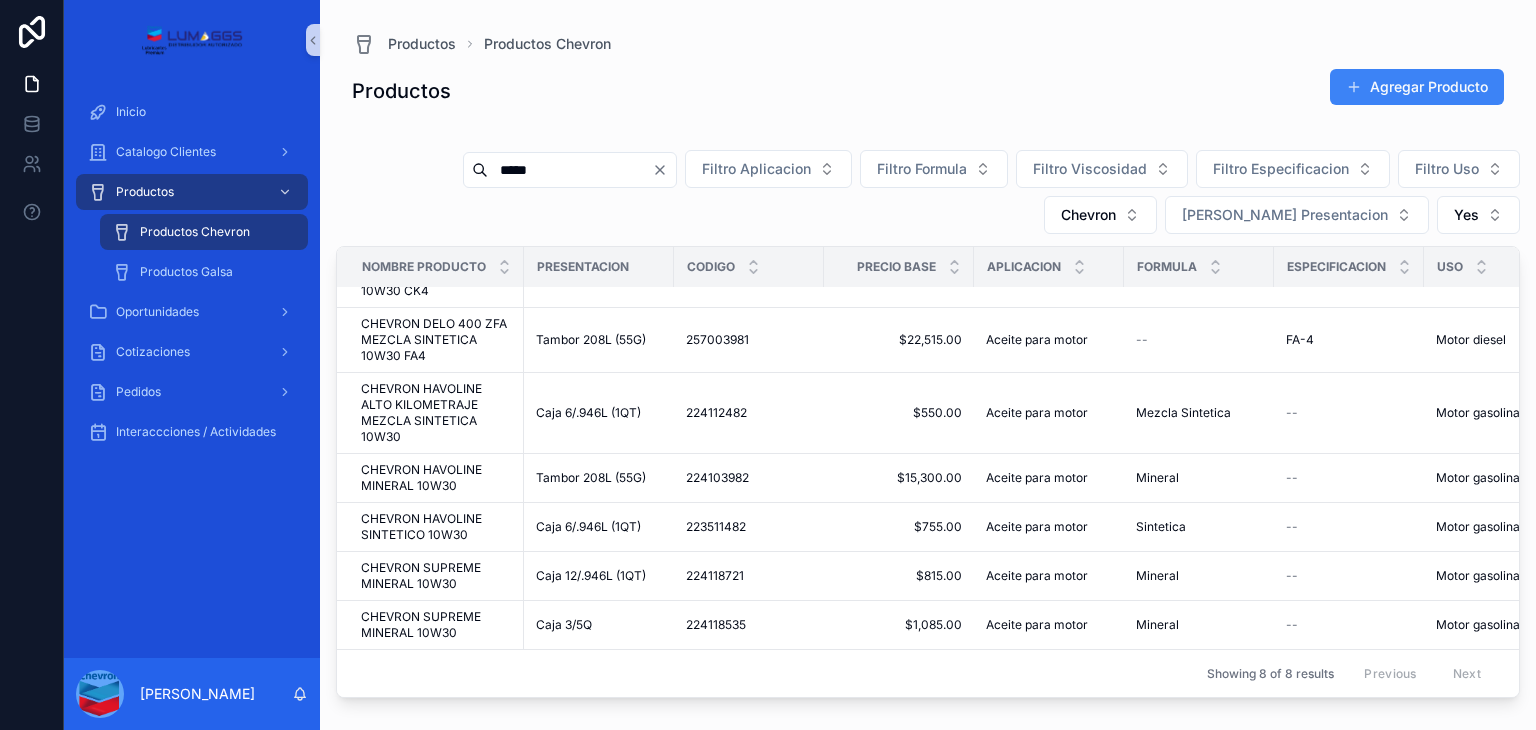 scroll, scrollTop: 121, scrollLeft: 0, axis: vertical 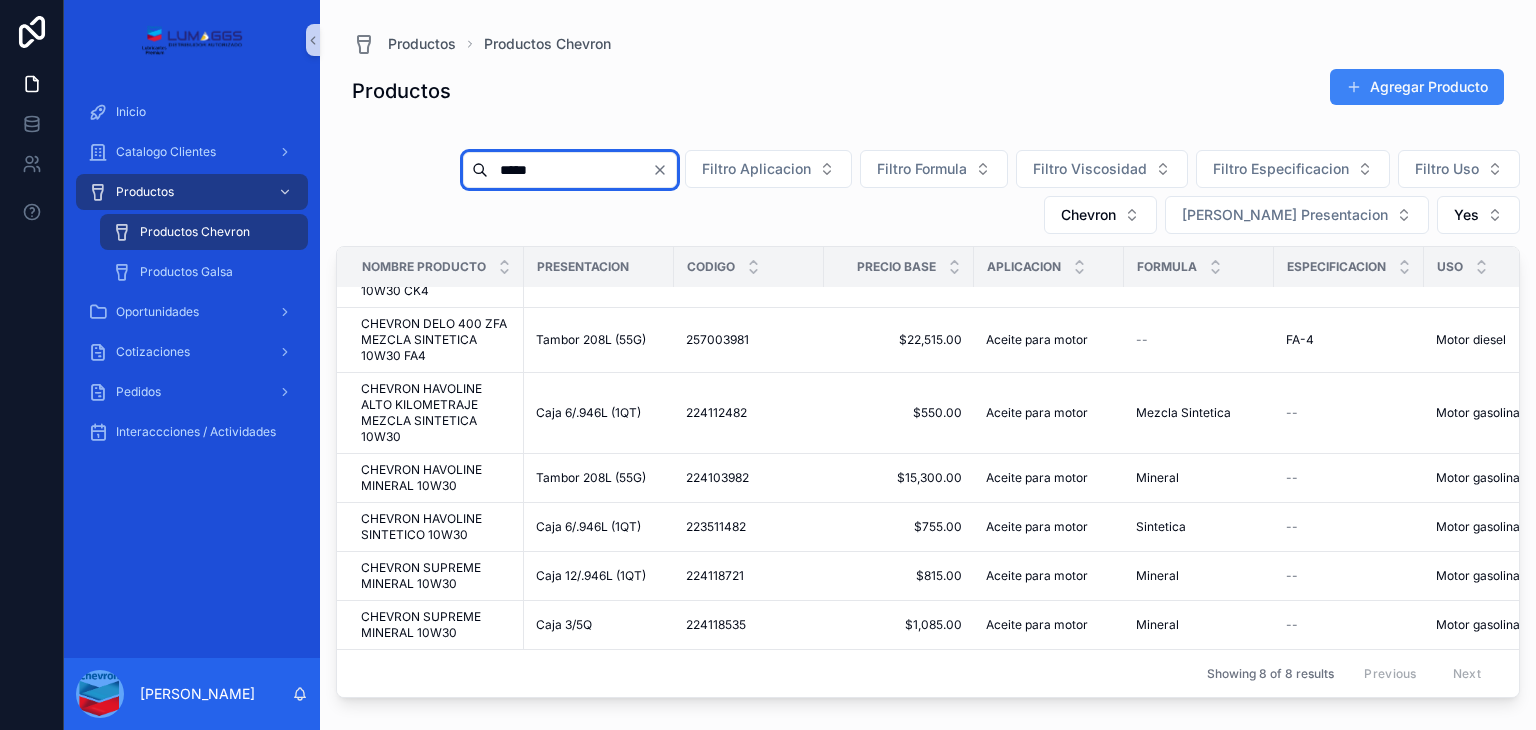 click on "*****" at bounding box center [570, 170] 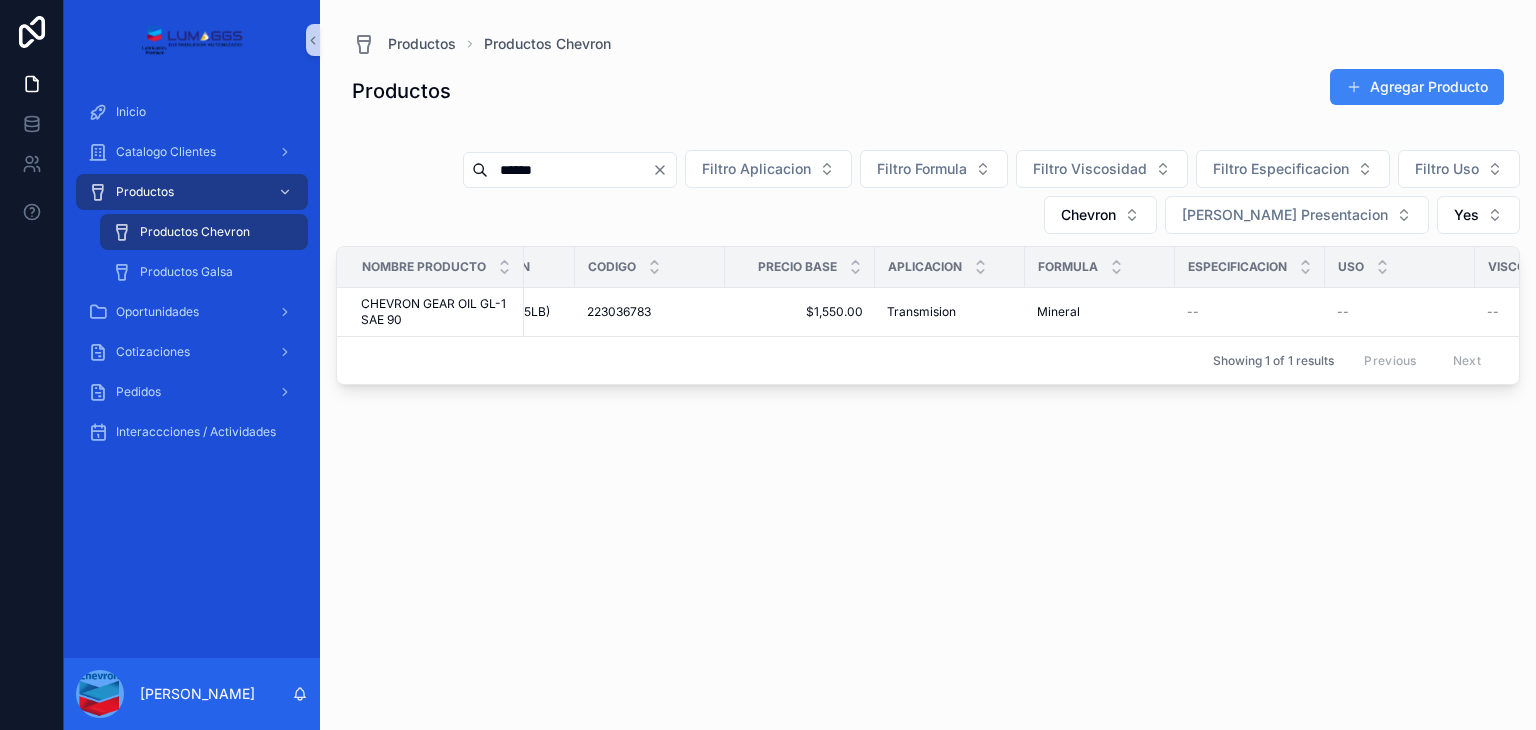 scroll, scrollTop: 0, scrollLeft: 0, axis: both 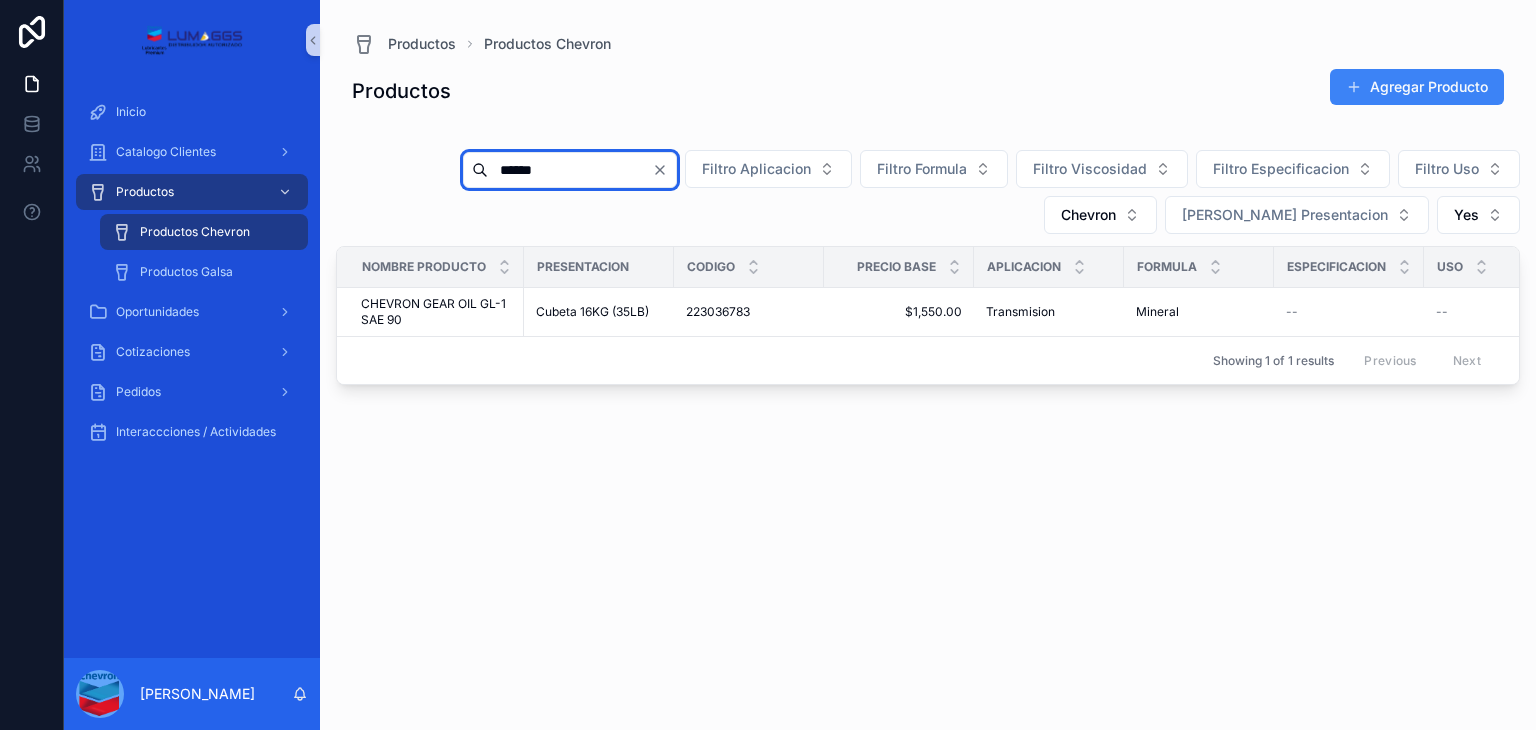 drag, startPoint x: 513, startPoint y: 173, endPoint x: 480, endPoint y: 176, distance: 33.13608 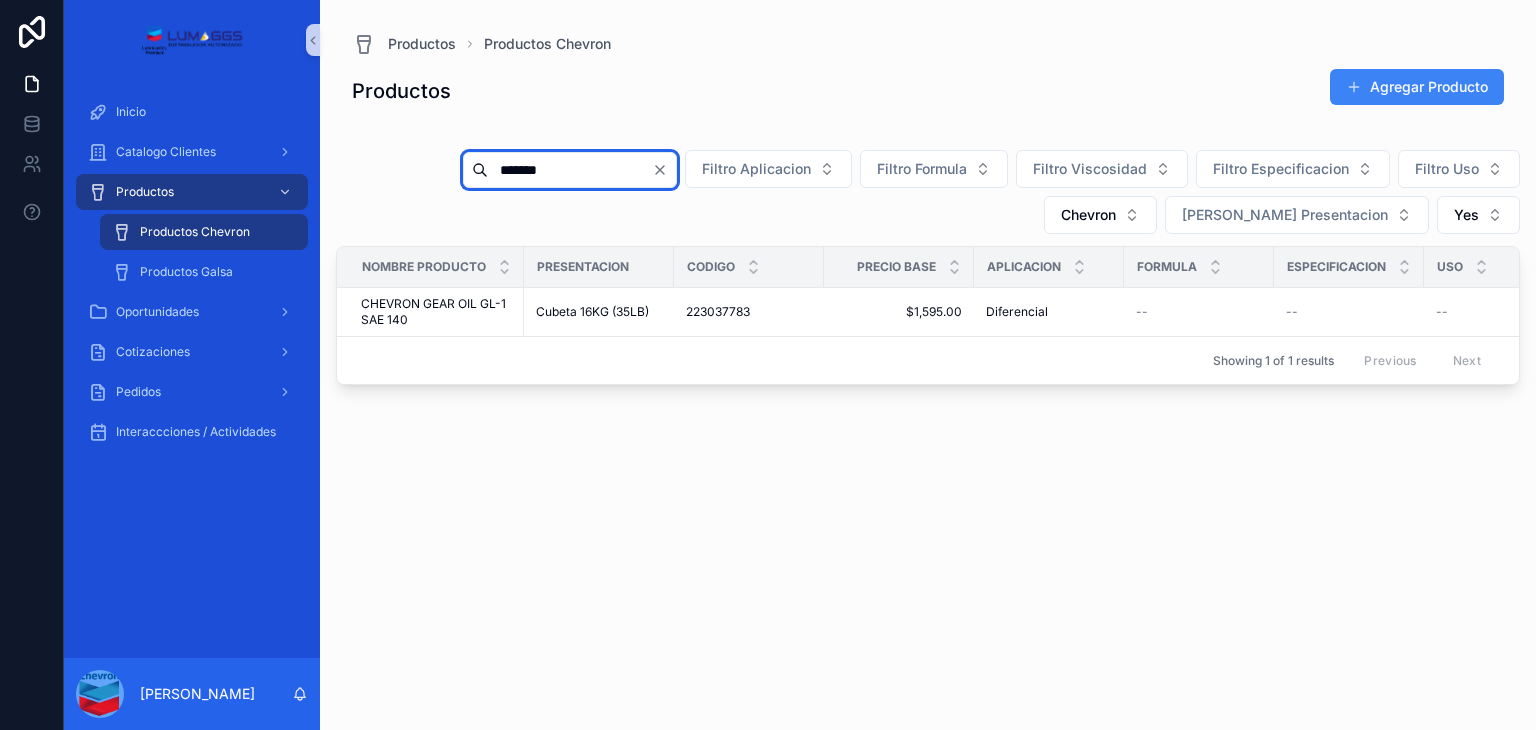 type on "*******" 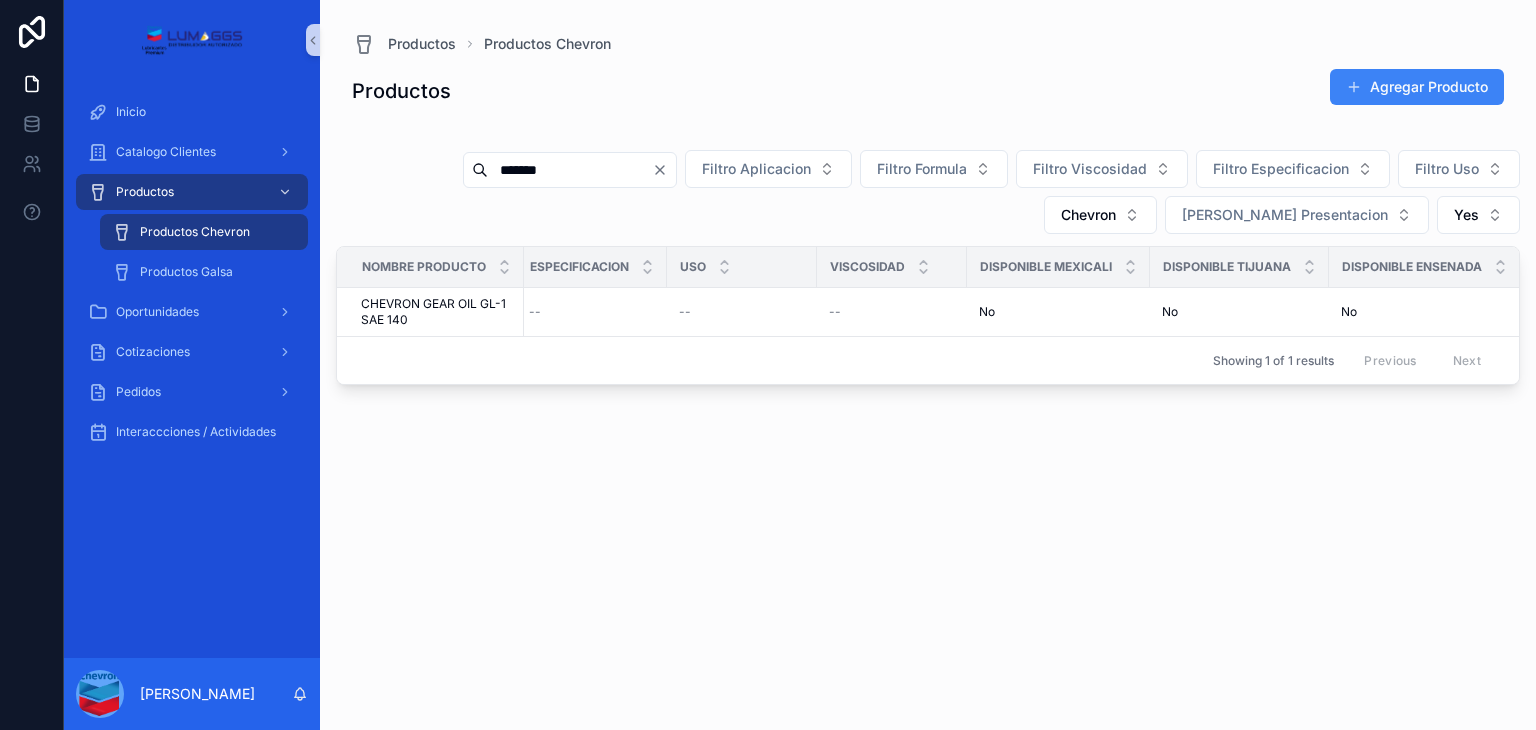 scroll, scrollTop: 0, scrollLeft: 764, axis: horizontal 